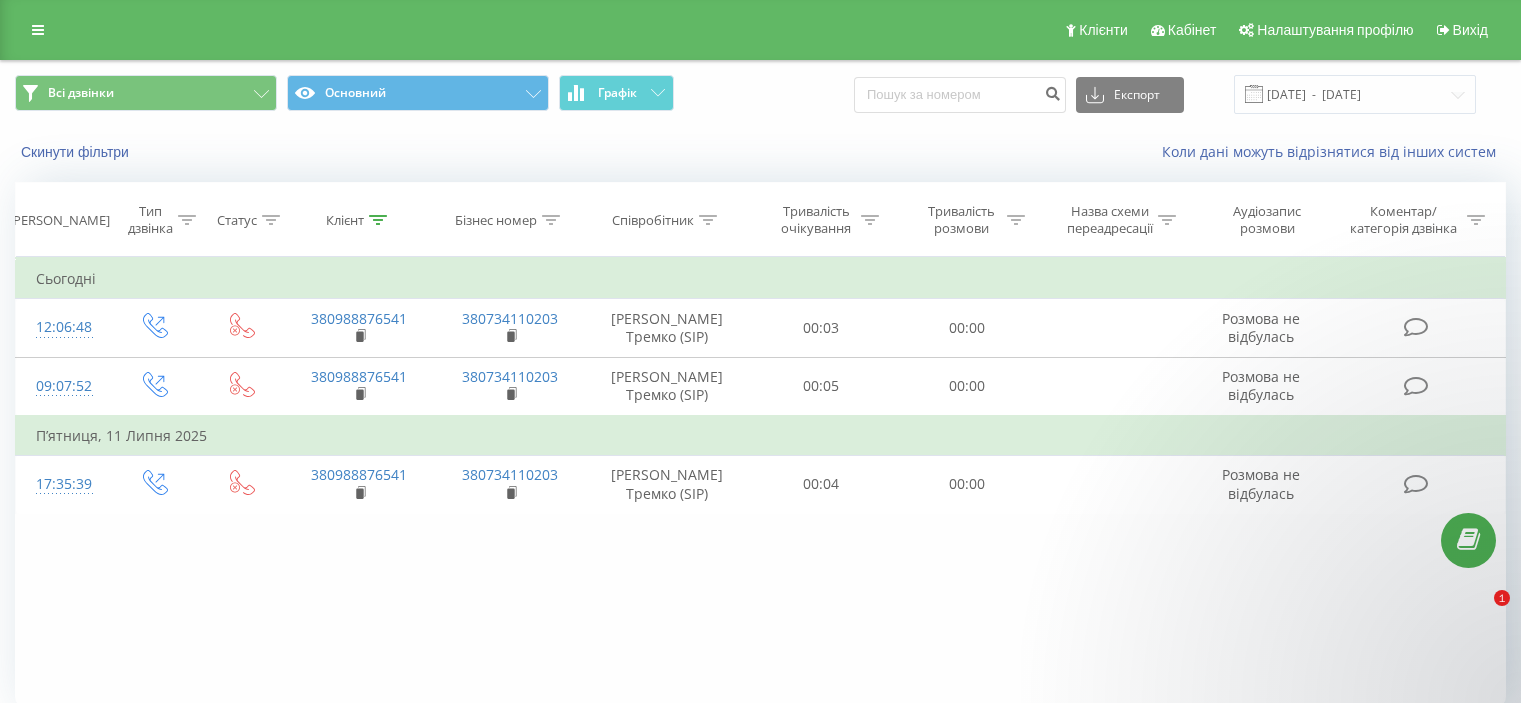 scroll, scrollTop: 0, scrollLeft: 0, axis: both 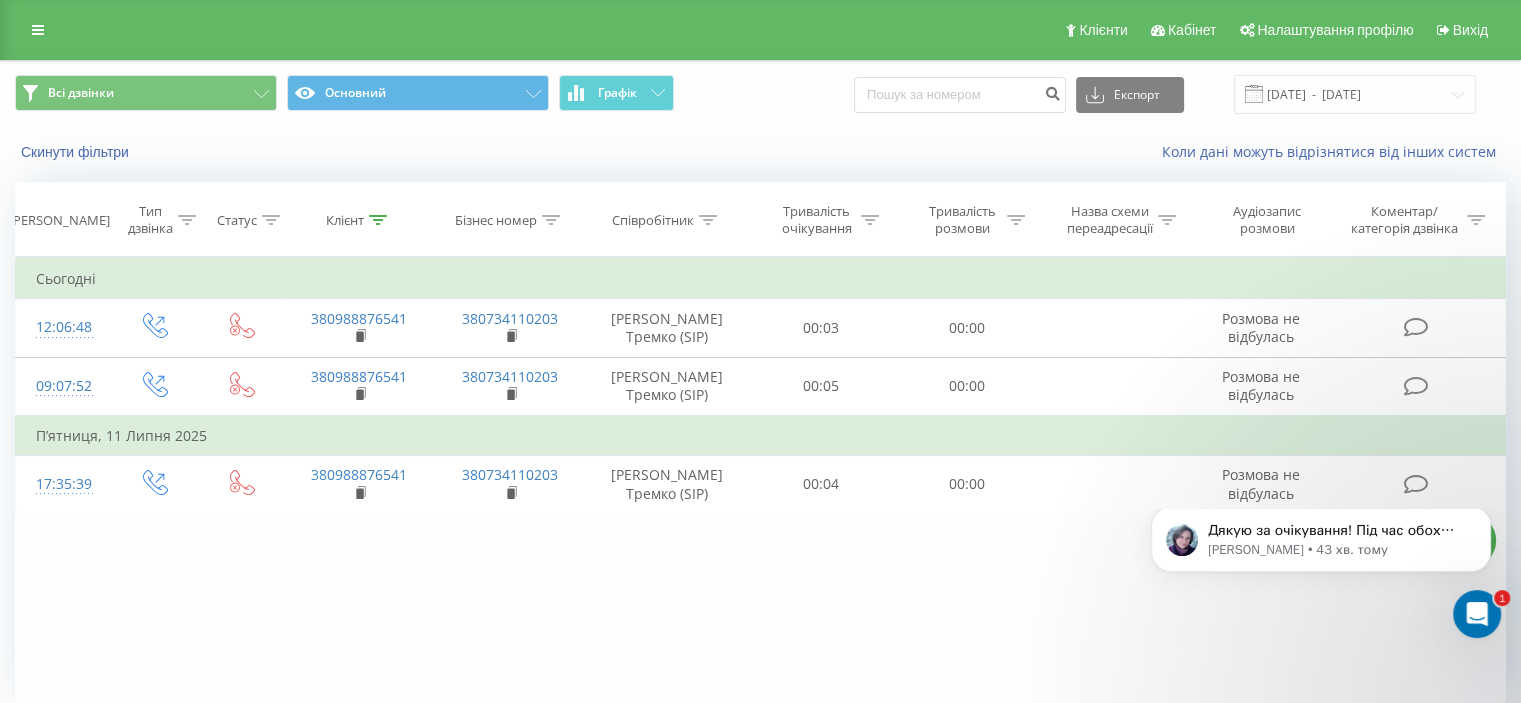 click 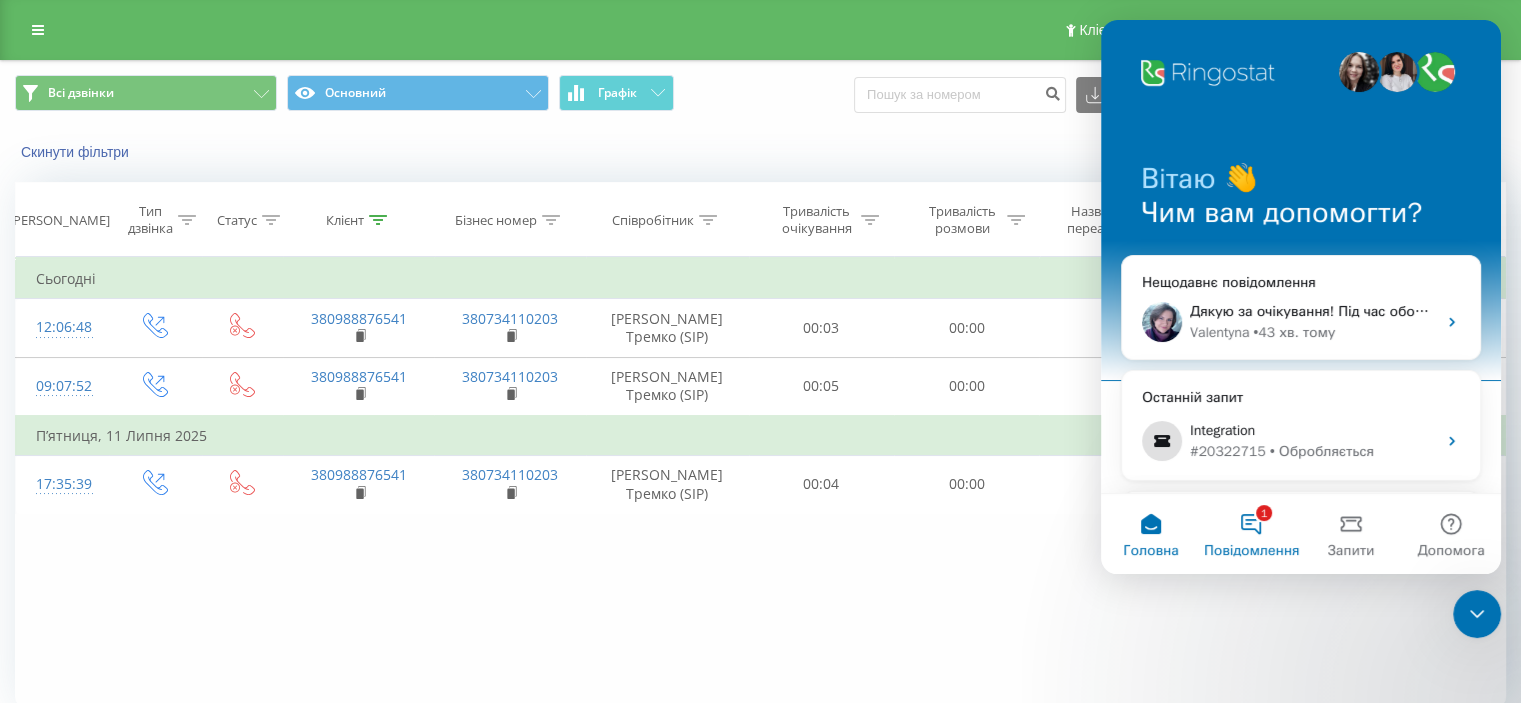 click on "1 Повідомлення" at bounding box center [1251, 534] 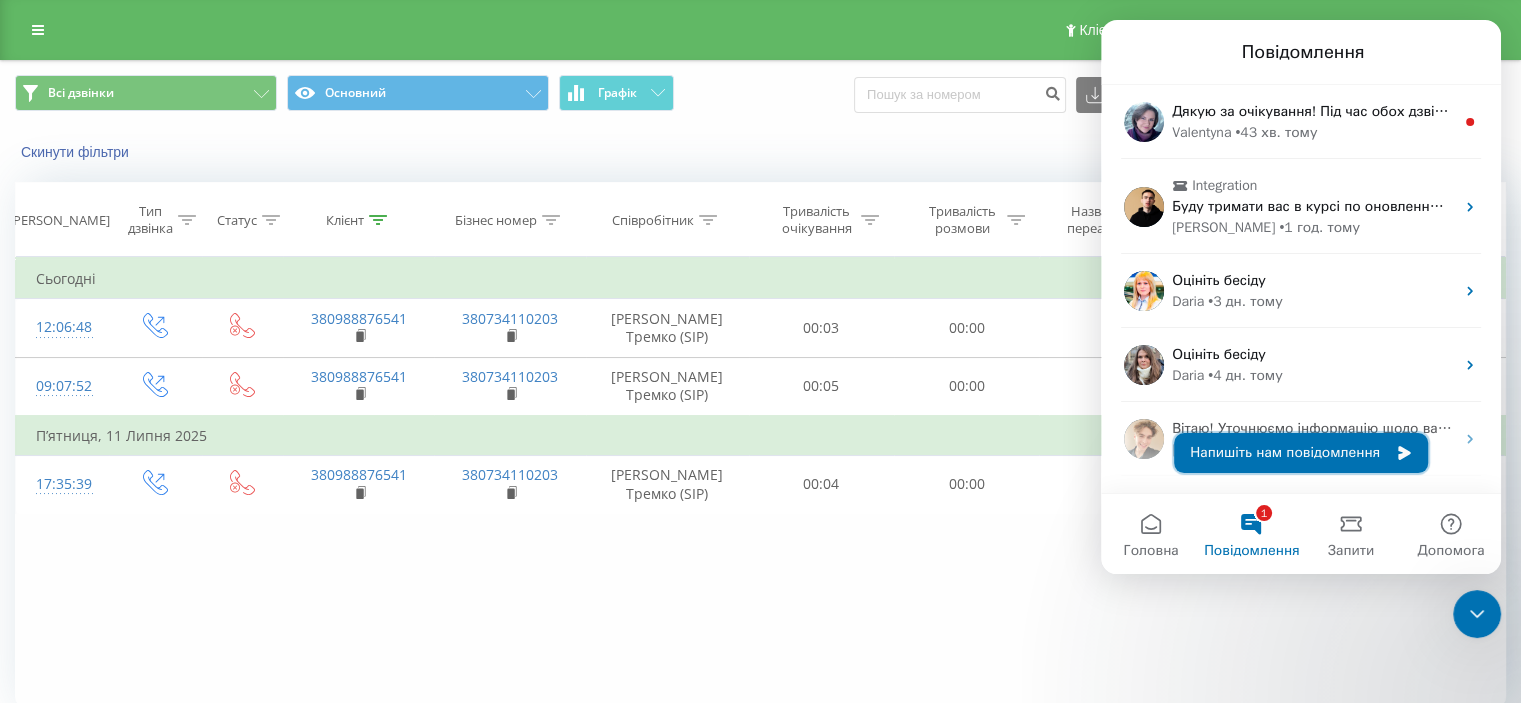 click on "Напишіть нам повідомлення" at bounding box center (1301, 453) 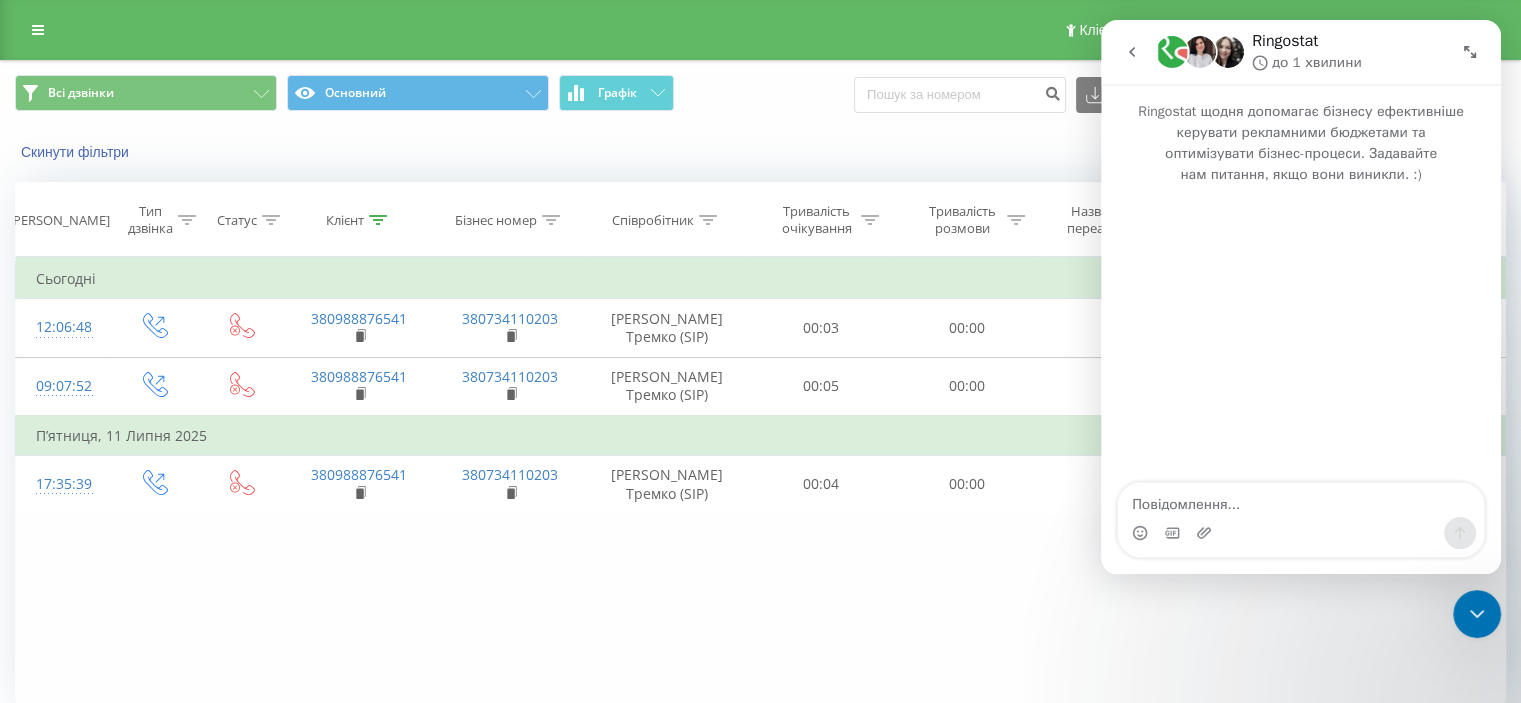 click at bounding box center (1301, 500) 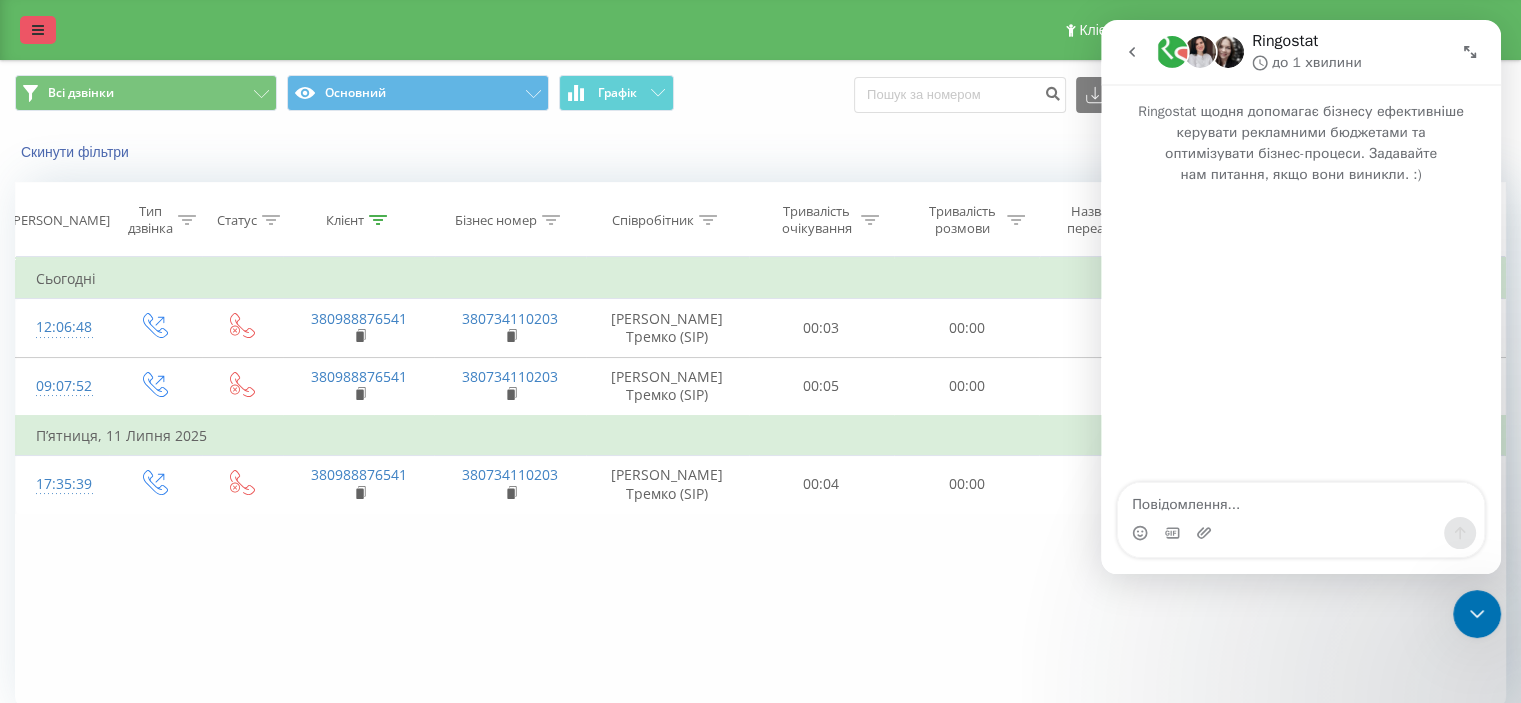 click at bounding box center (38, 30) 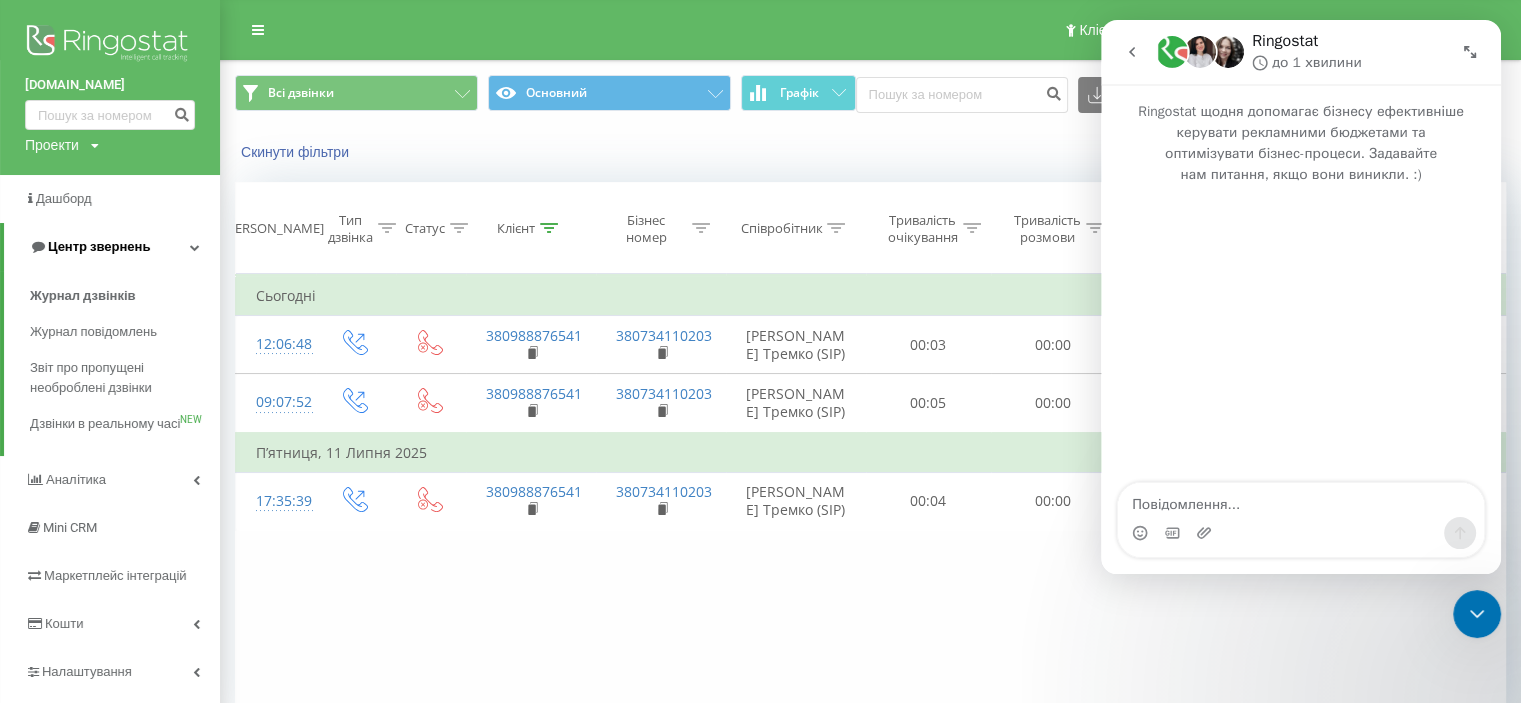 click on "Центр звернень" at bounding box center [99, 246] 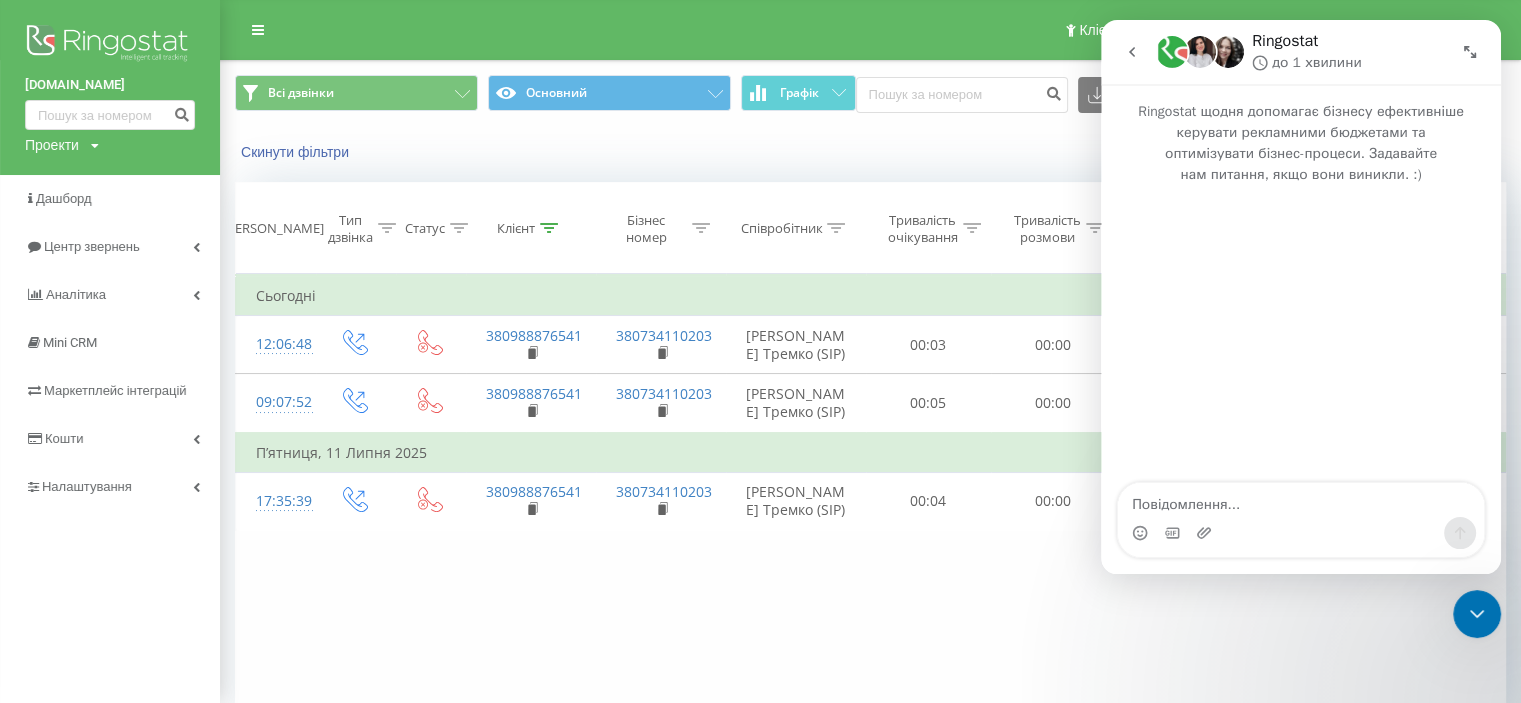 click at bounding box center [110, 45] 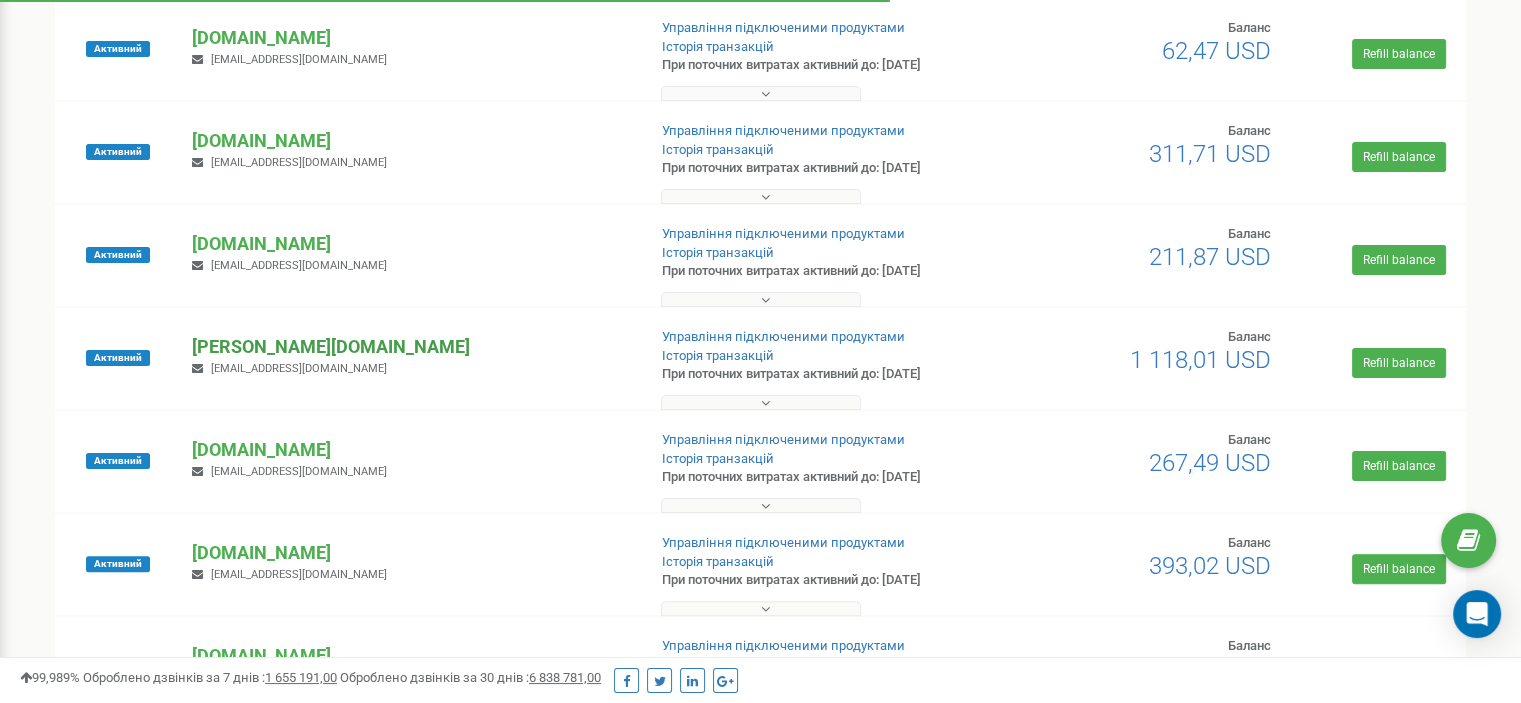 scroll, scrollTop: 0, scrollLeft: 0, axis: both 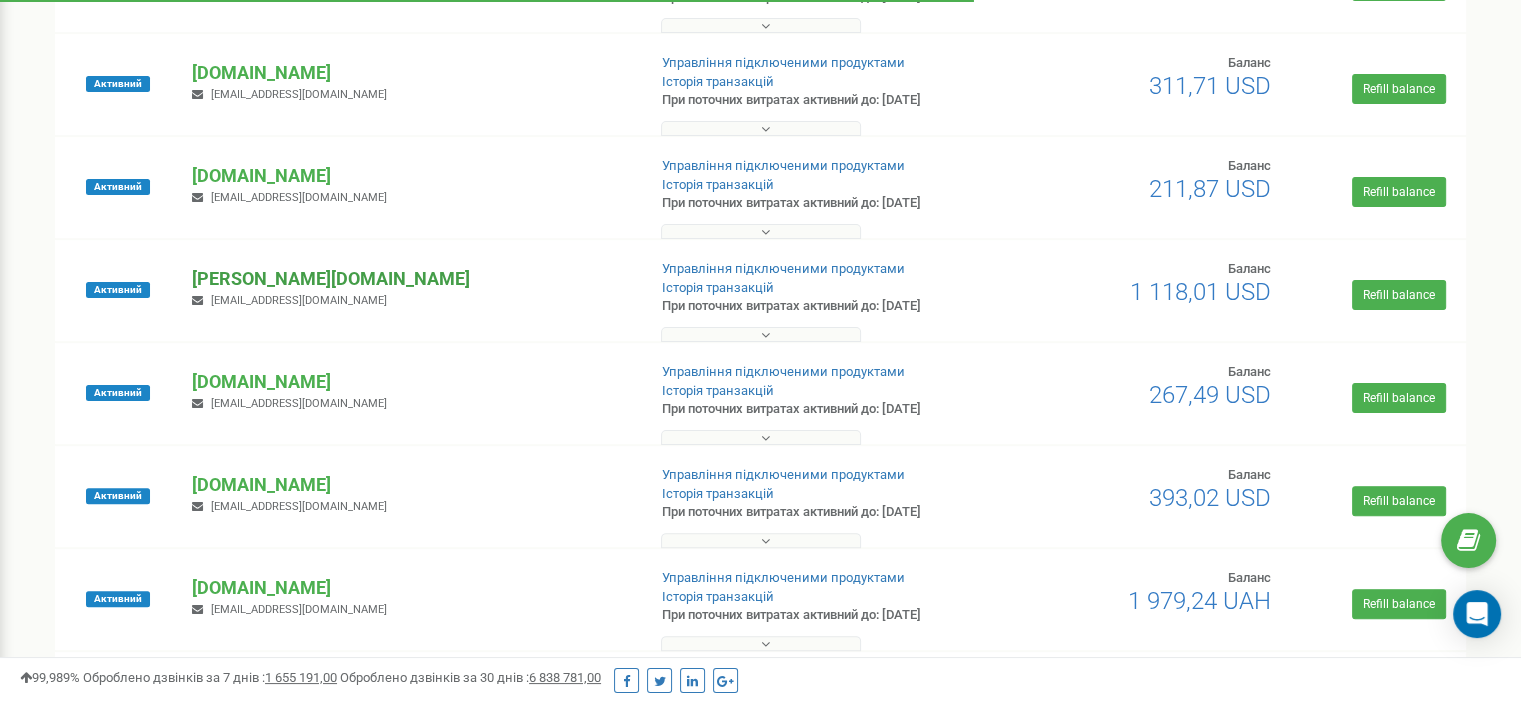 click on "[DOMAIN_NAME]" at bounding box center [410, 279] 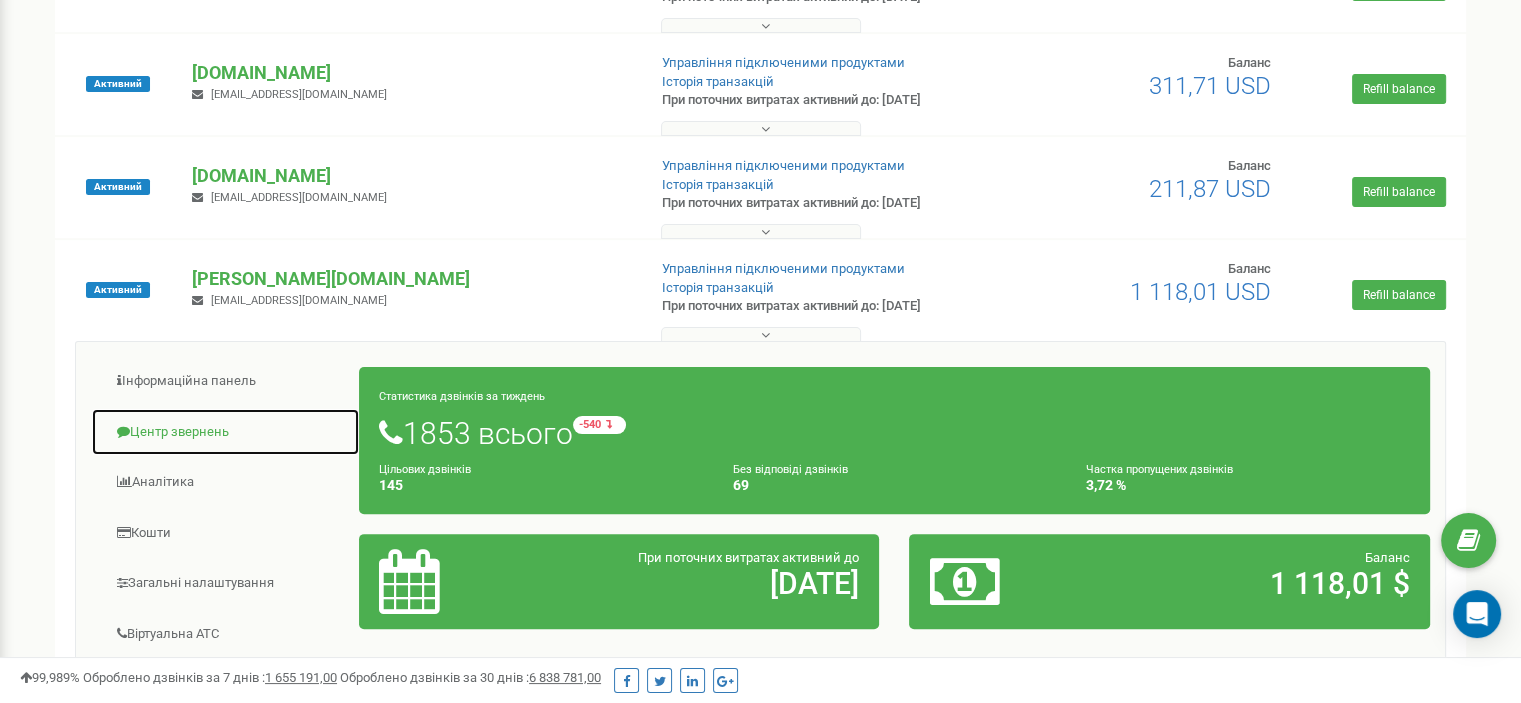 click on "Центр звернень" at bounding box center [225, 432] 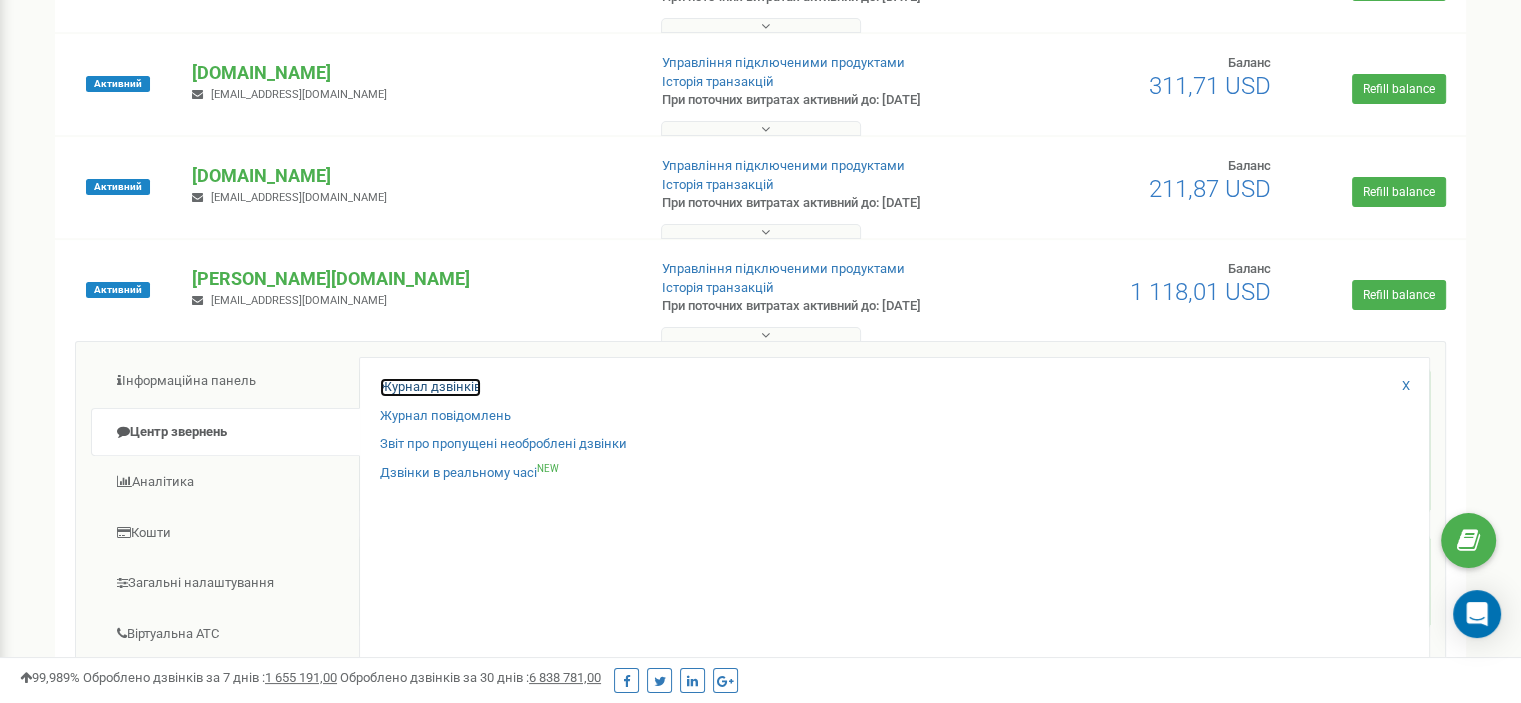 click on "Журнал дзвінків" at bounding box center (430, 387) 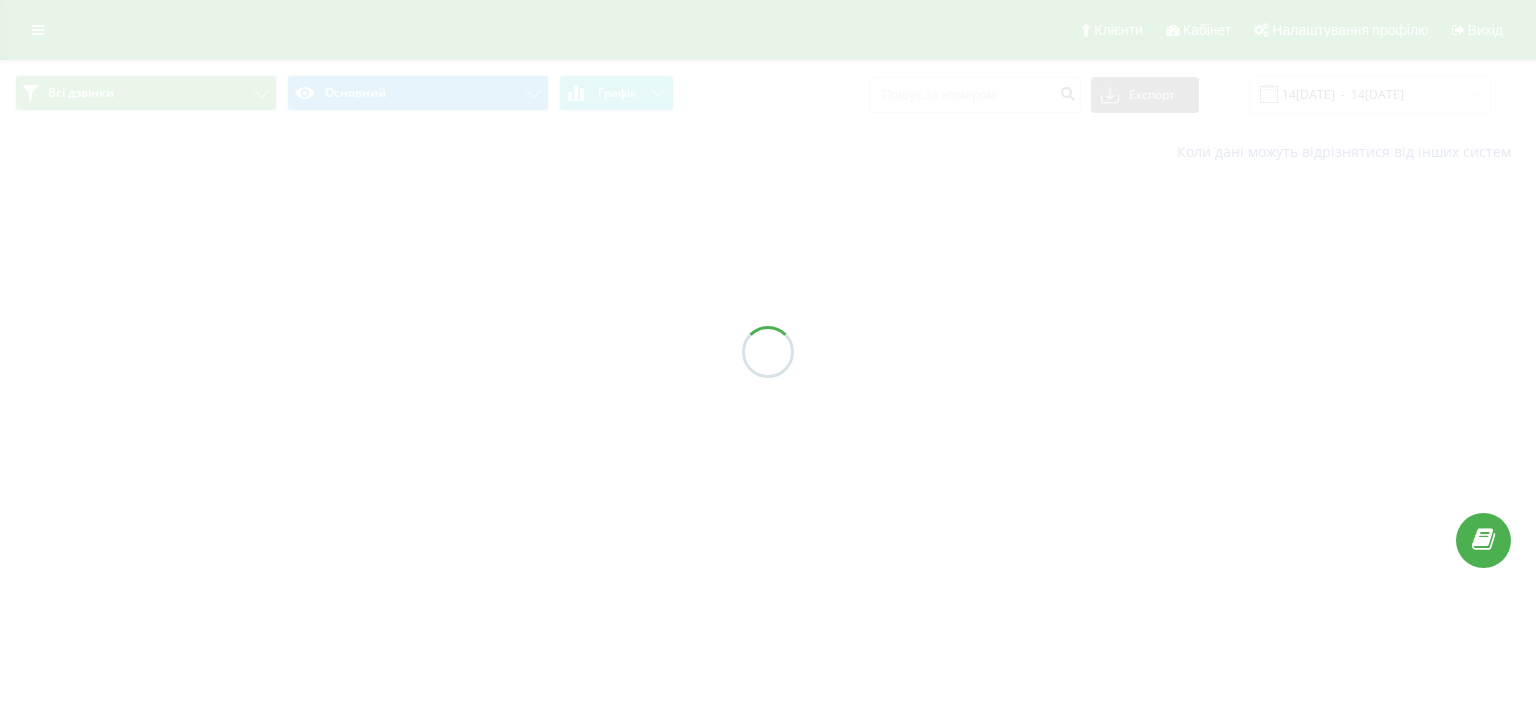 scroll, scrollTop: 0, scrollLeft: 0, axis: both 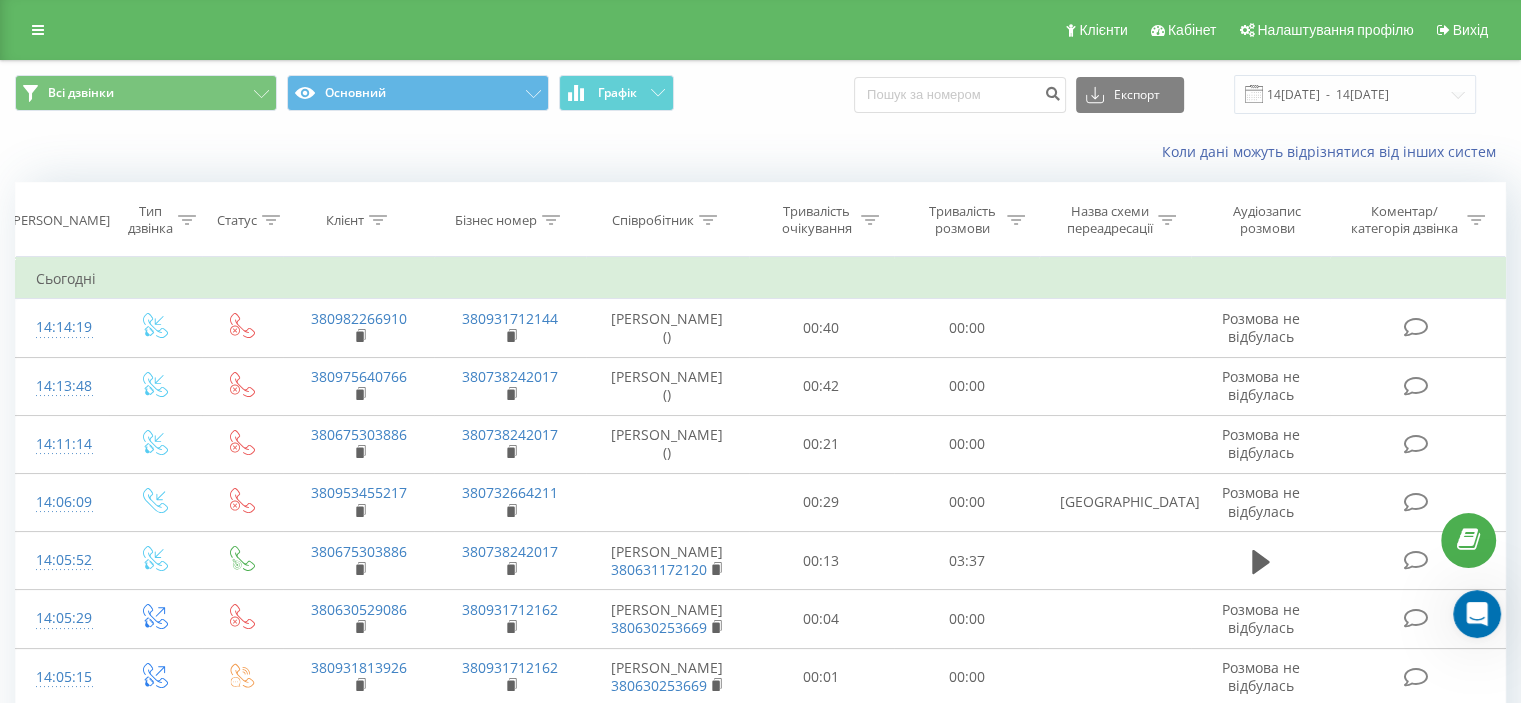 click 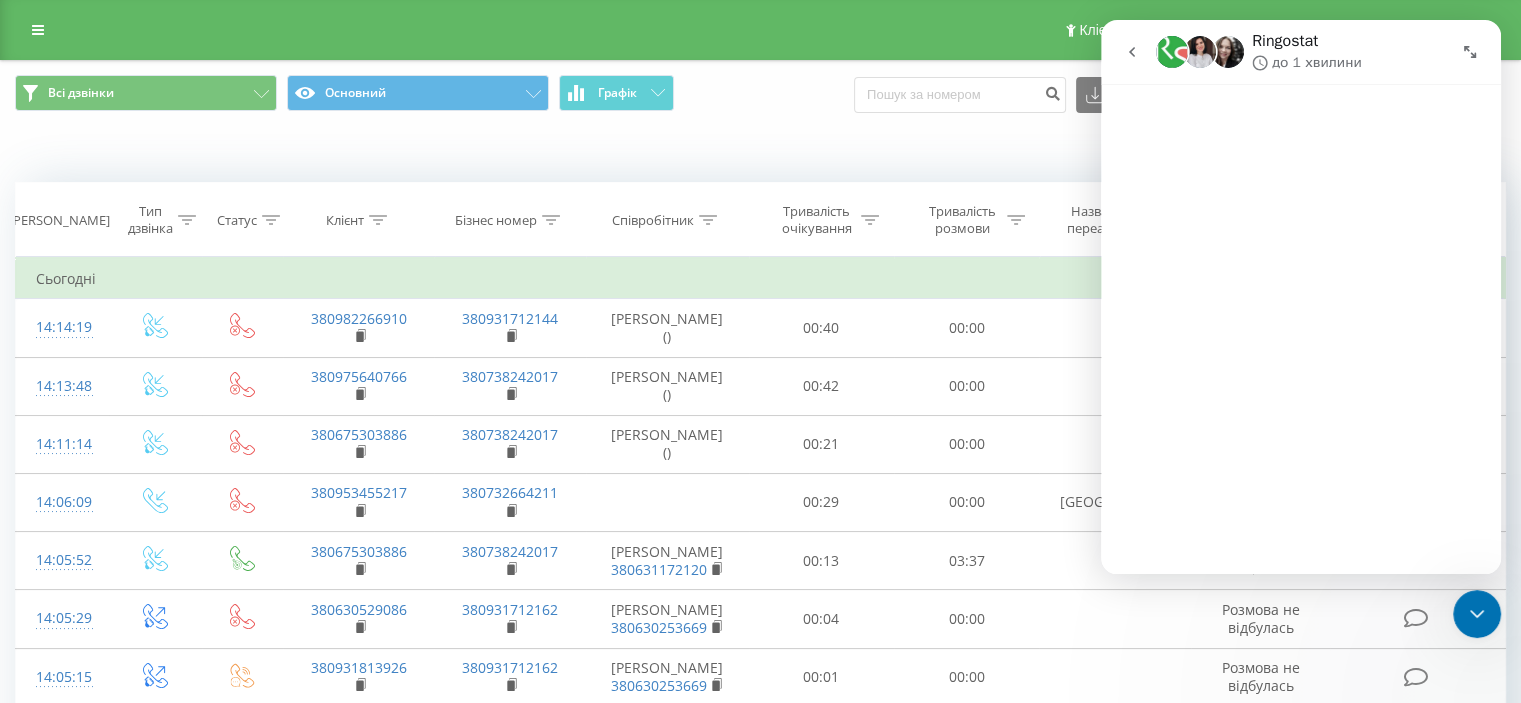 scroll, scrollTop: 0, scrollLeft: 0, axis: both 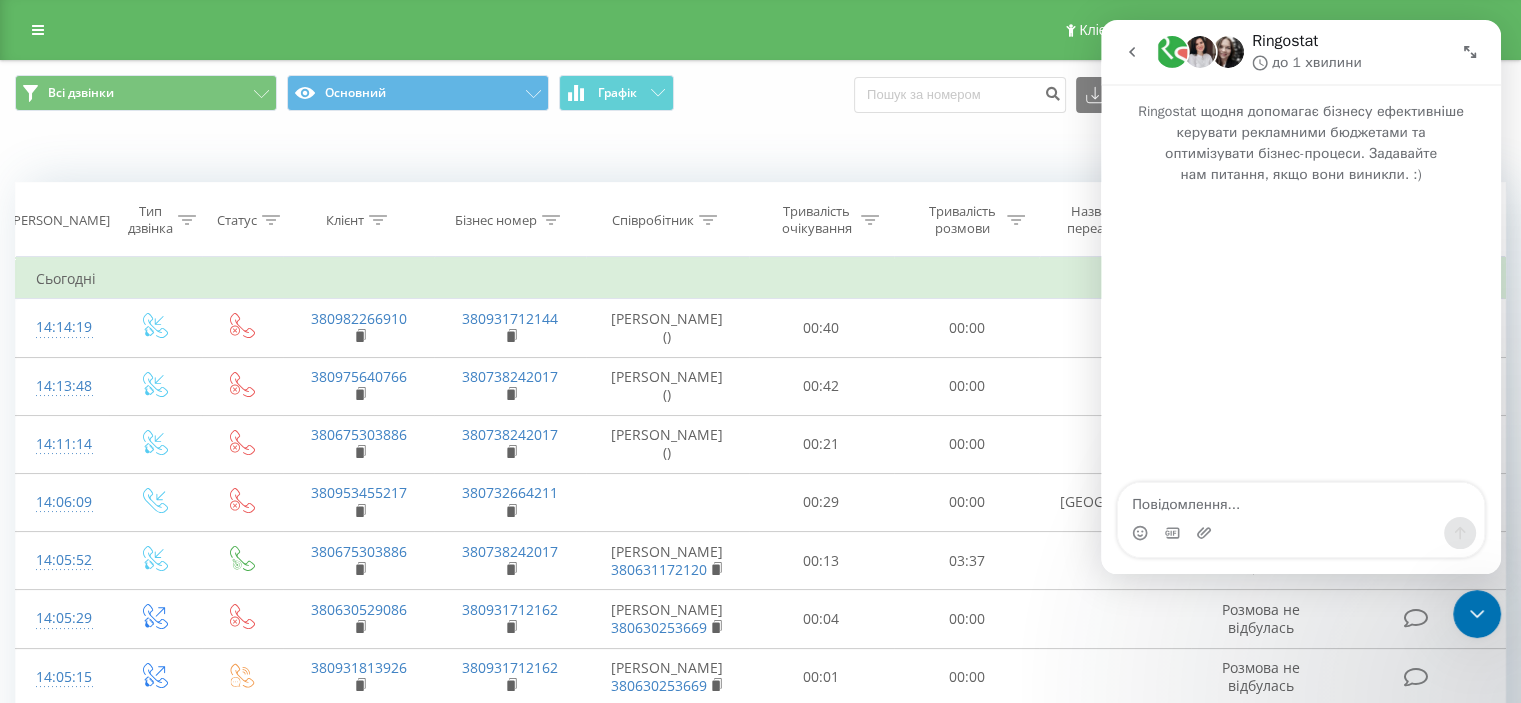 click 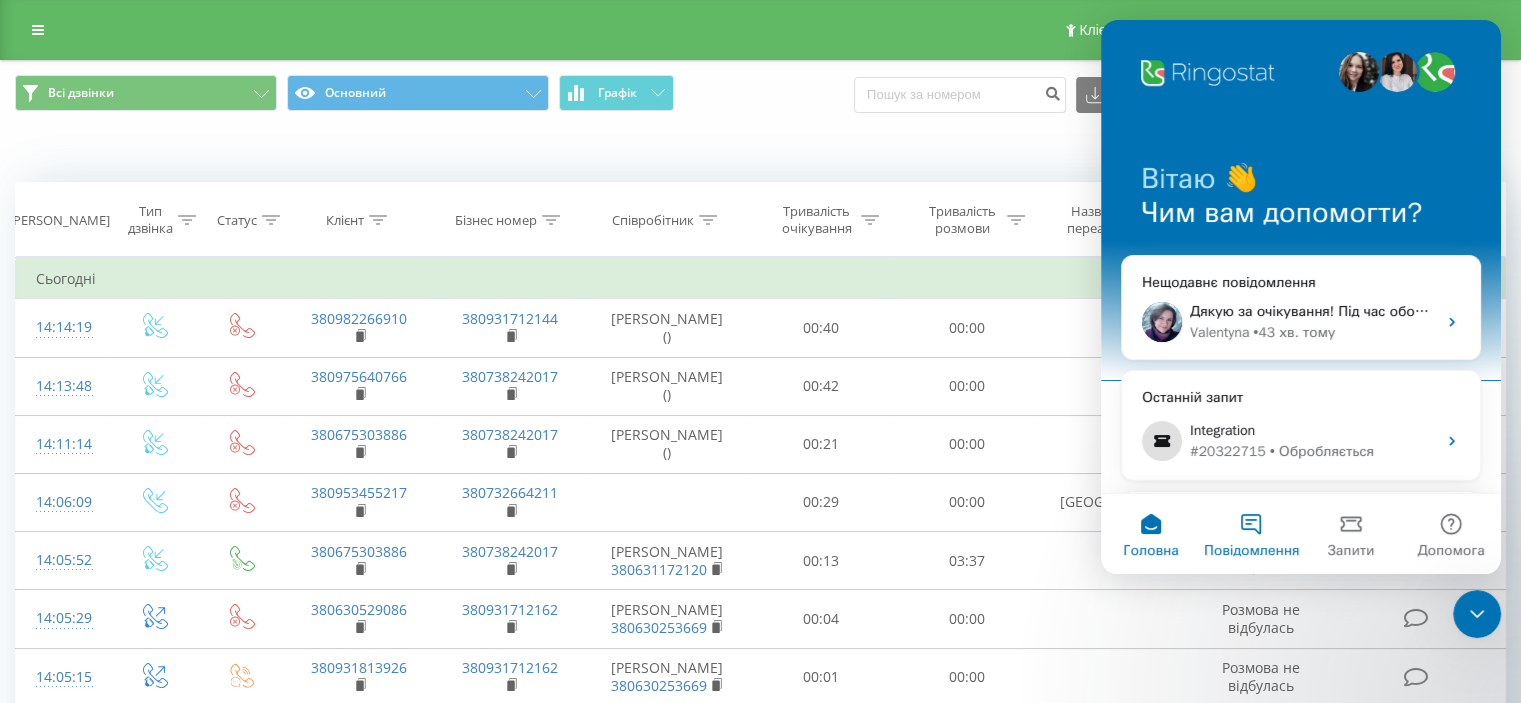 click on "Повідомлення" at bounding box center (1251, 534) 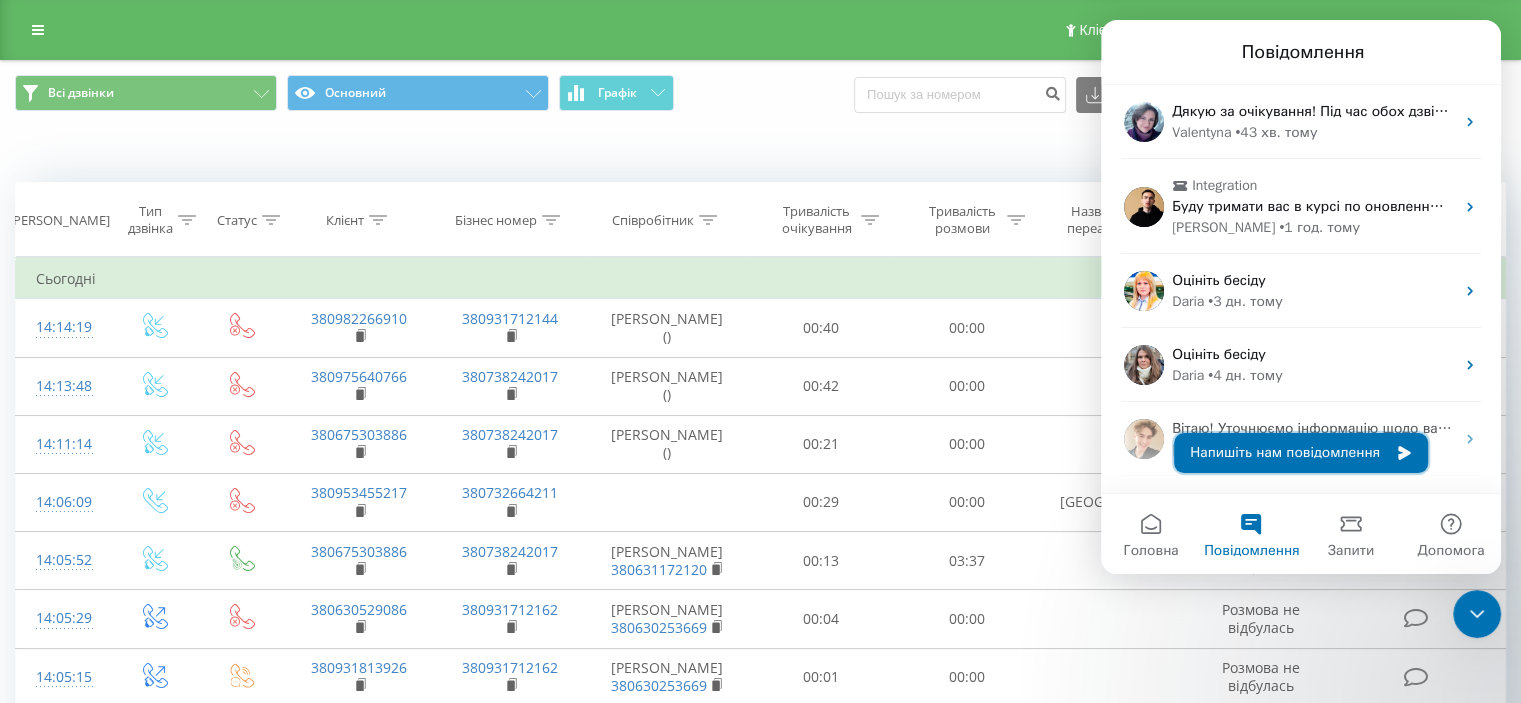 click on "Напишіть нам повідомлення" at bounding box center [1301, 453] 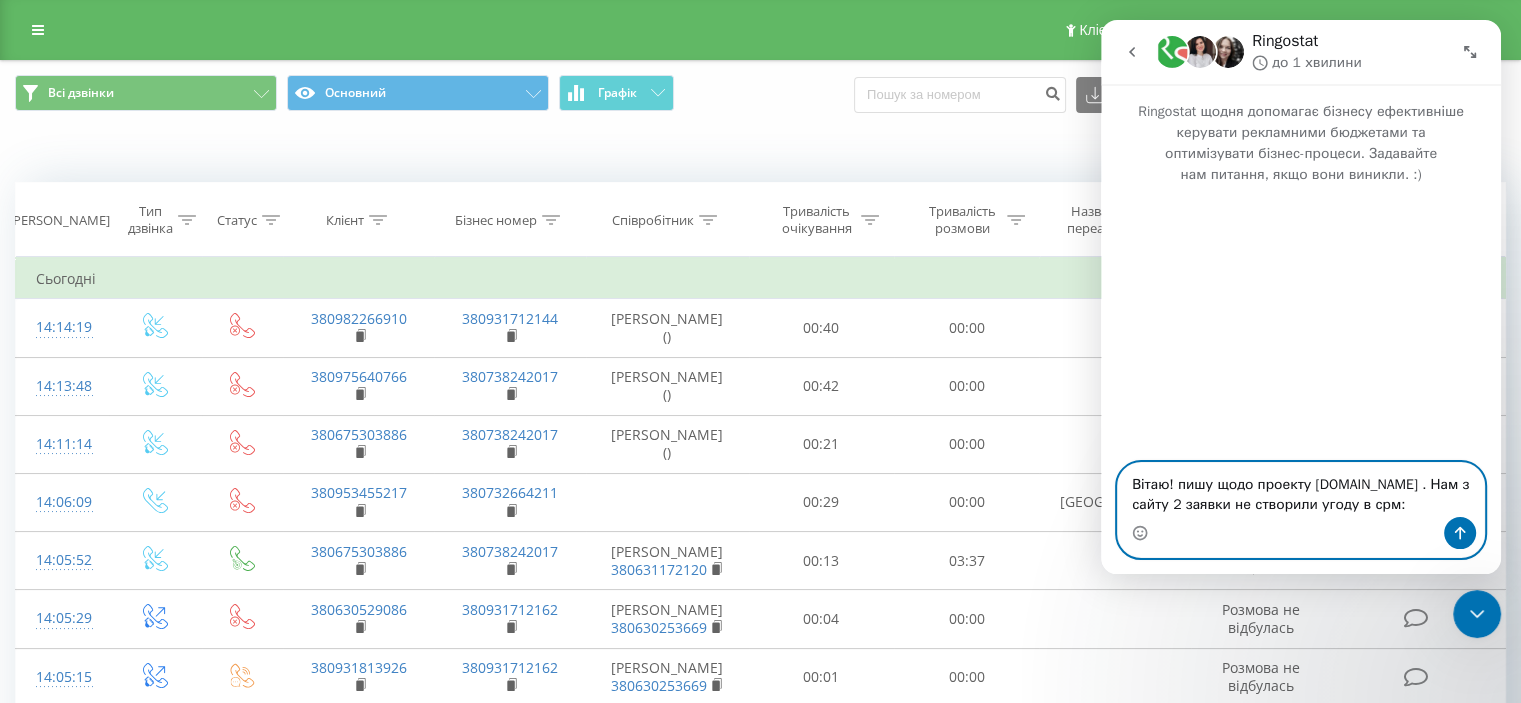 click on "Вітаю! пишу щодо проекту riel.ua . Нам з сайту 2 заявки не створили угоду в срм:" at bounding box center [1301, 490] 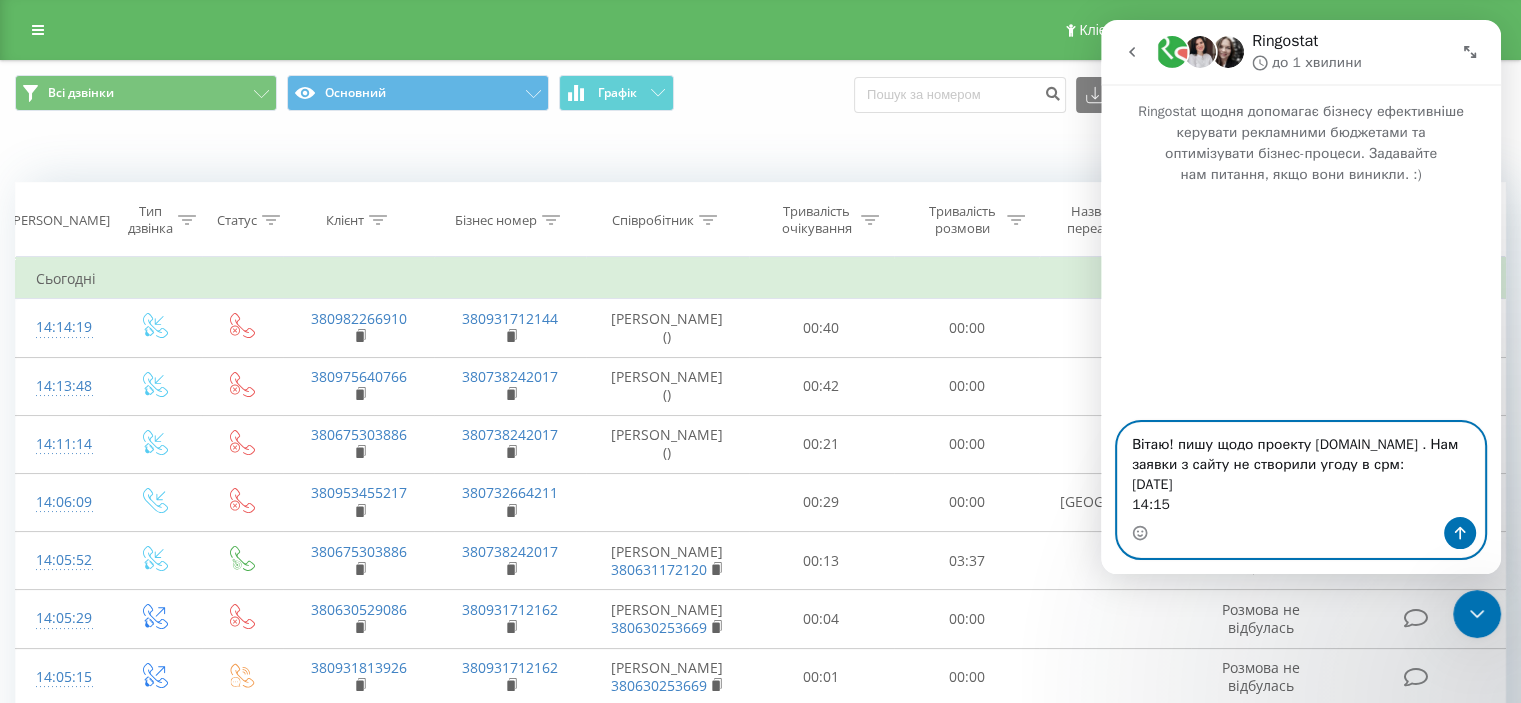 paste on "380972761748" 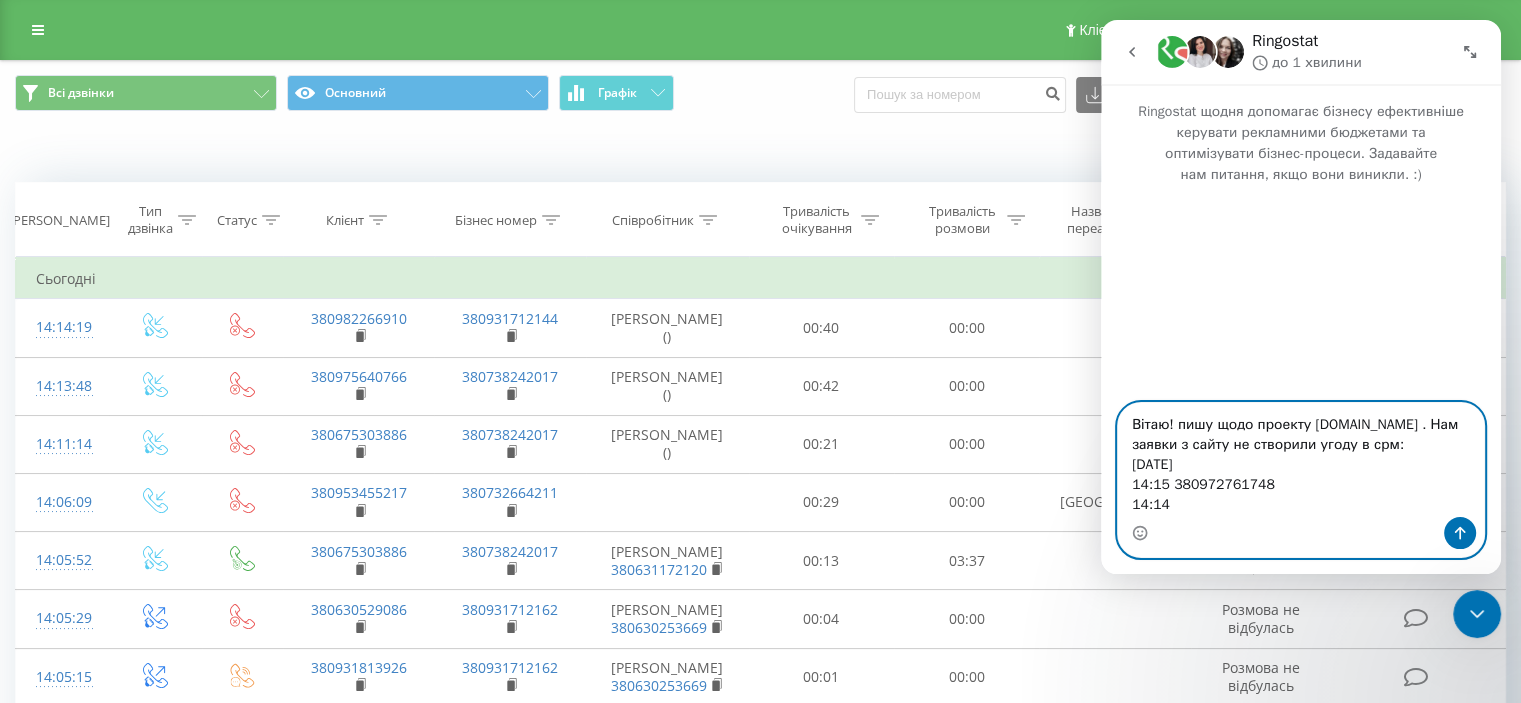 paste on "380974578373" 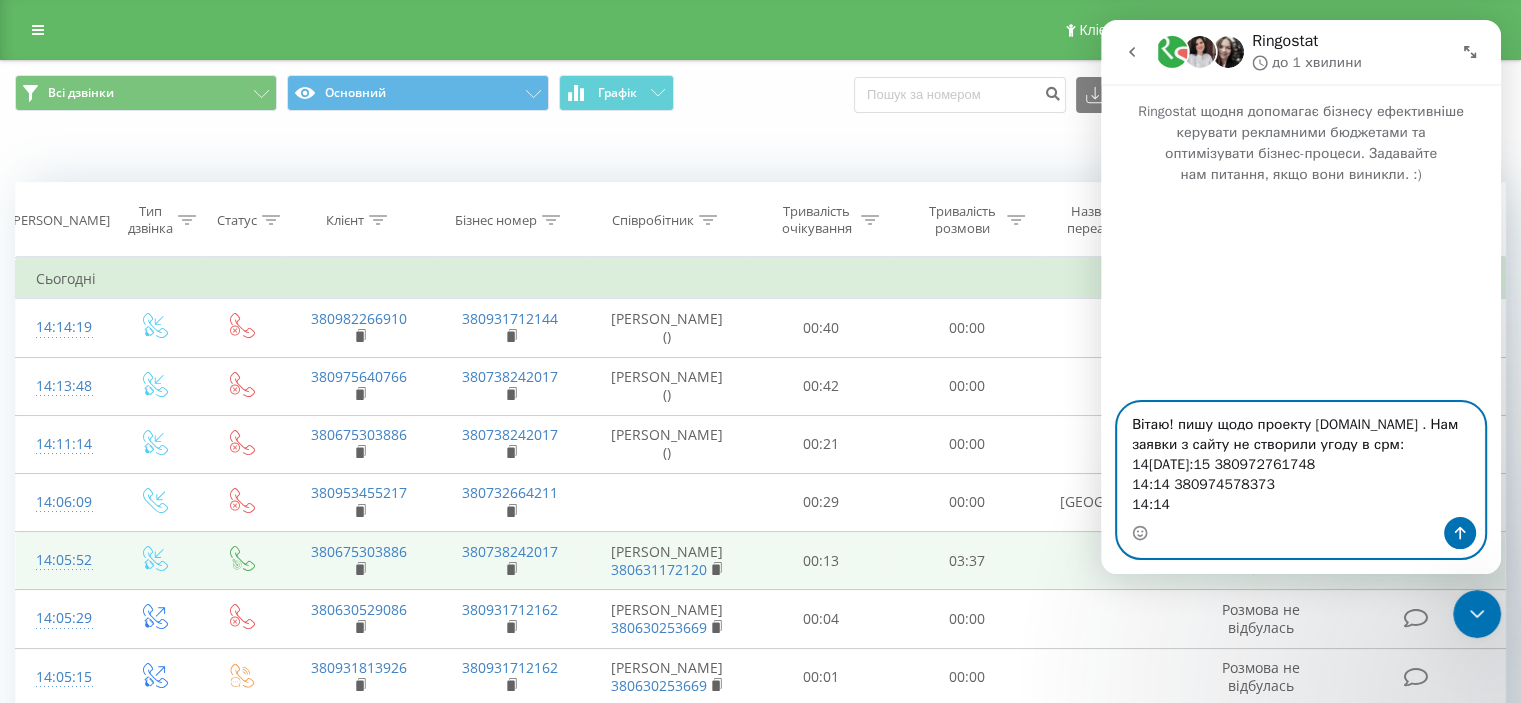 paste on "380 (99) 999 99 99" 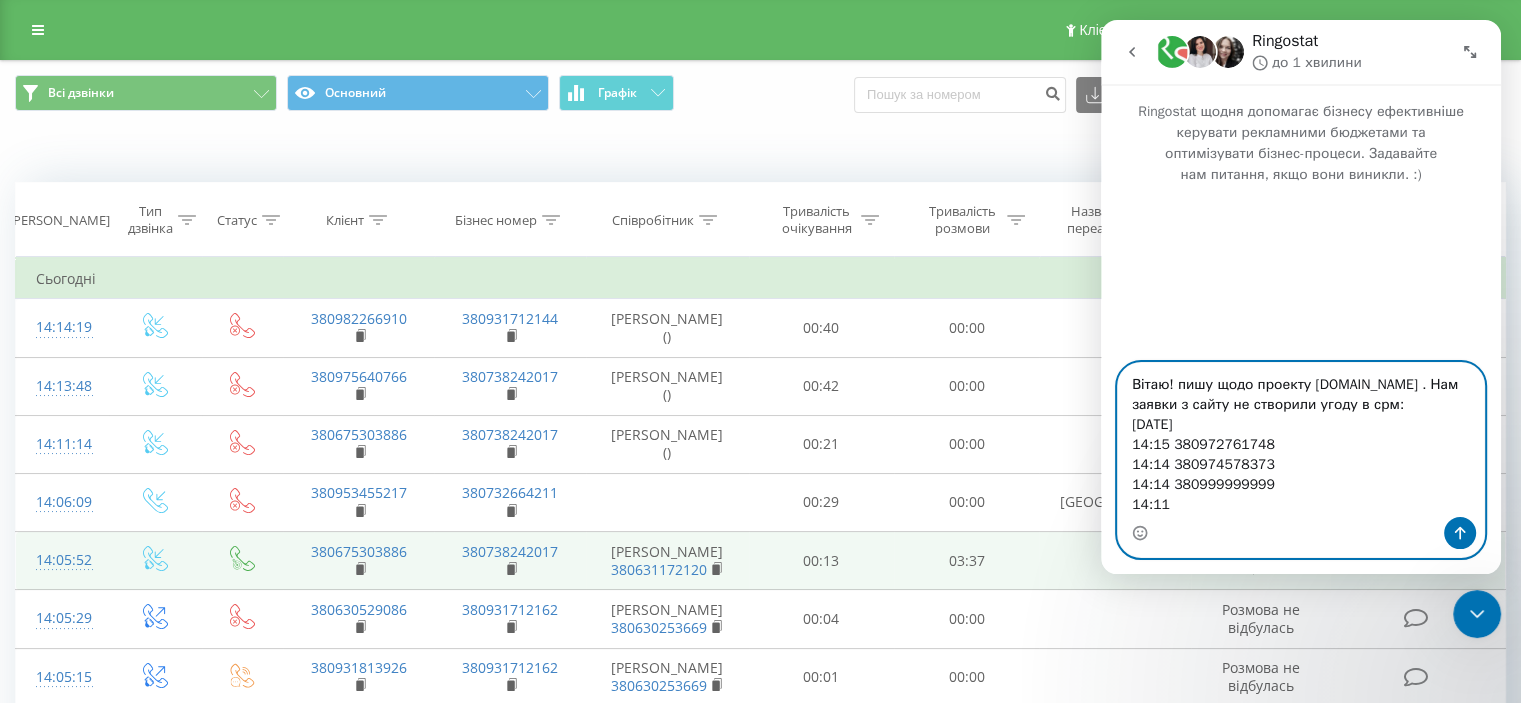 paste on "380 (66) 721 76 04" 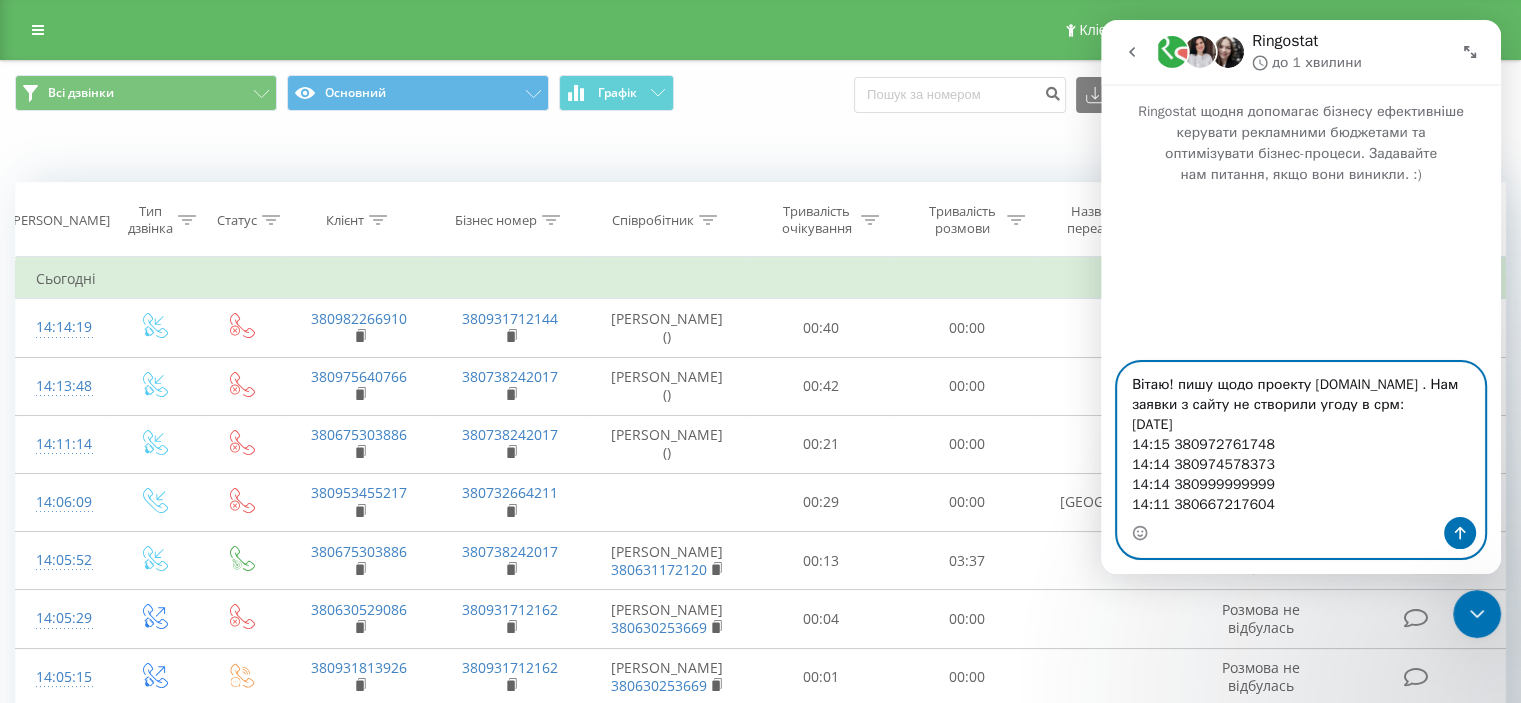 click on "Вітаю! пишу щодо проекту riel.ua . Нам заявки з сайту не створили угоду в срм:
14.07
14:15 380972761748
14:14 380974578373
14:14 380999999999
14:11 380667217604" at bounding box center (1301, 440) 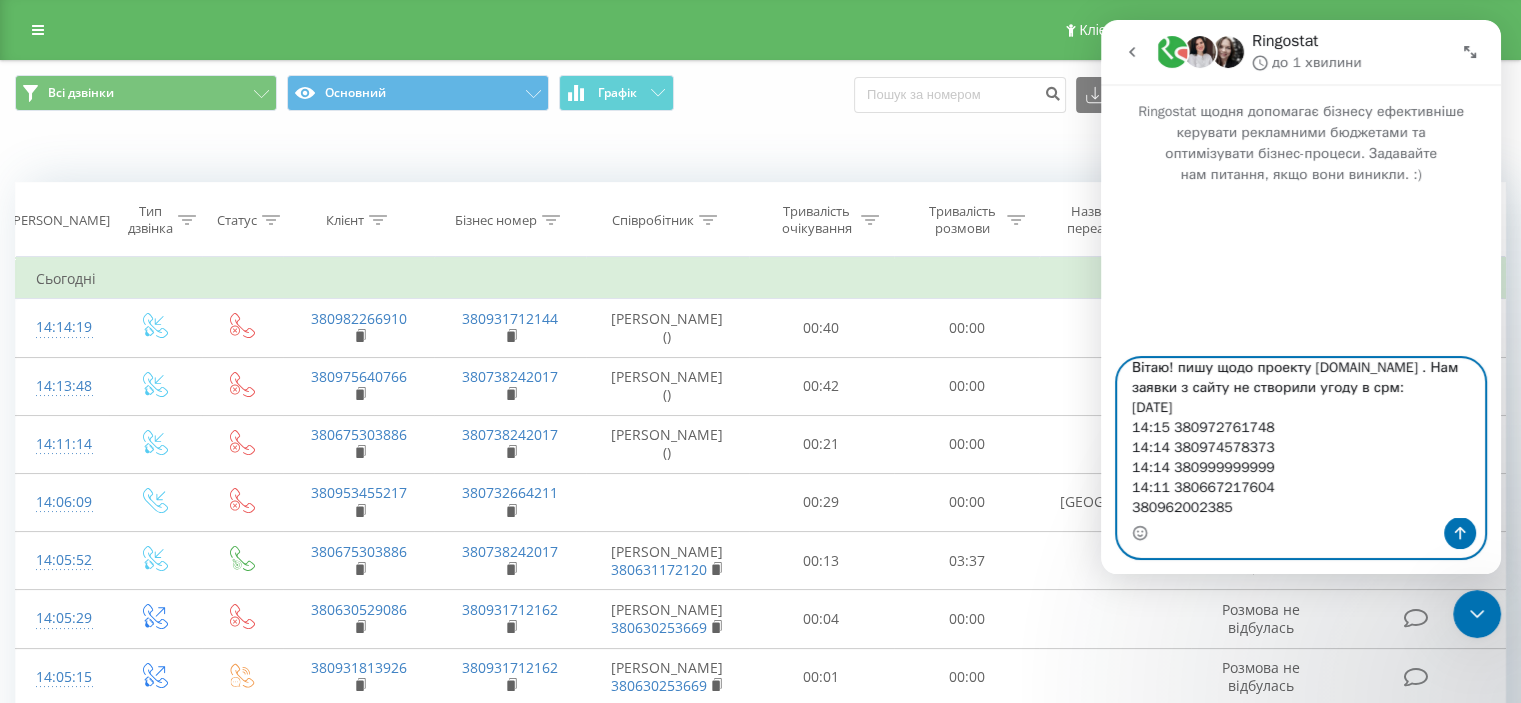 click on "Вітаю! пишу щодо проекту riel.ua . Нам заявки з сайту не створили угоду в срм:
14.07
14:15 380972761748
14:14 380974578373
14:14 380999999999
14:11 380667217604
380962002385" at bounding box center (1301, 438) 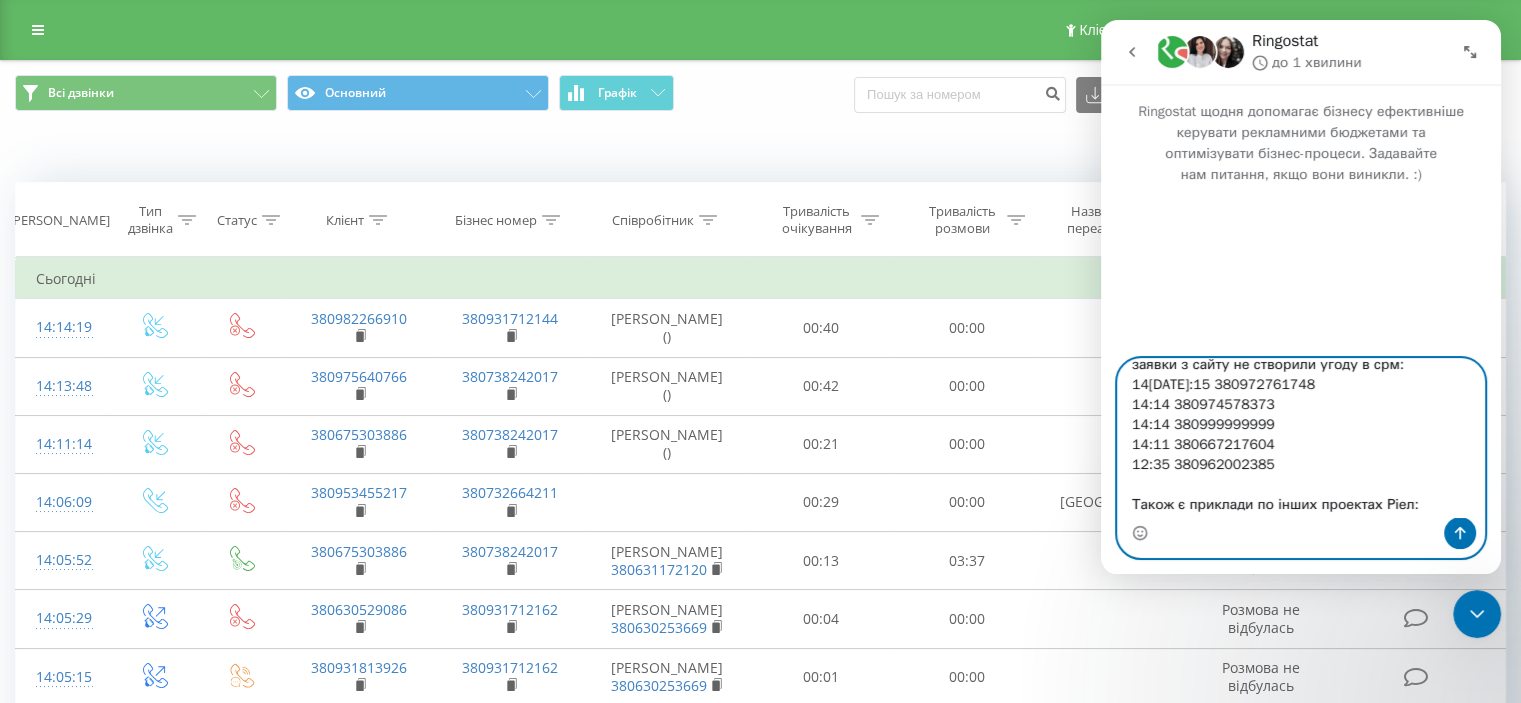 scroll, scrollTop: 73, scrollLeft: 0, axis: vertical 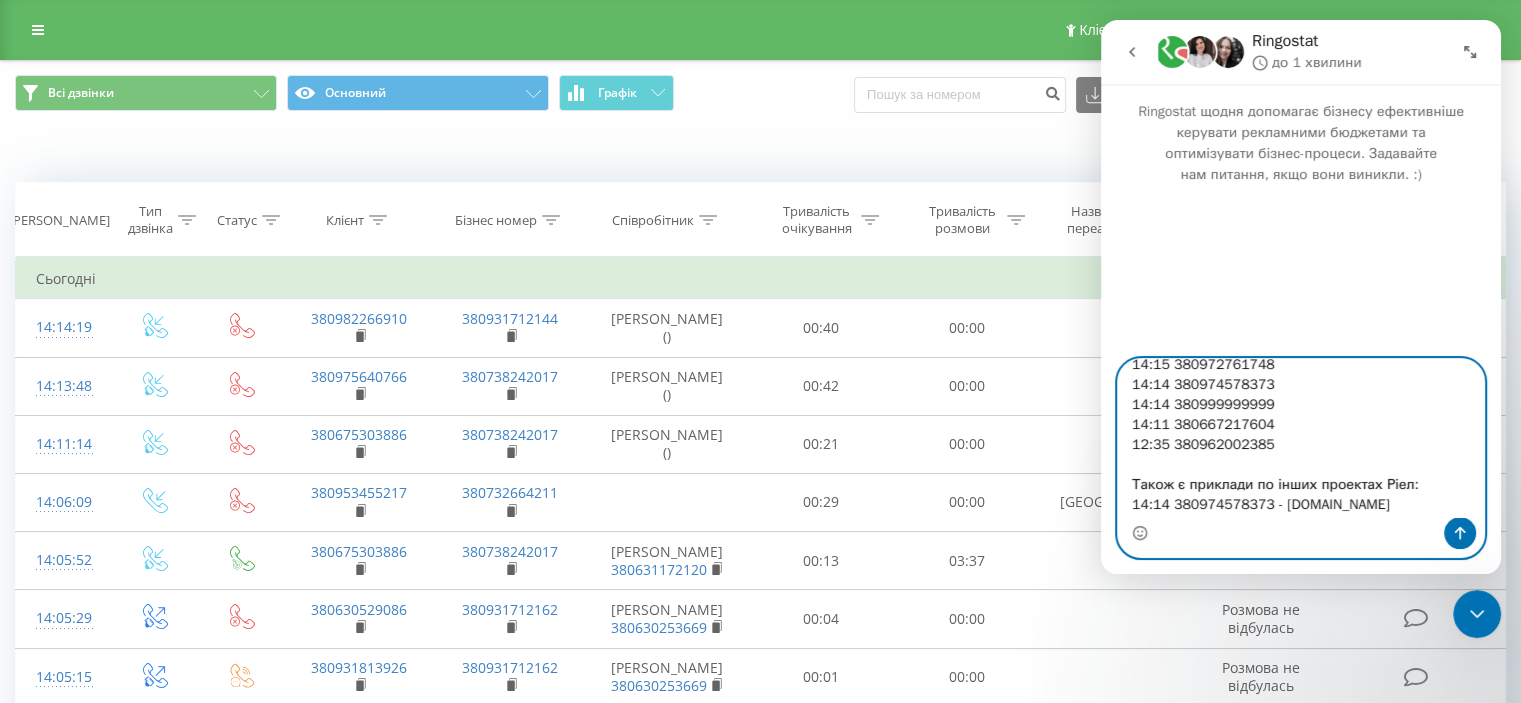 click on "Вітаю! пишу щодо проекту riel.ua . Нам заявки з сайту не створили угоду в срм:
14.07
14:15 380972761748
14:14 380974578373
14:14 380999999999
14:11 380667217604
12:35 380962002385
Також є приклади по інших проектах Ріел:
14:14 380974578373 - shengen.riel.ua" at bounding box center [1301, 438] 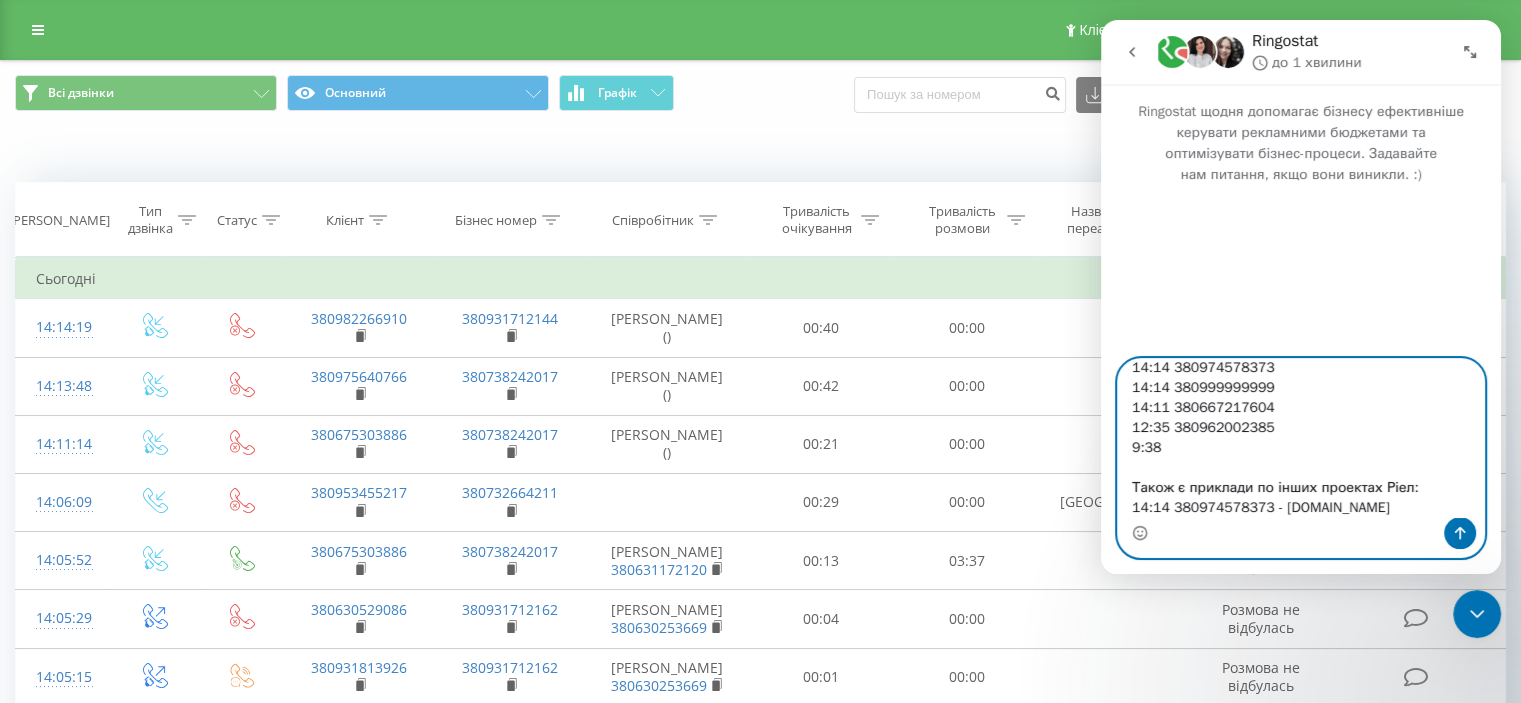 click on "Вітаю! пишу щодо проекту riel.ua . Нам заявки з сайту не створили угоду в срм:
14.07
14:15 380972761748
14:14 380974578373
14:14 380999999999
14:11 380667217604
12:35 380962002385
9:38
Також є приклади по інших проектах Ріел:
14:14 380974578373 - shengen.riel.ua" at bounding box center (1301, 438) 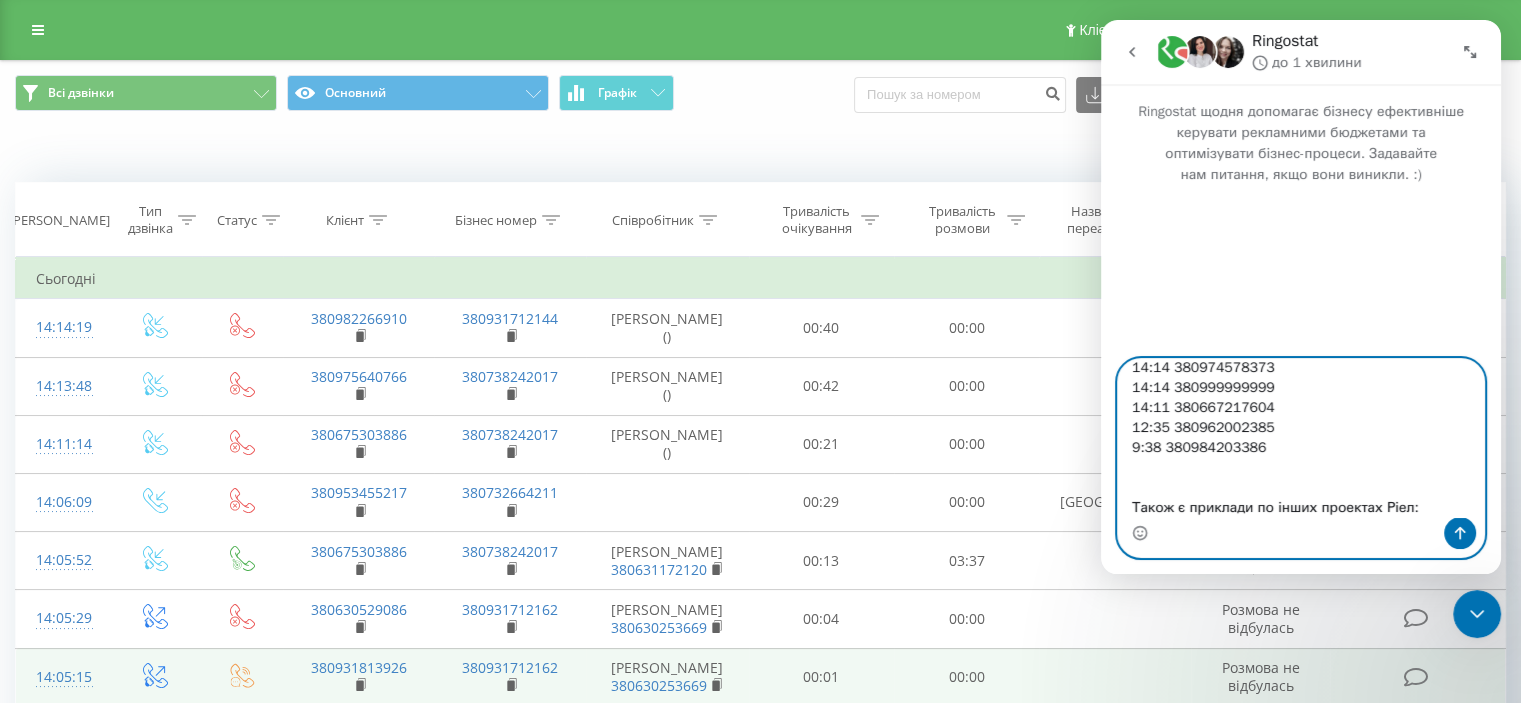 type on "Вітаю! пишу щодо проекту riel.ua . Нам заявки з сайту не створили угоду в срм:
14.07
14:15 380972761748
14:14 380974578373
14:14 380999999999
14:11 380667217604
12:35 380962002385
9:38 380984203386
Також є приклади по інших проектах Ріел:
14:14 380974578373 - shengen.riel.ua" 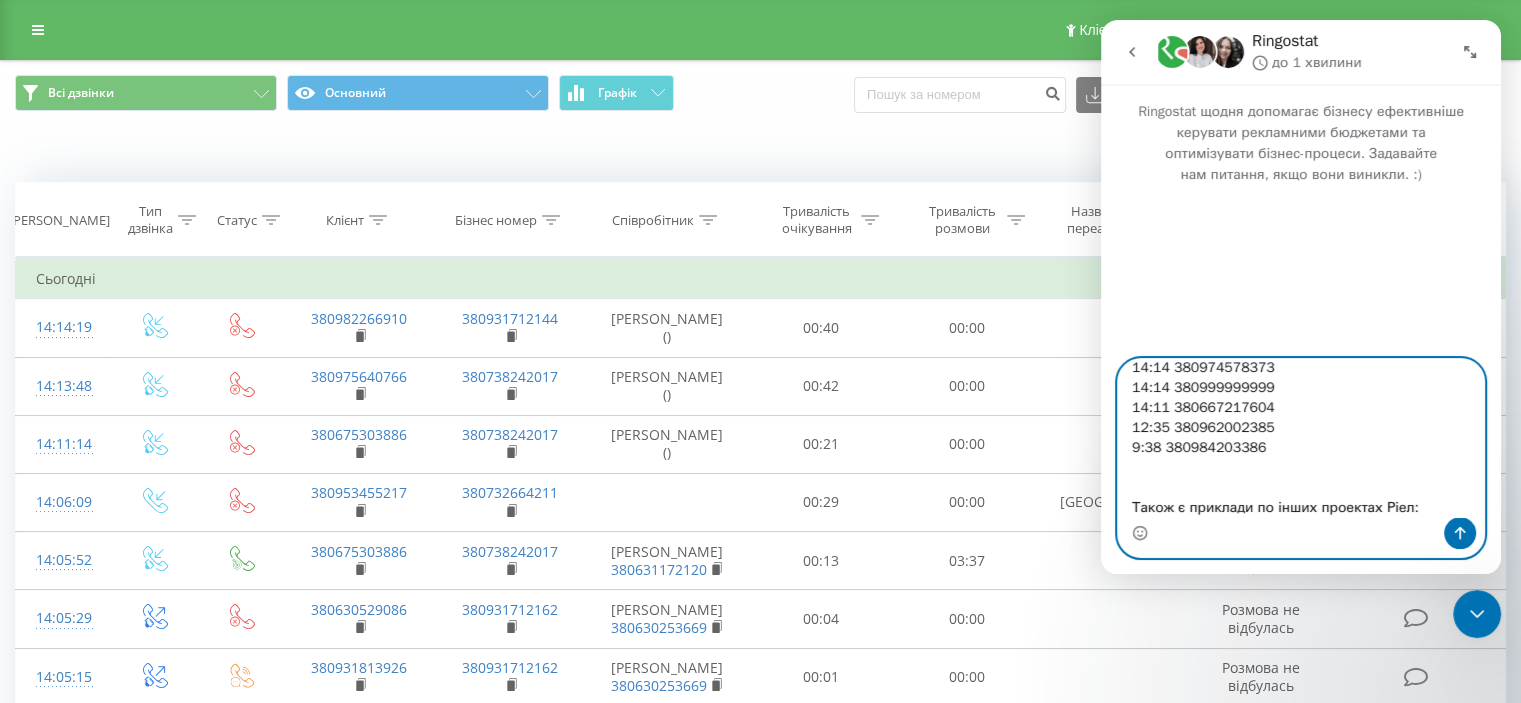 scroll, scrollTop: 136, scrollLeft: 0, axis: vertical 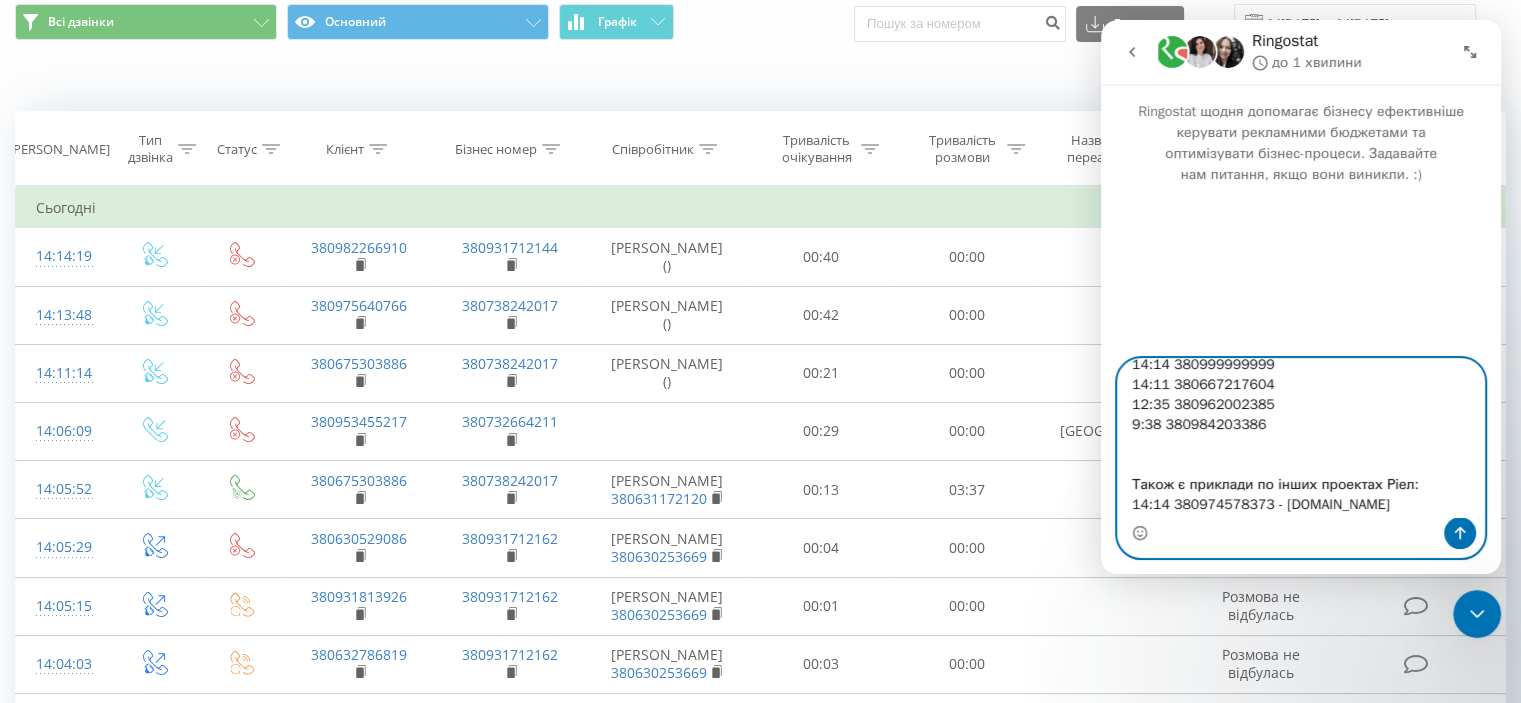 type 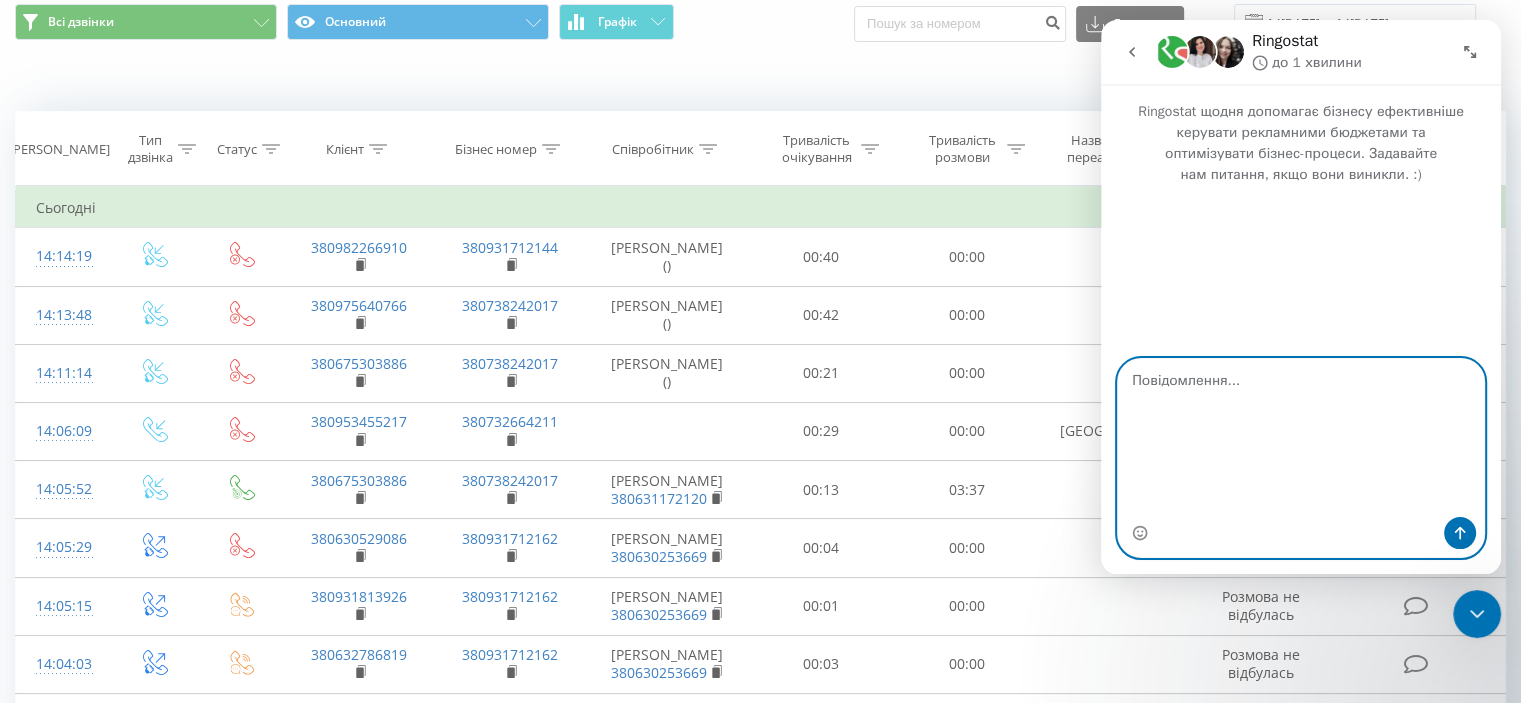 scroll, scrollTop: 0, scrollLeft: 0, axis: both 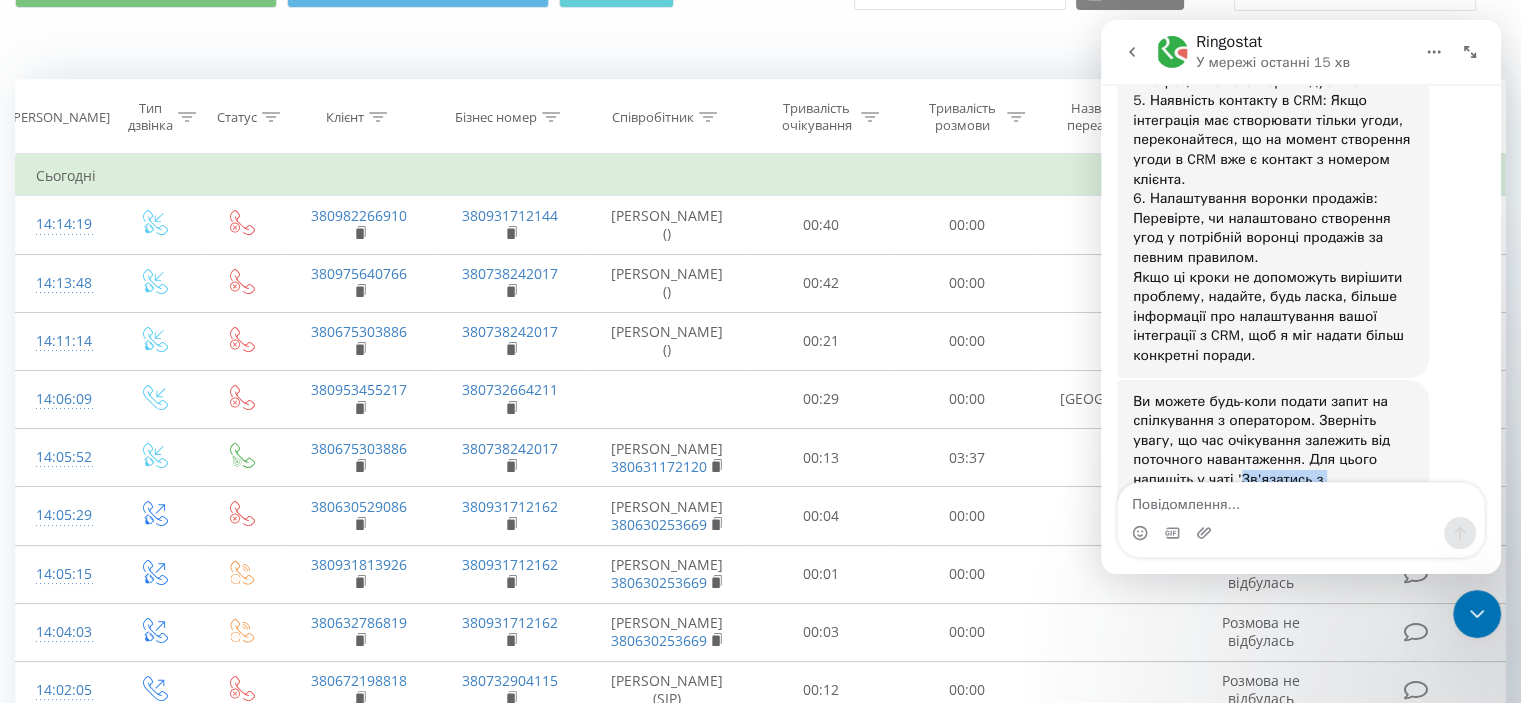 drag, startPoint x: 1294, startPoint y: 418, endPoint x: 1138, endPoint y: 419, distance: 156.0032 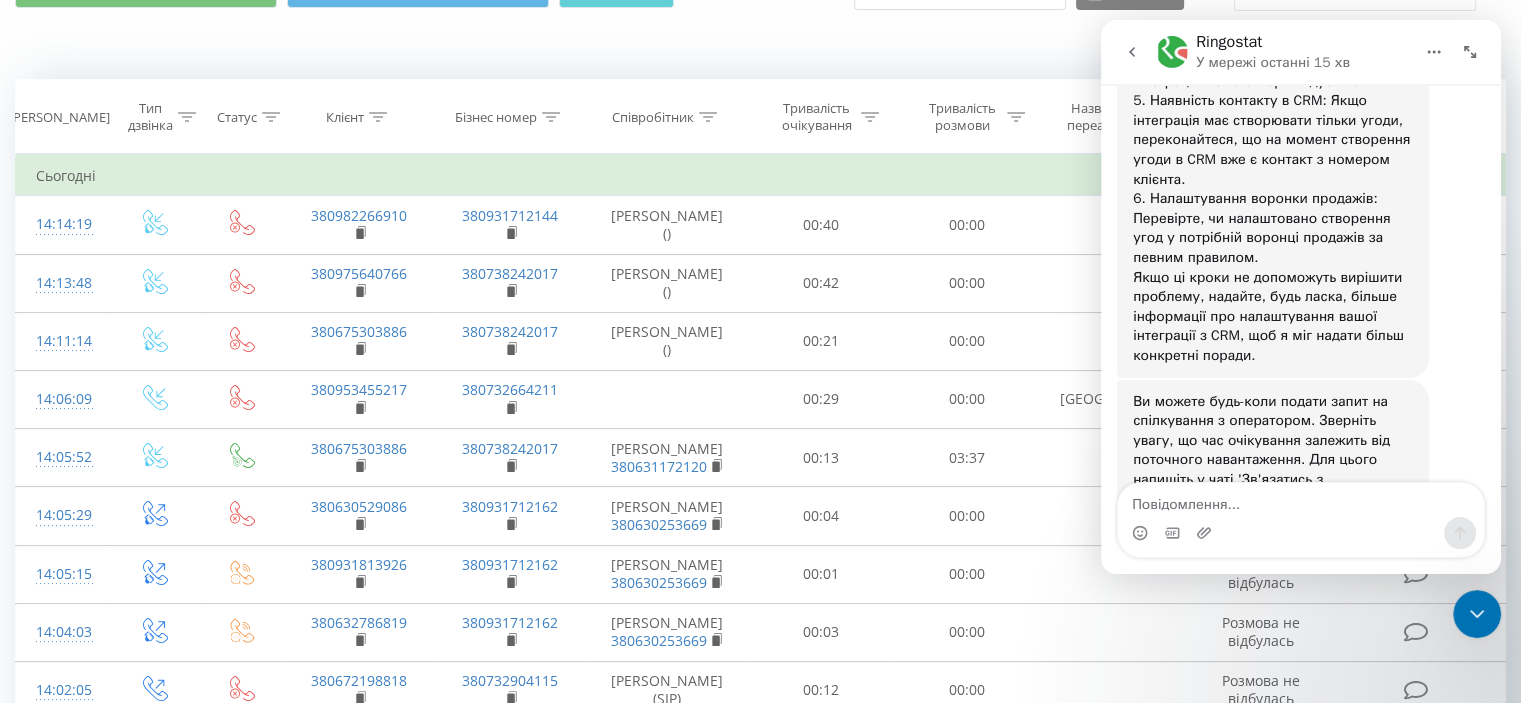 click at bounding box center [1206, 533] 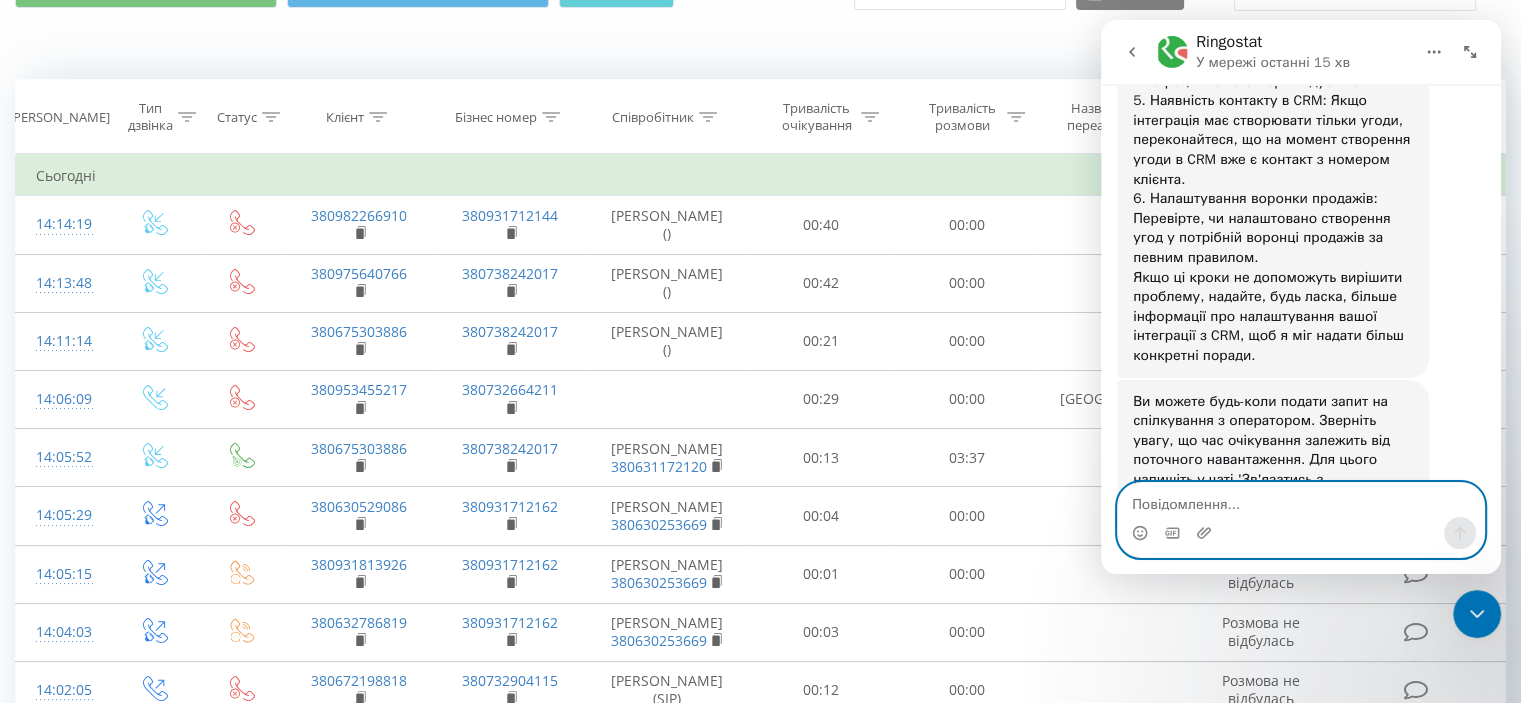 click at bounding box center (1301, 500) 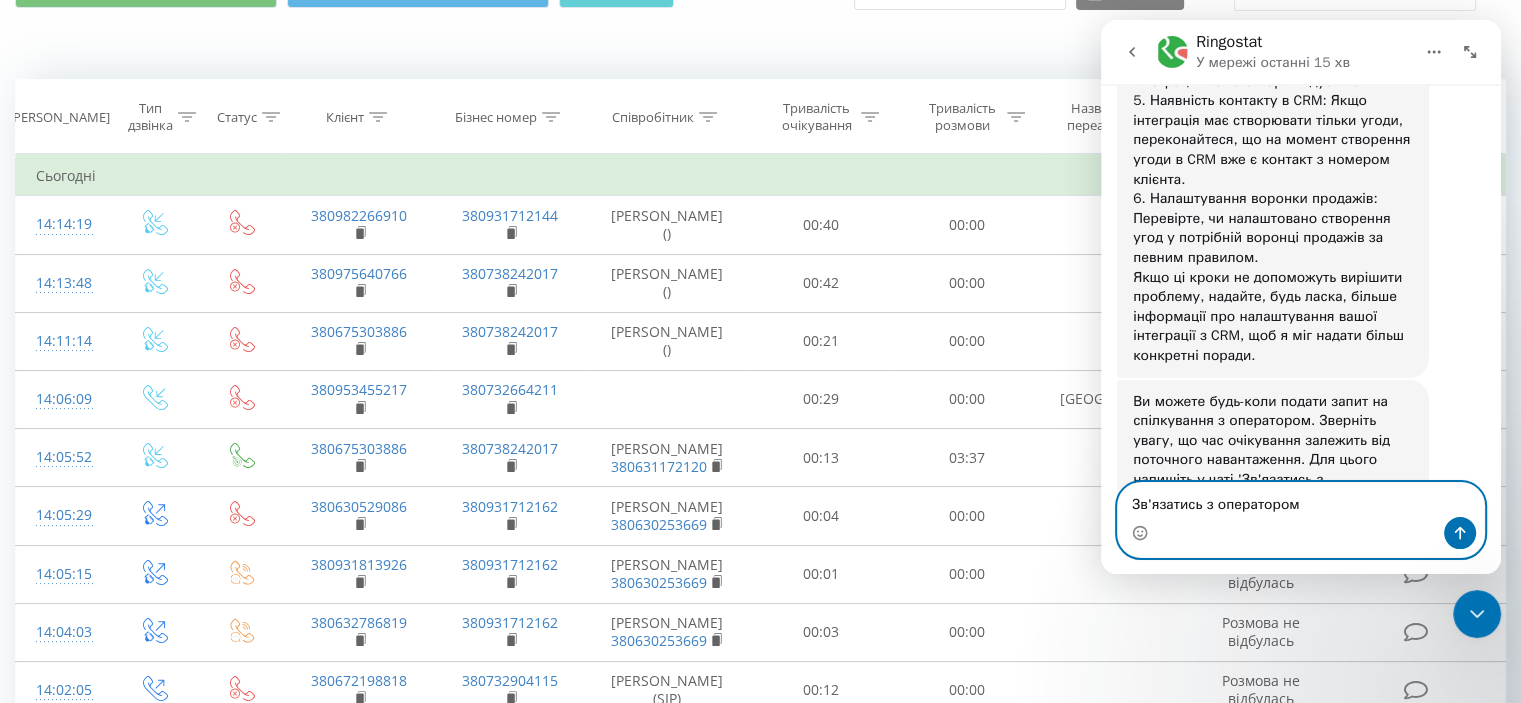 type 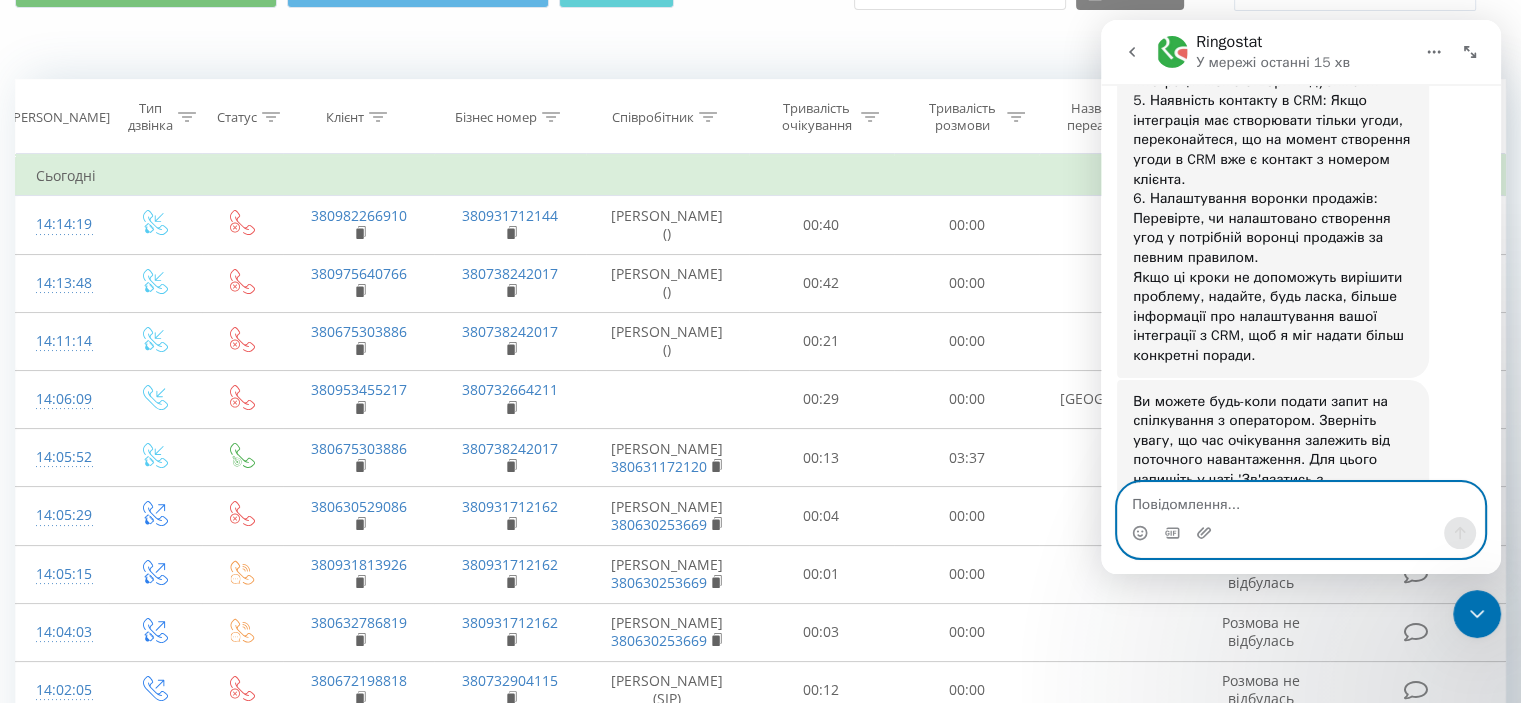 scroll, scrollTop: 1289, scrollLeft: 0, axis: vertical 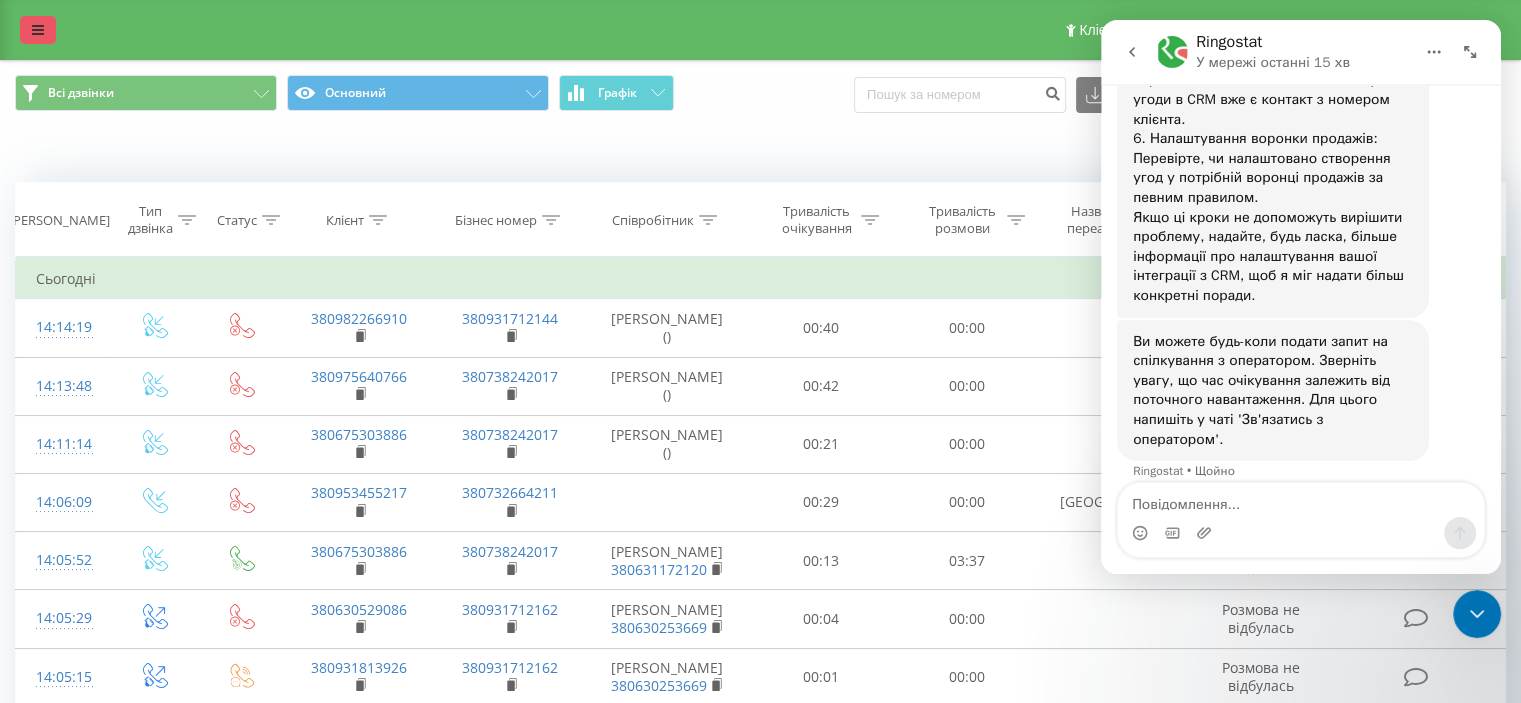 click at bounding box center (38, 30) 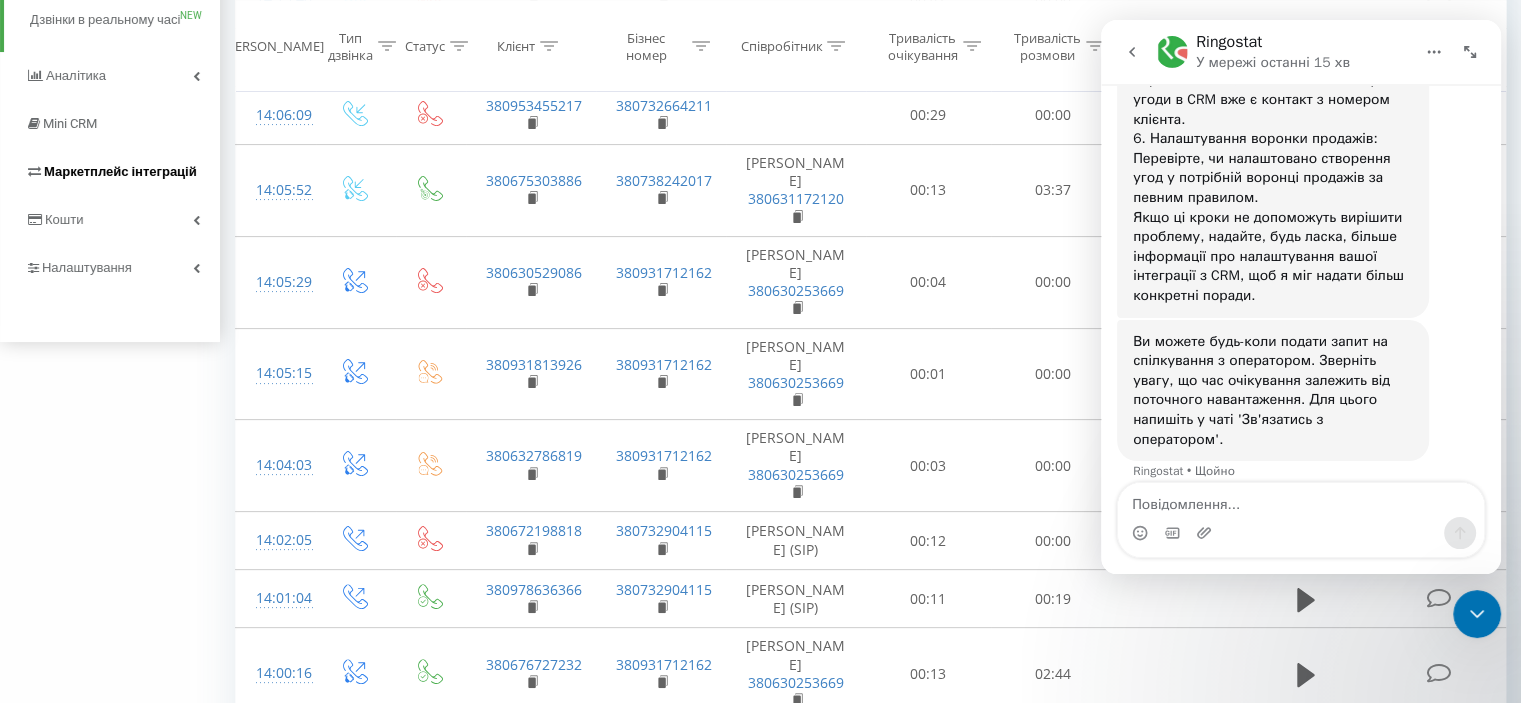 scroll, scrollTop: 407, scrollLeft: 0, axis: vertical 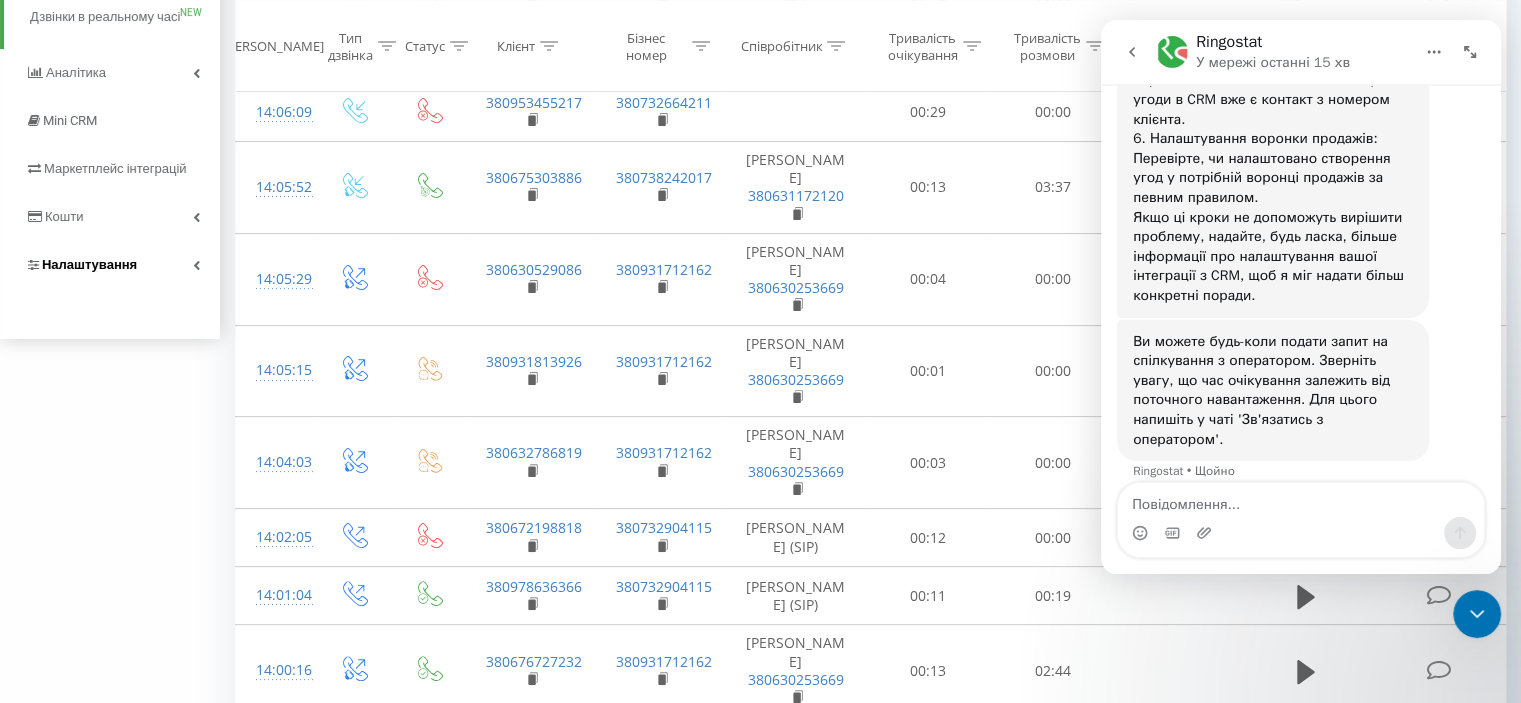 click on "Налаштування" at bounding box center [110, 265] 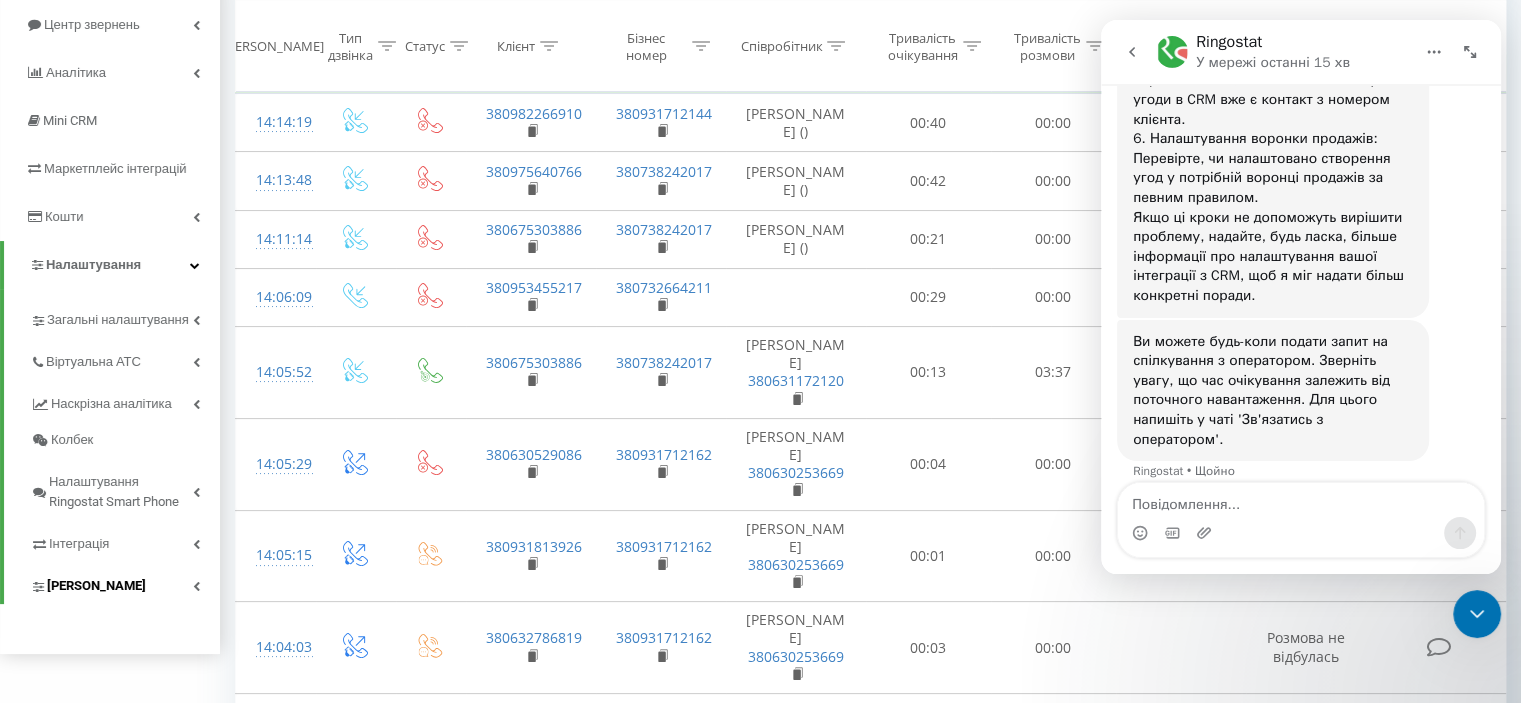 click on "[PERSON_NAME]" at bounding box center [96, 586] 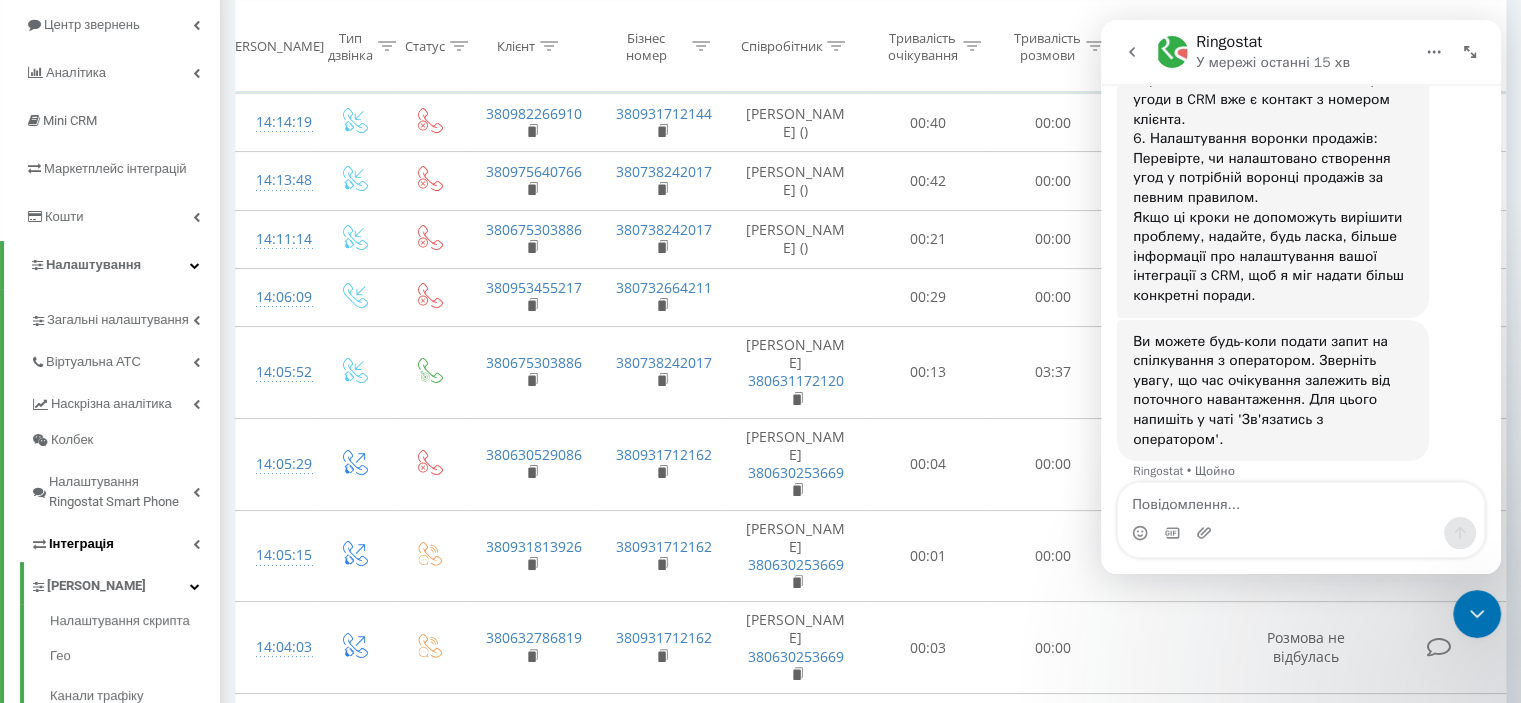 click on "Інтеграція" at bounding box center (125, 541) 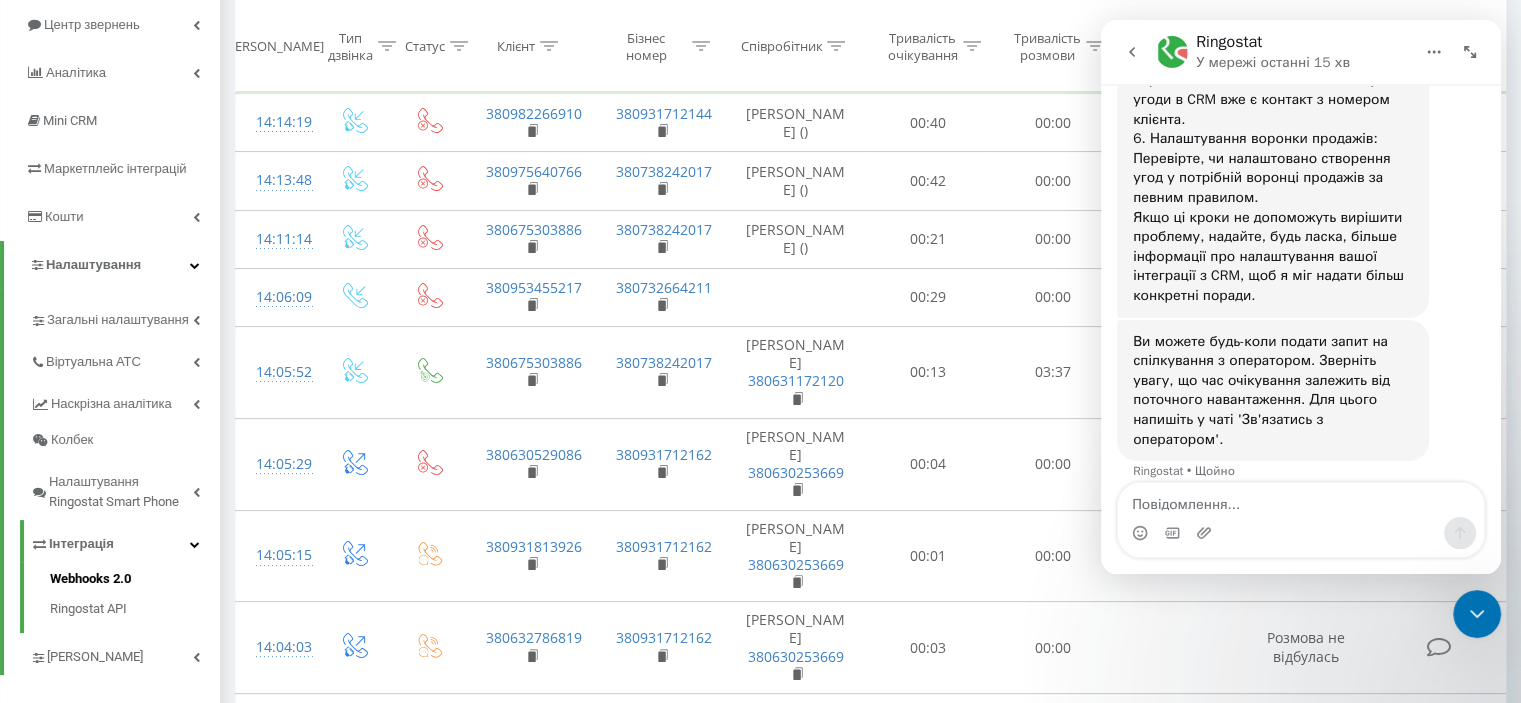 click on "Webhooks 2.0" at bounding box center [135, 581] 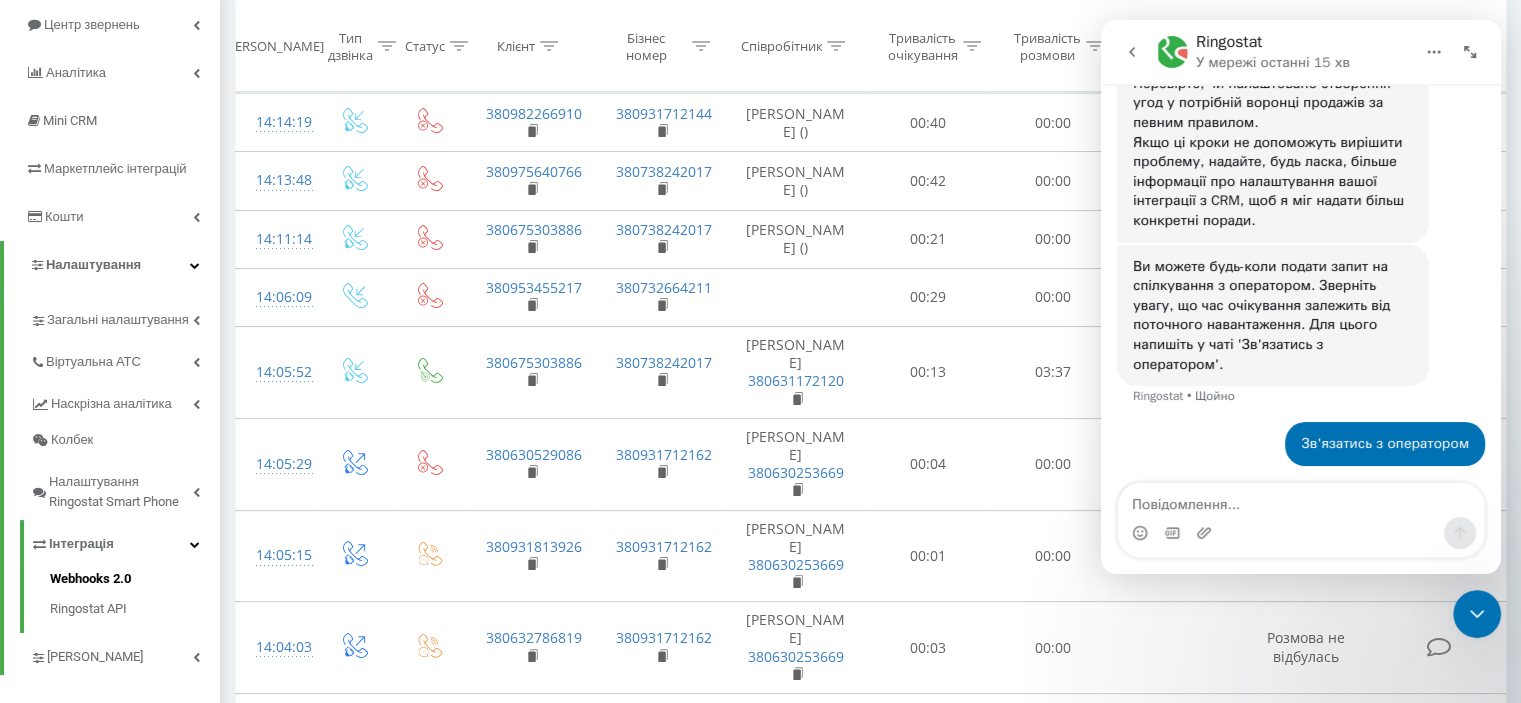 scroll, scrollTop: 1408, scrollLeft: 0, axis: vertical 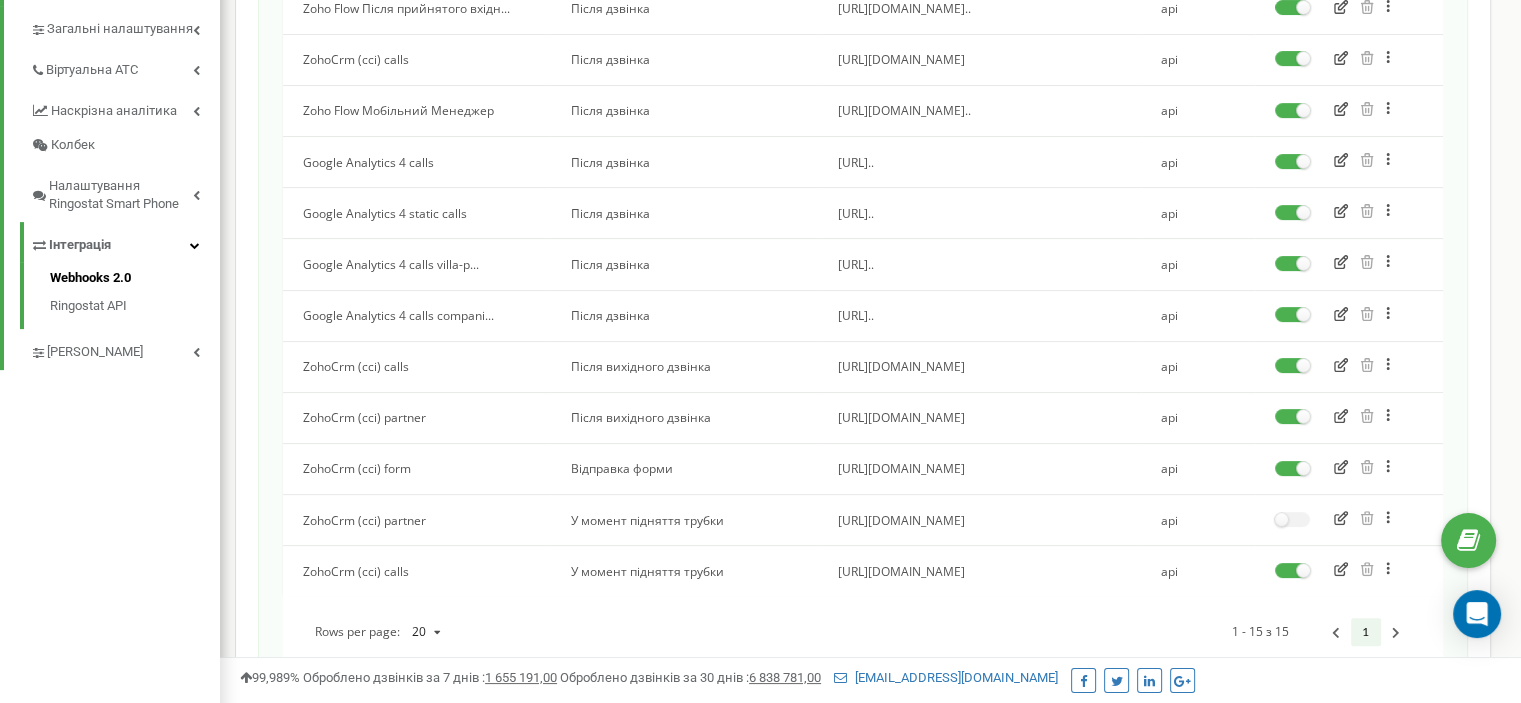 click 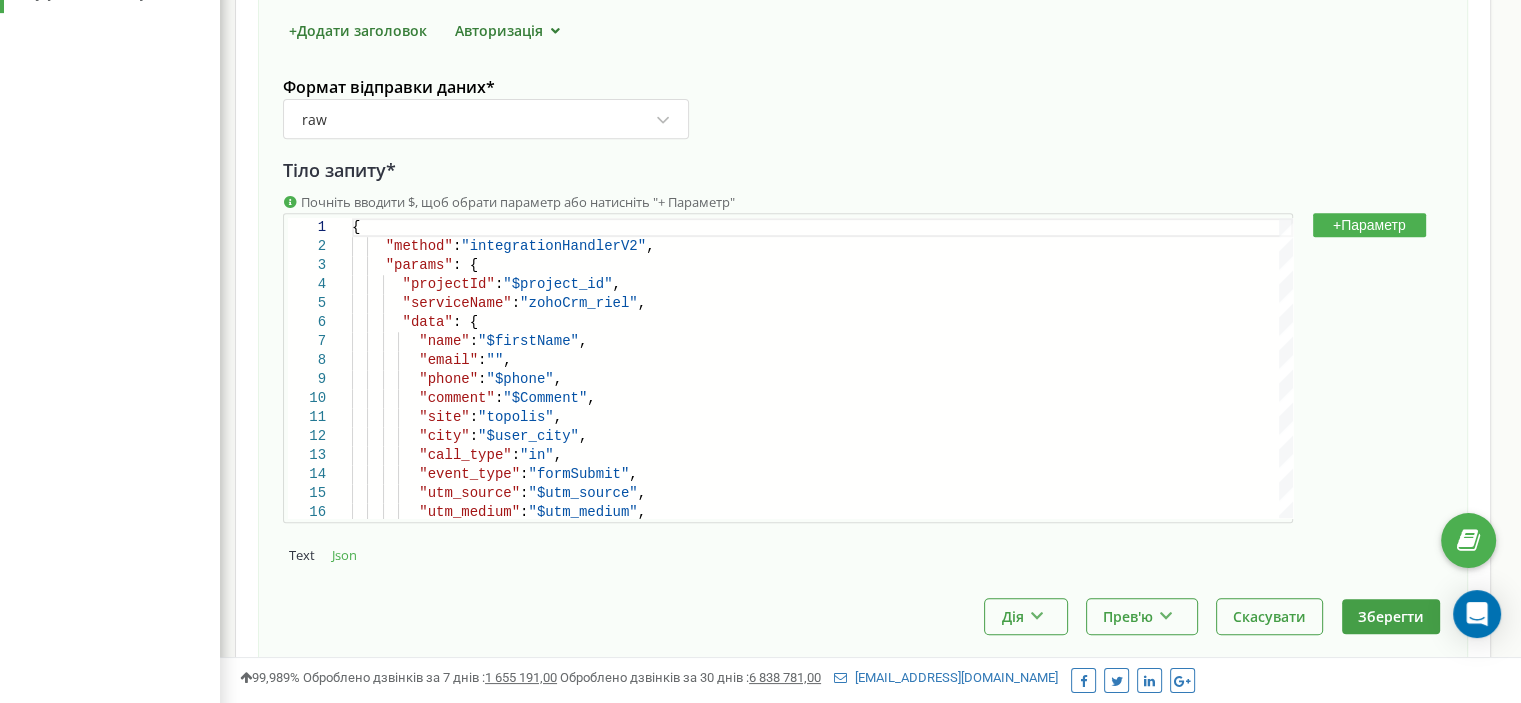 scroll, scrollTop: 951, scrollLeft: 0, axis: vertical 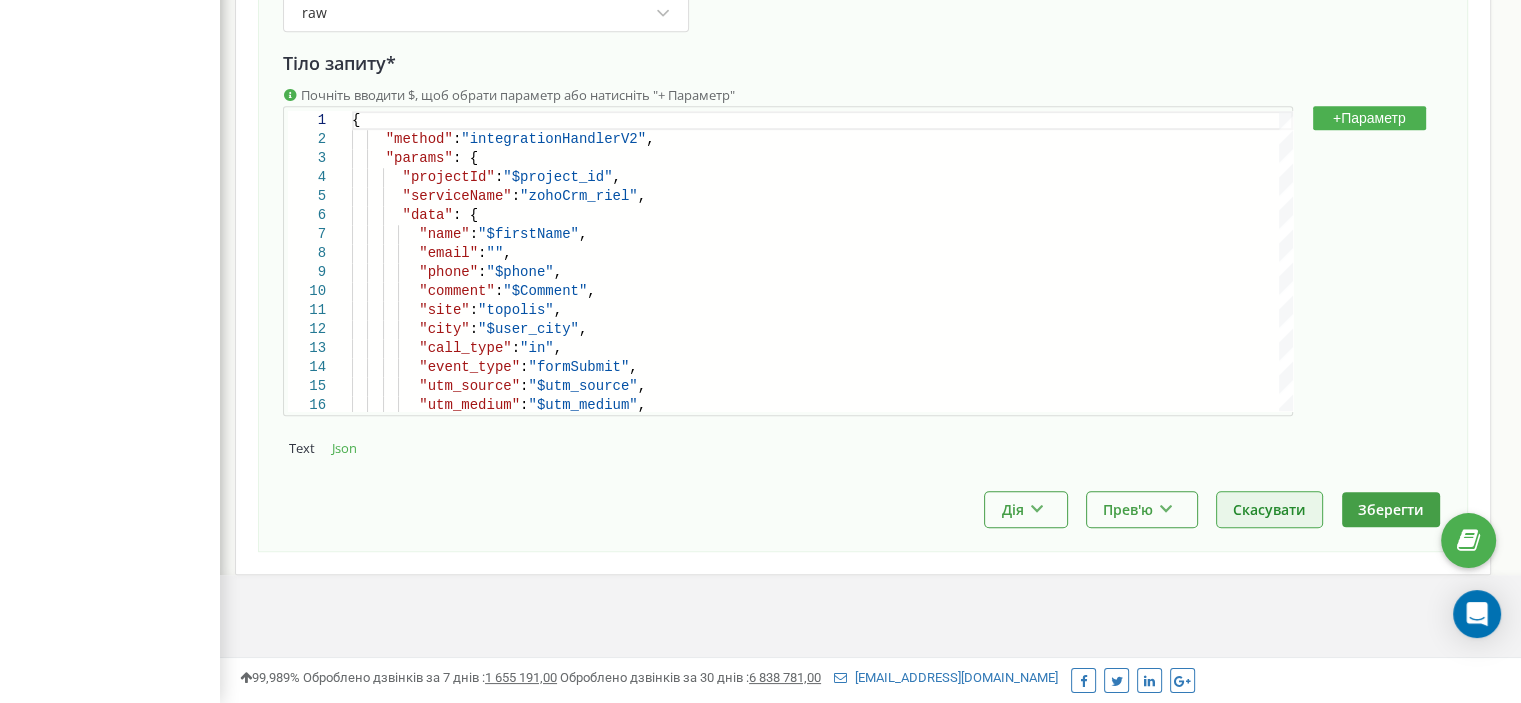 click on "Скасувати" at bounding box center [1269, 509] 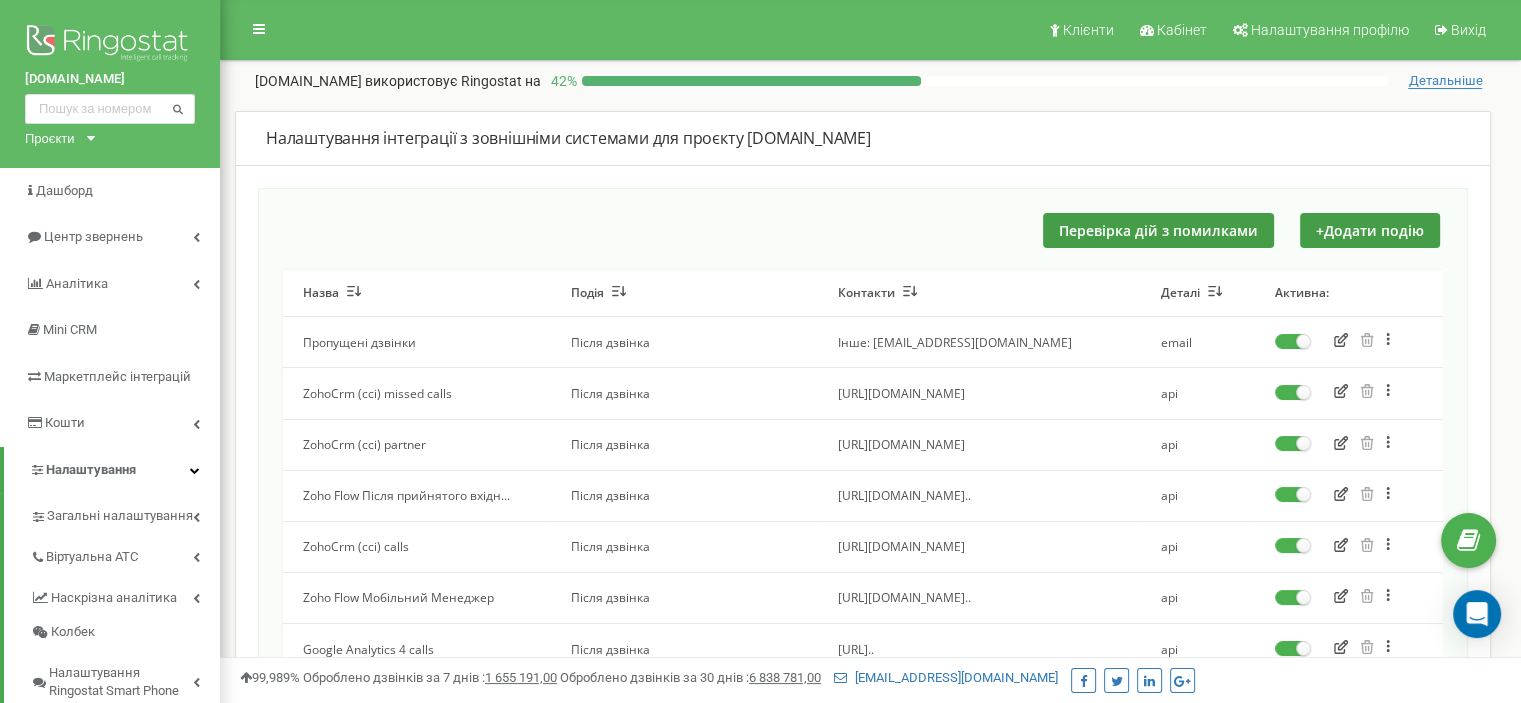 scroll, scrollTop: 628, scrollLeft: 0, axis: vertical 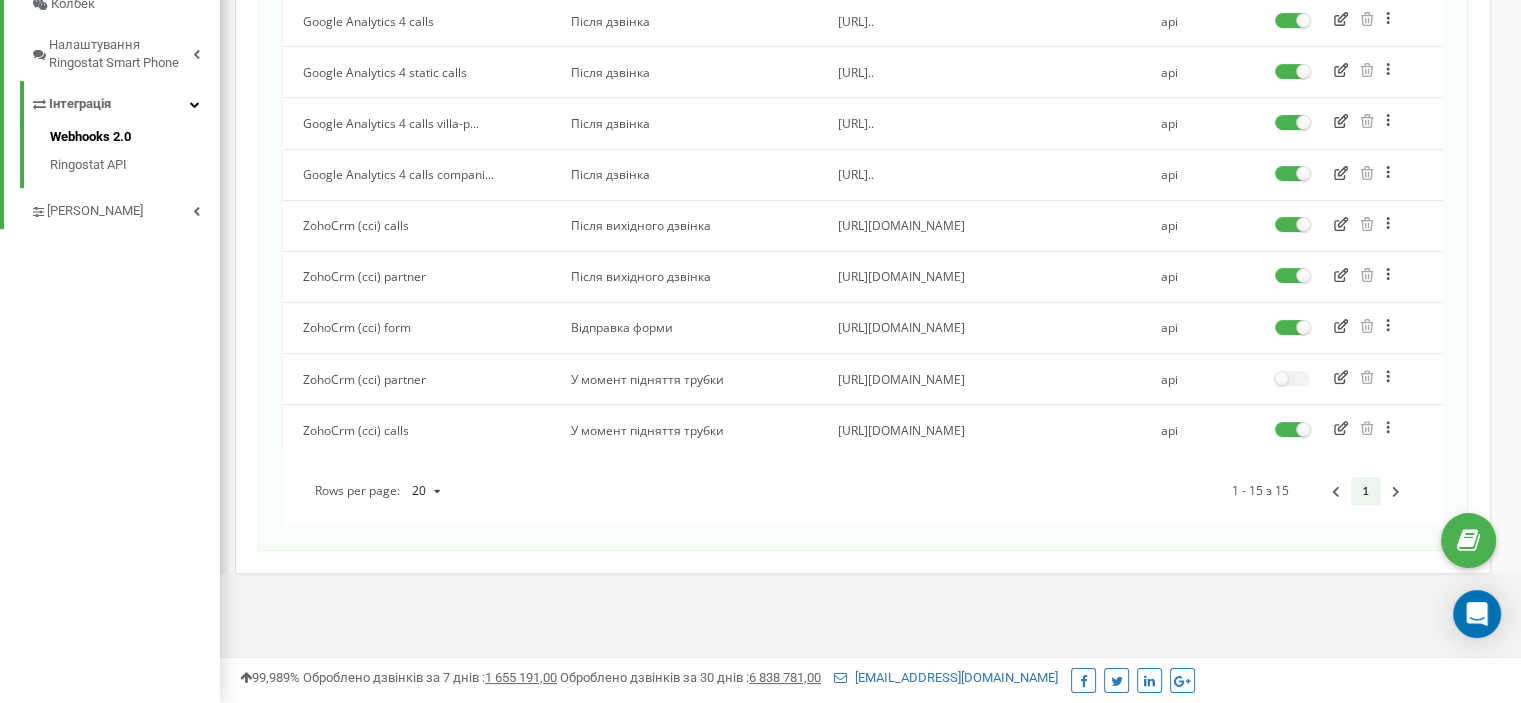 click on "Зробити копію Перенести" at bounding box center (1349, 327) 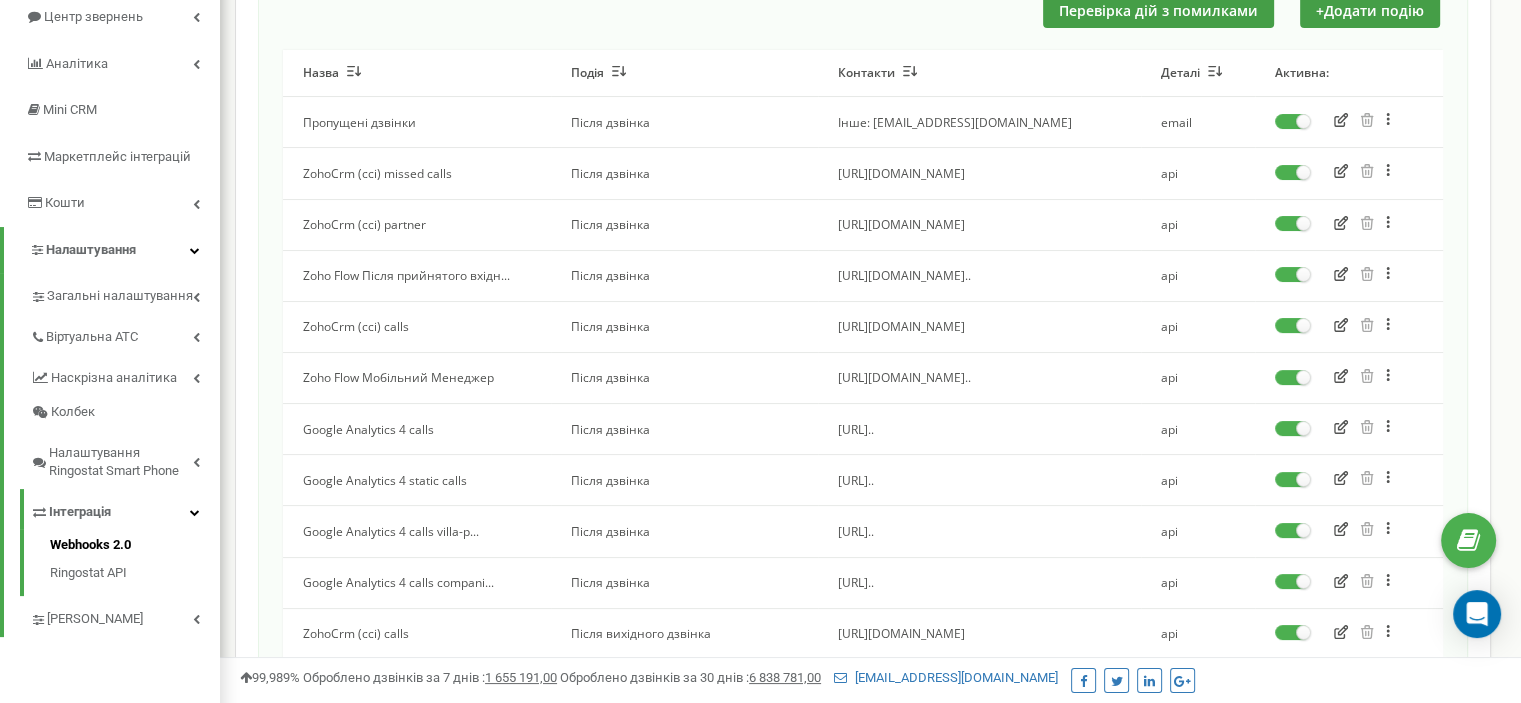 scroll, scrollTop: 0, scrollLeft: 0, axis: both 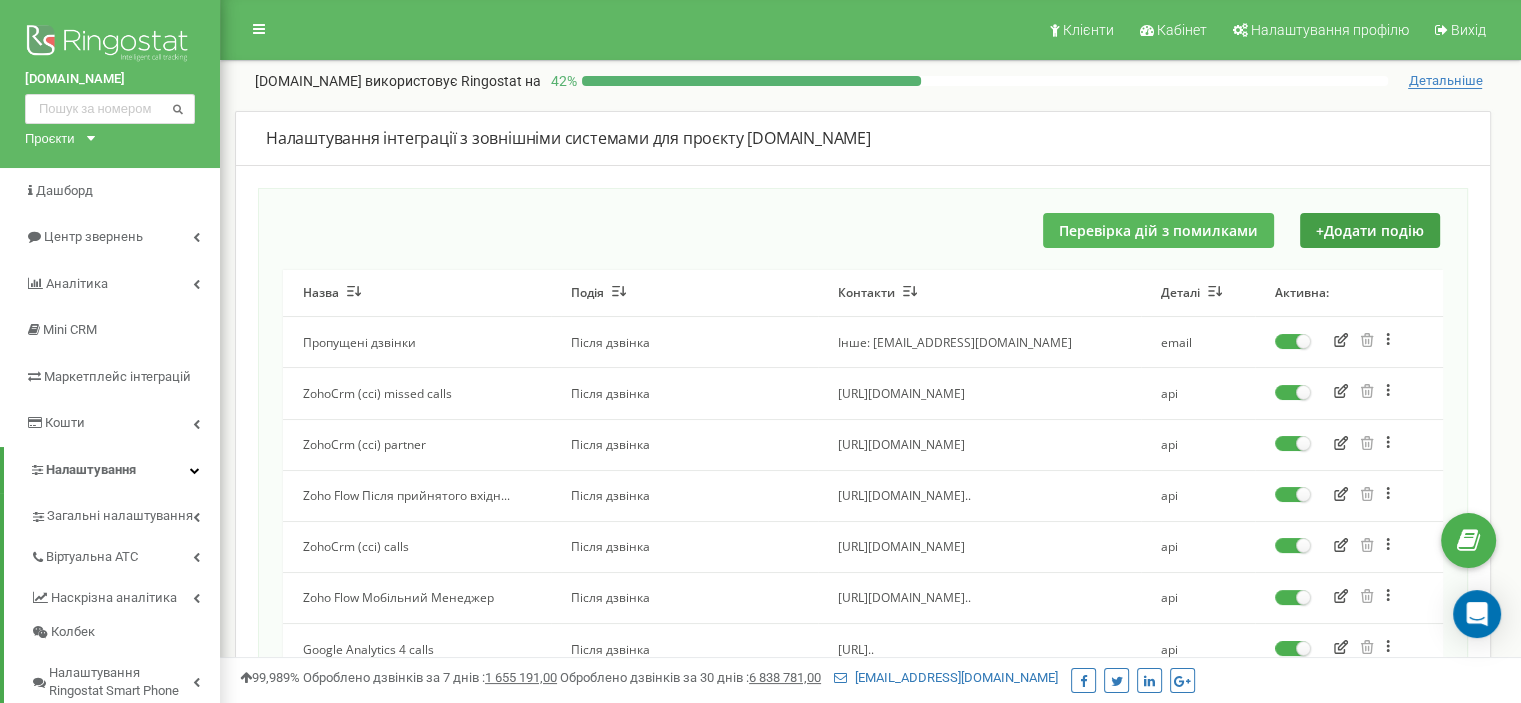 click on "Перевірка дій з помилками" at bounding box center [1158, 230] 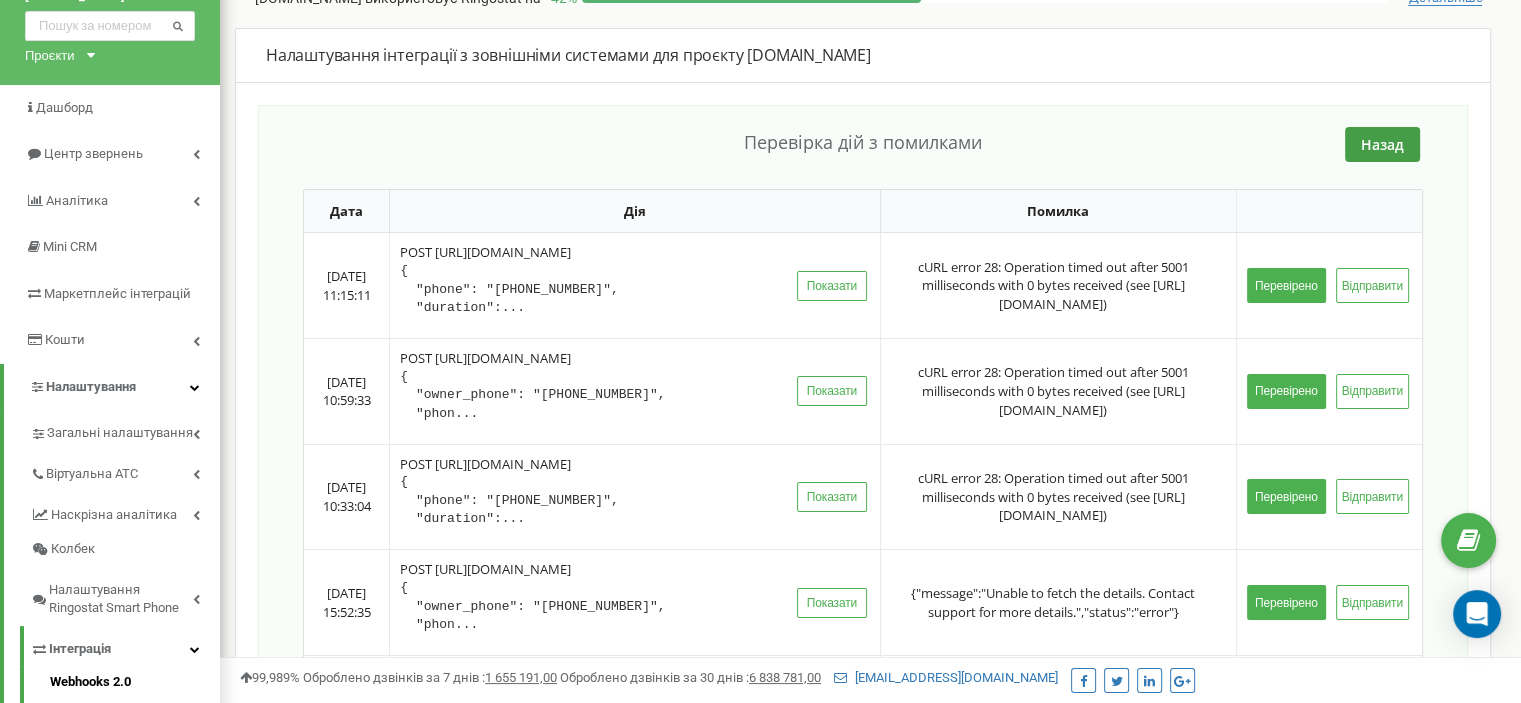 scroll, scrollTop: 84, scrollLeft: 0, axis: vertical 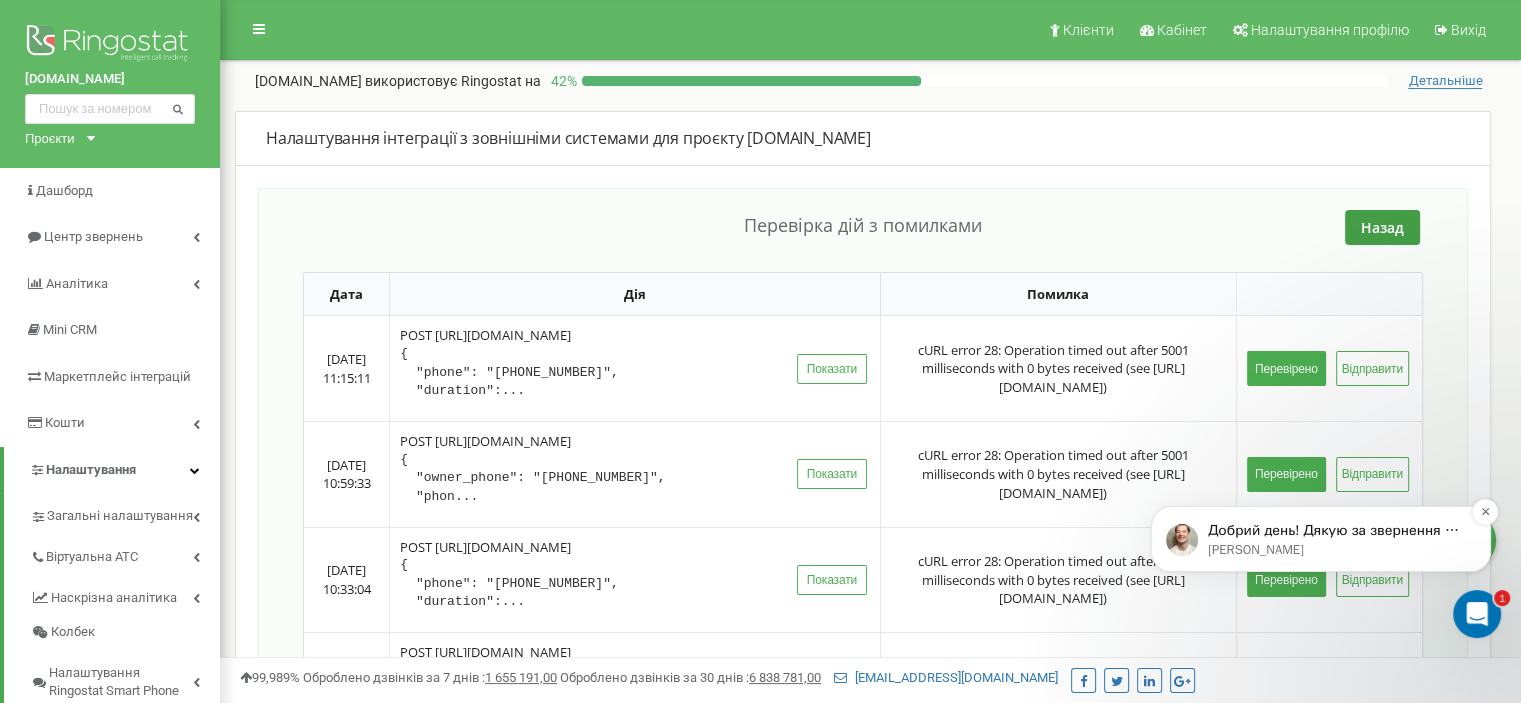click on "Vladyslav • Щойно" at bounding box center (1337, 550) 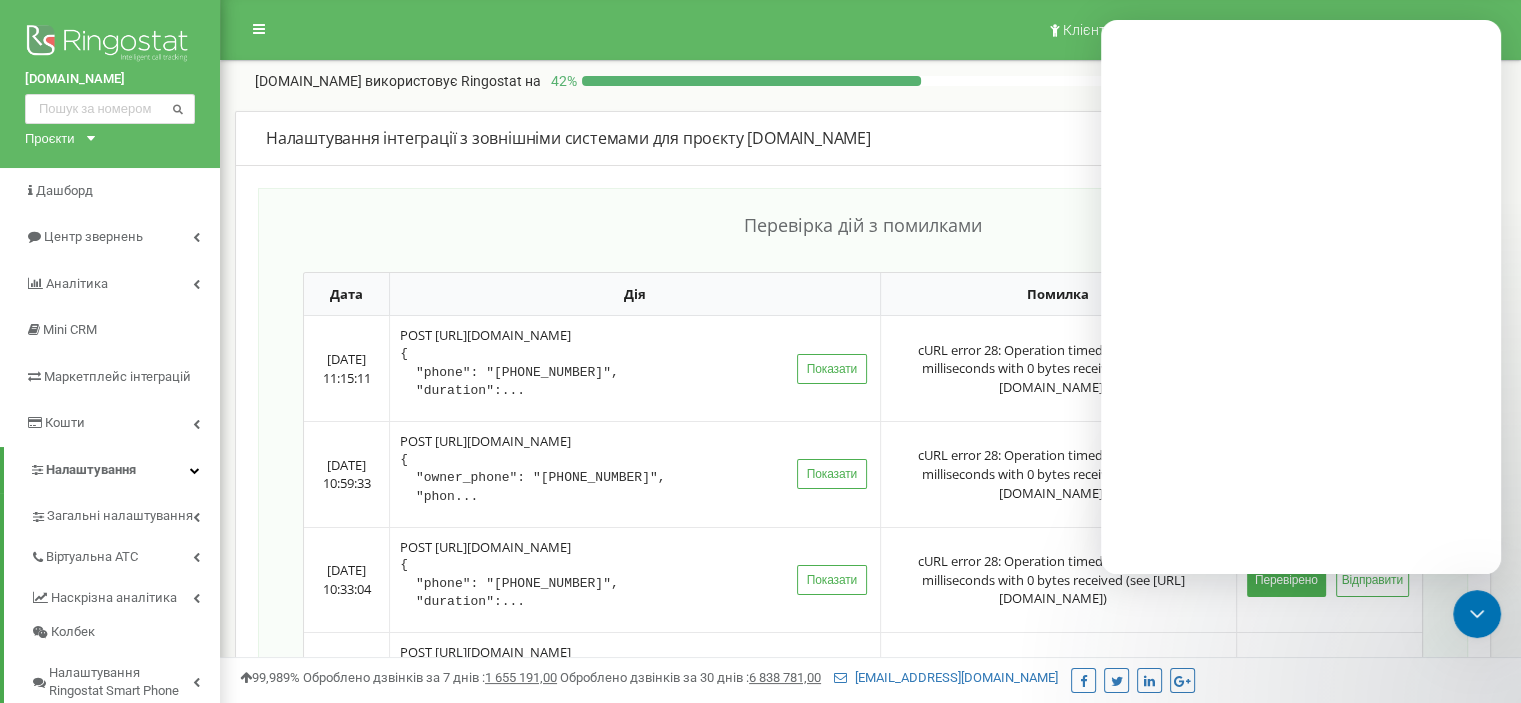 scroll, scrollTop: 0, scrollLeft: 0, axis: both 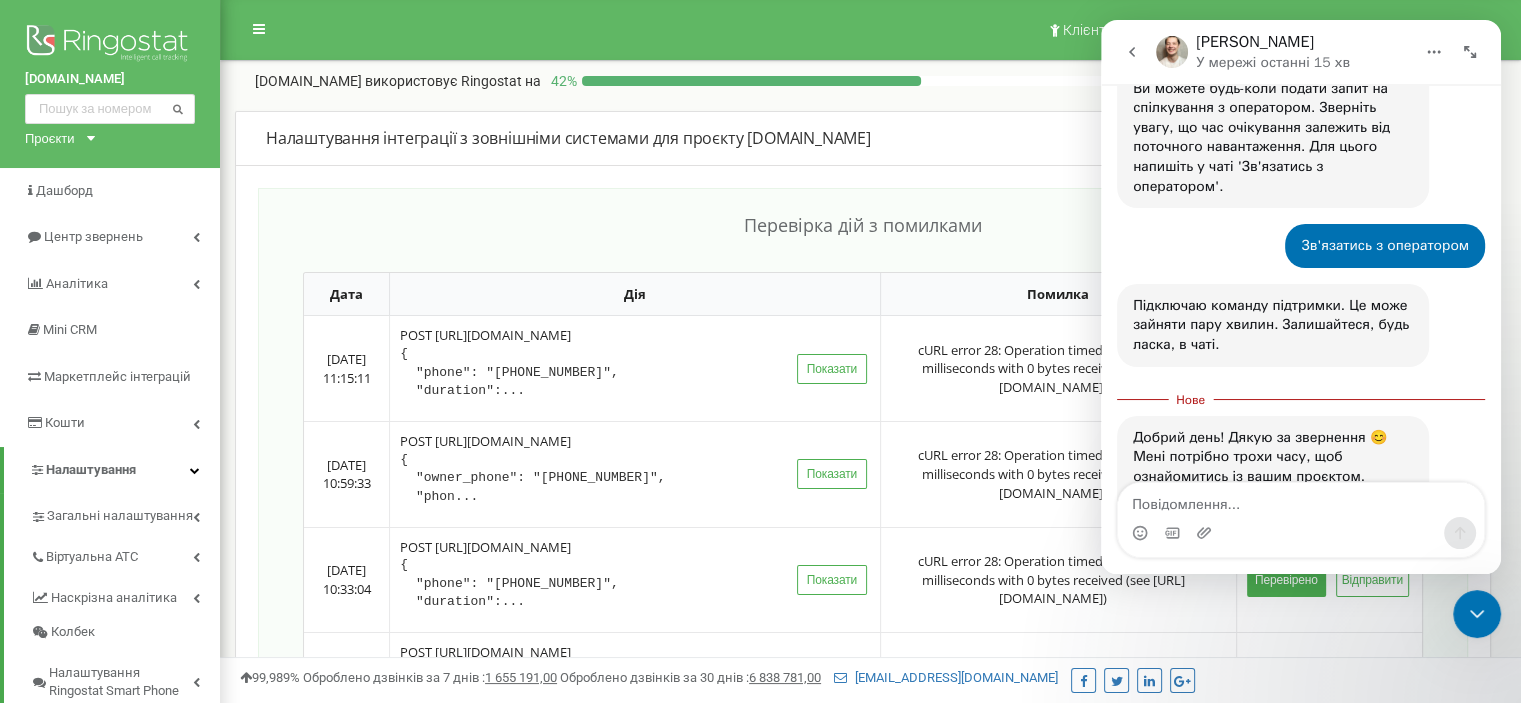 click 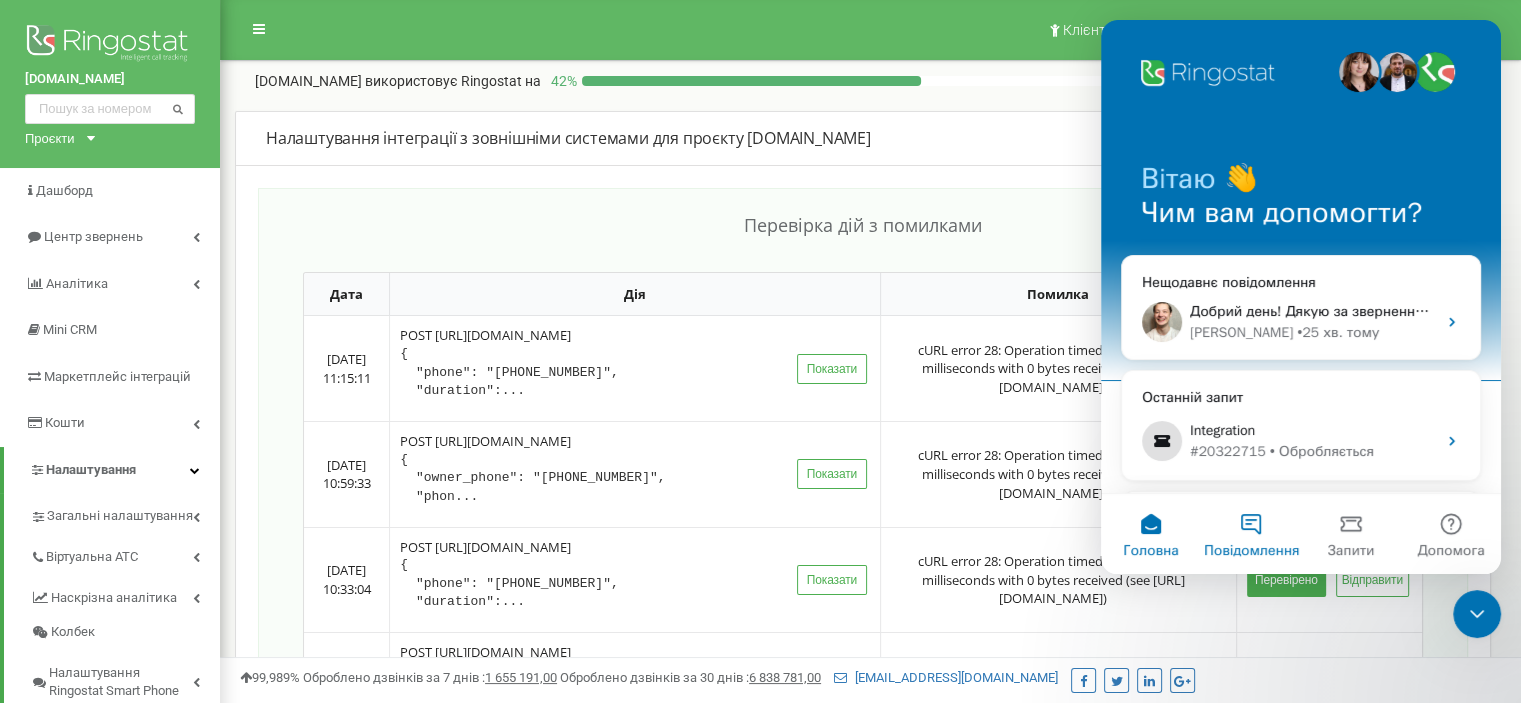 click on "Повідомлення" at bounding box center [1251, 534] 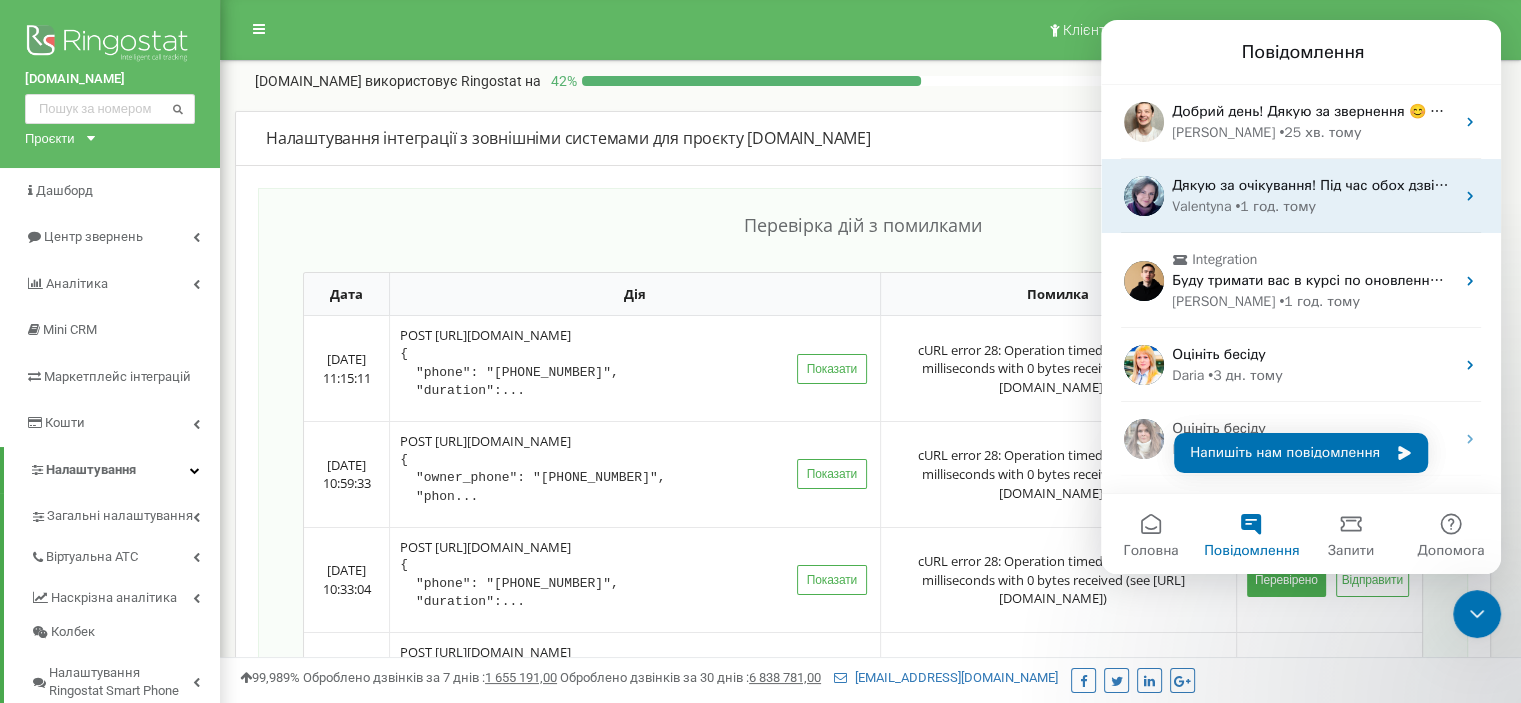 click on "Дякую за очікування!   Під час обох дзвінків сіп-акаунт був онлайн і викликався.    Уточніть, будь ласка, менеджер у себе не бачила ці дзвінки?" at bounding box center [1645, 185] 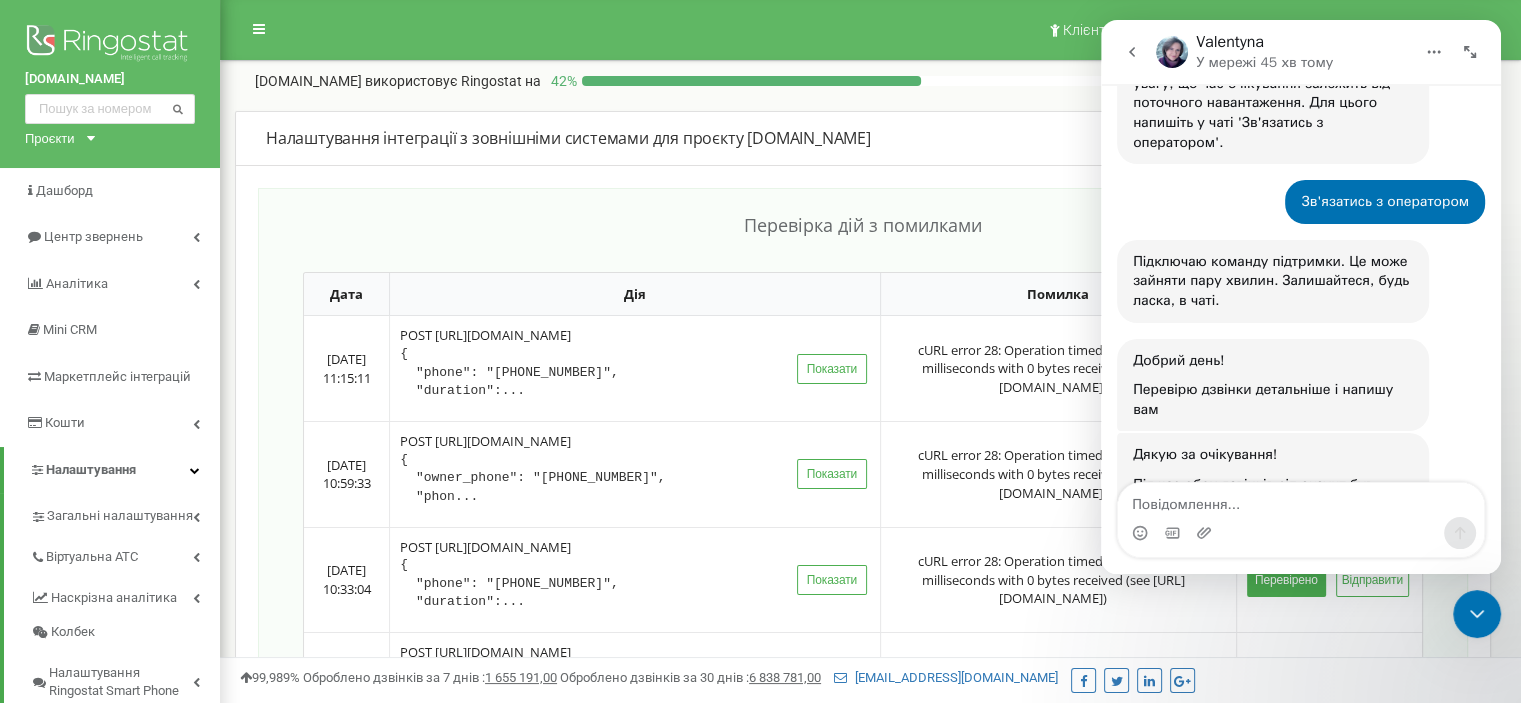 scroll, scrollTop: 1317, scrollLeft: 0, axis: vertical 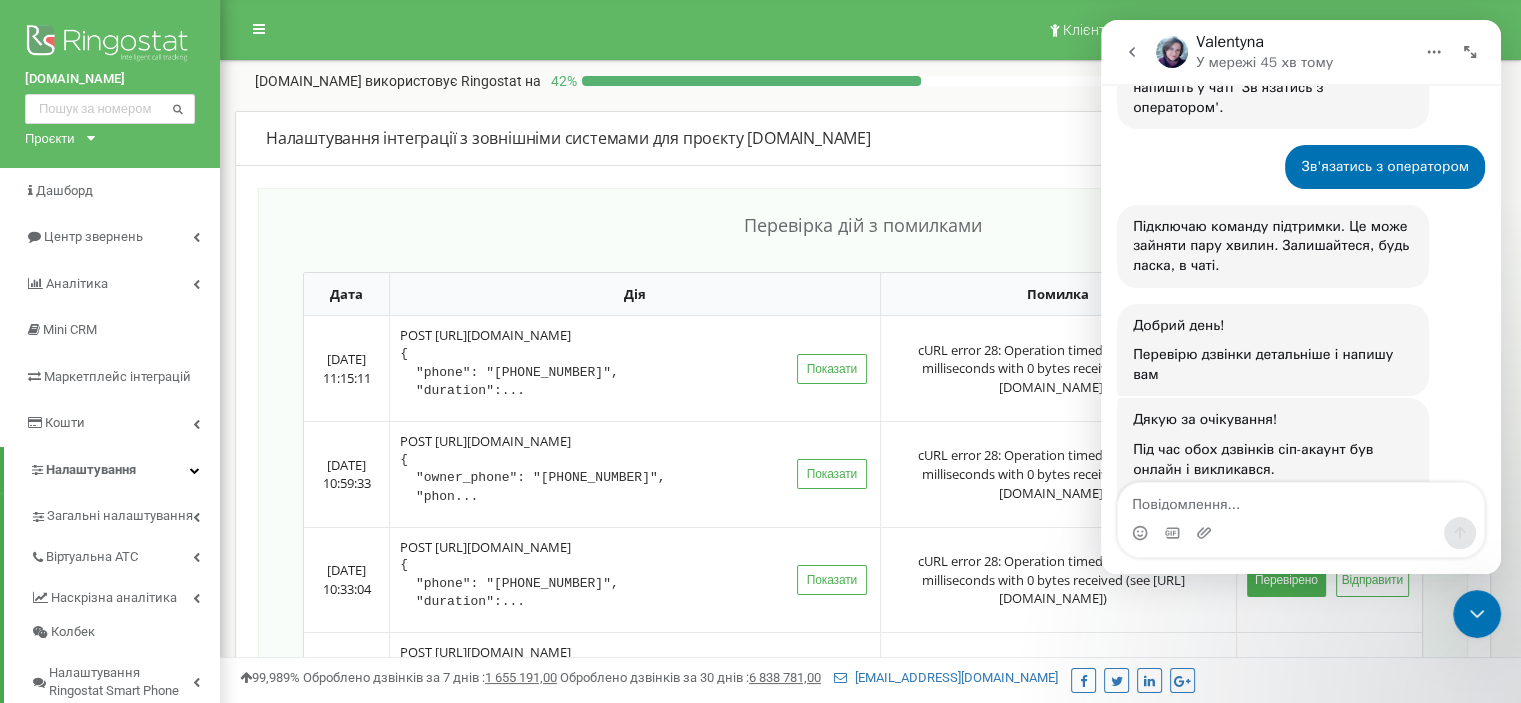 click at bounding box center (1301, 500) 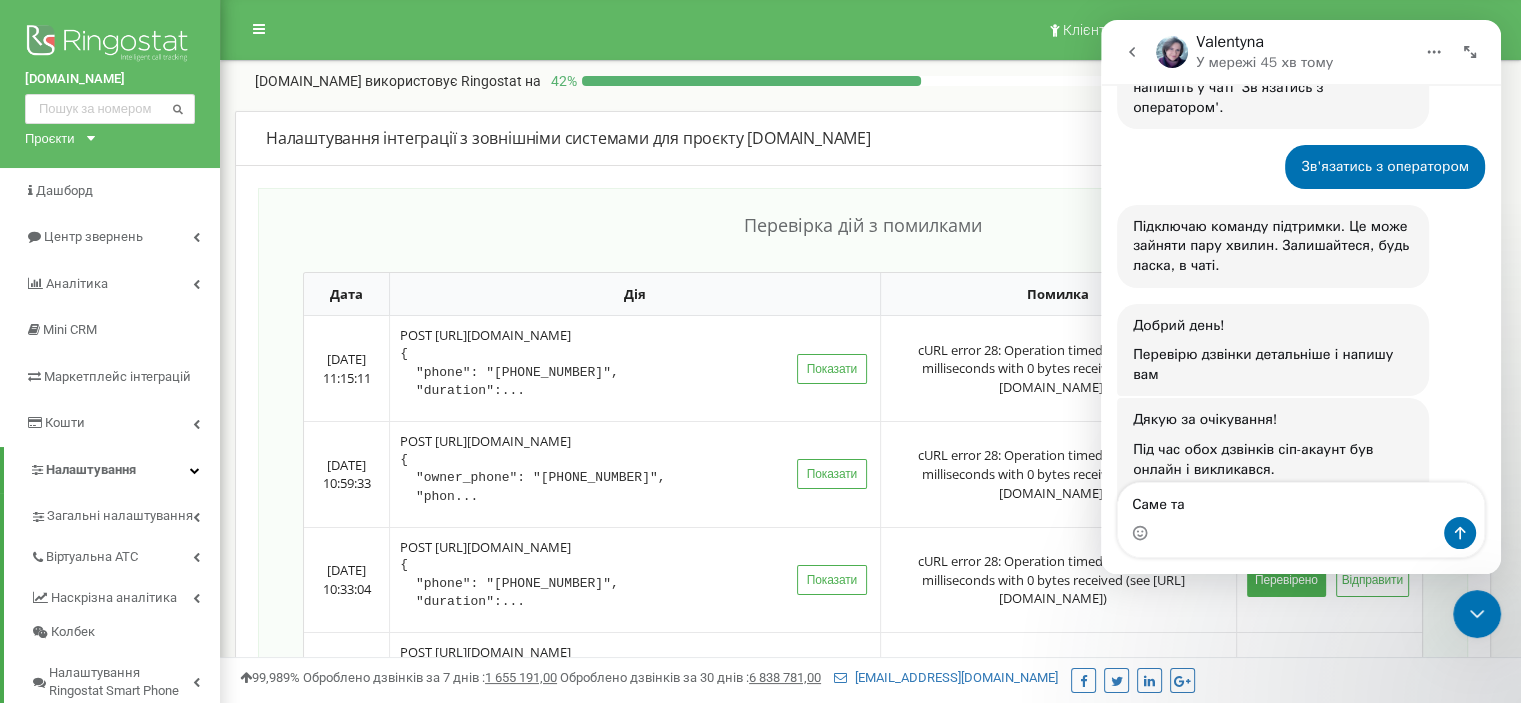 type on "Саме так" 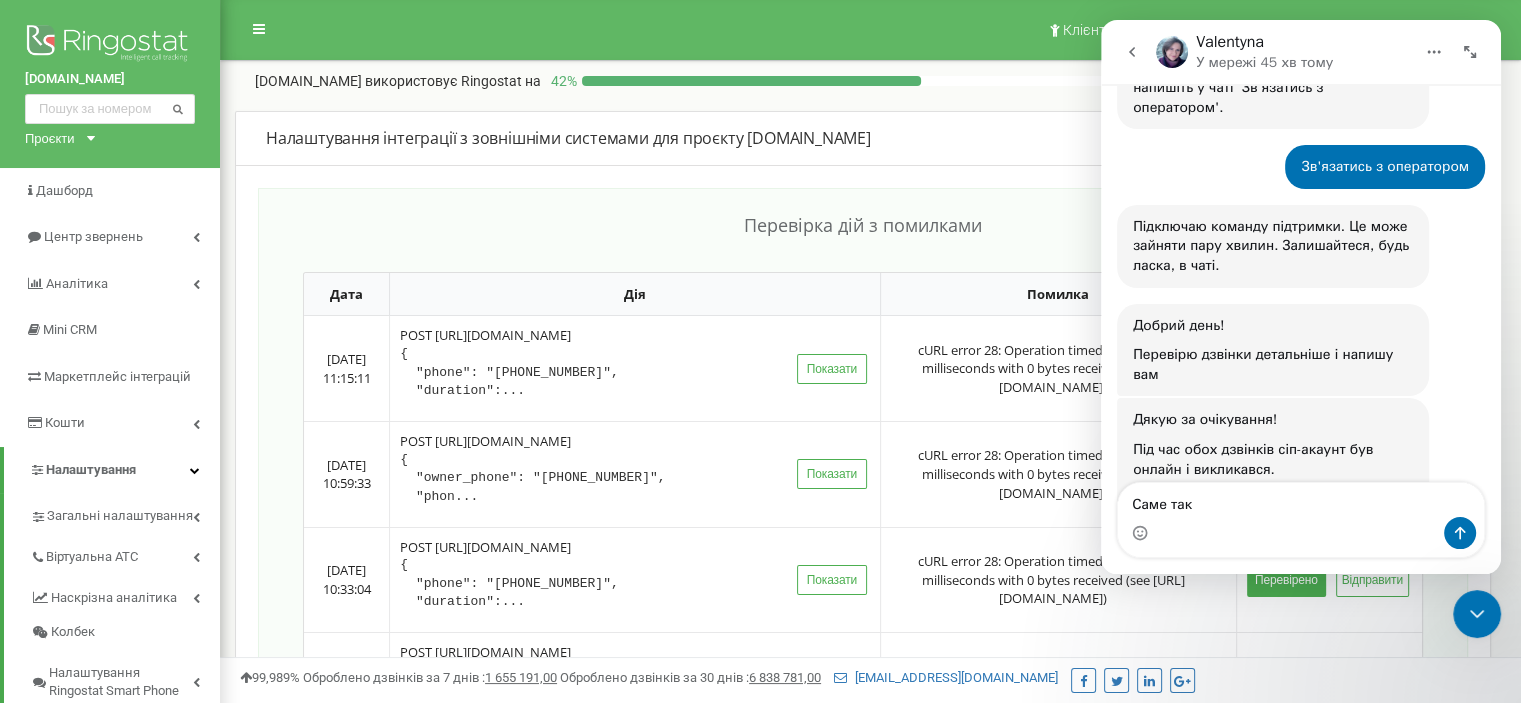 type 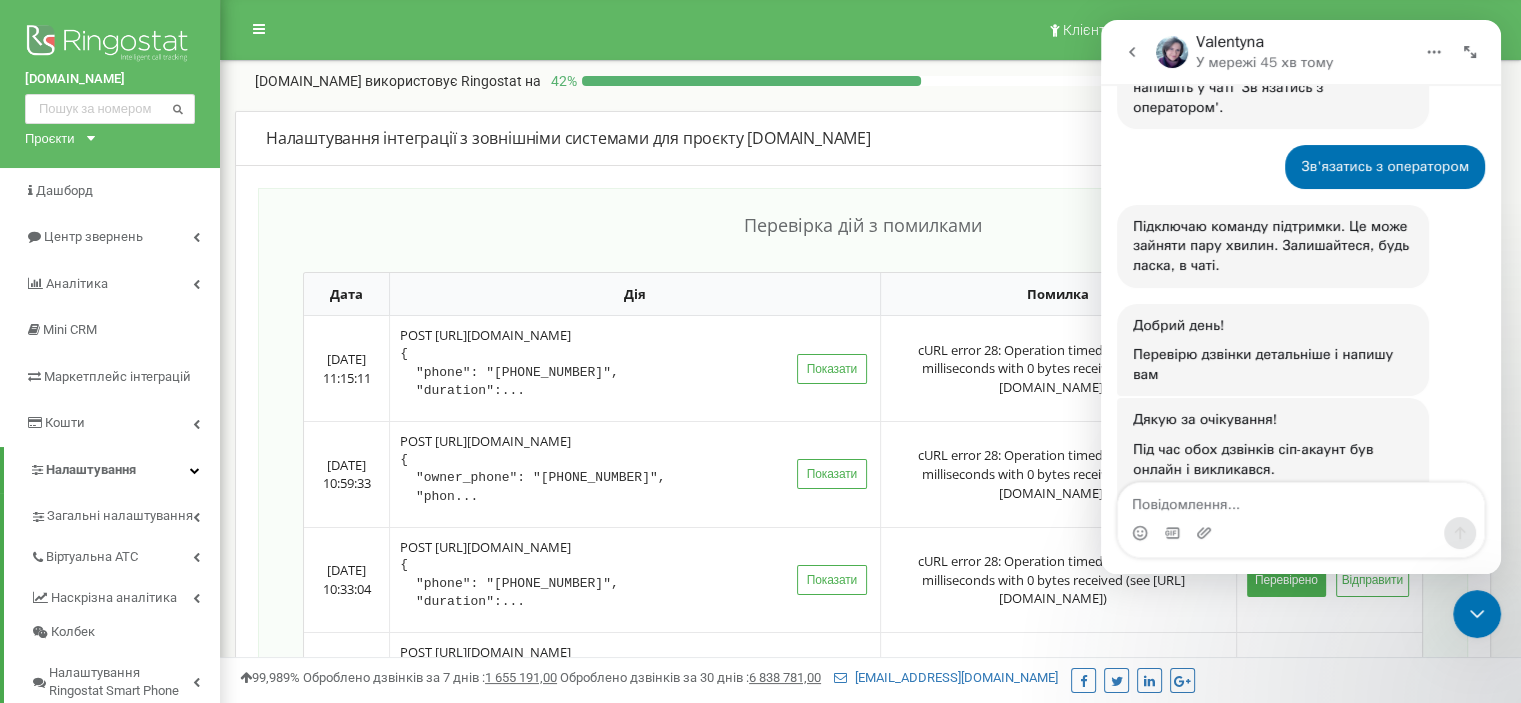 scroll, scrollTop: 1376, scrollLeft: 0, axis: vertical 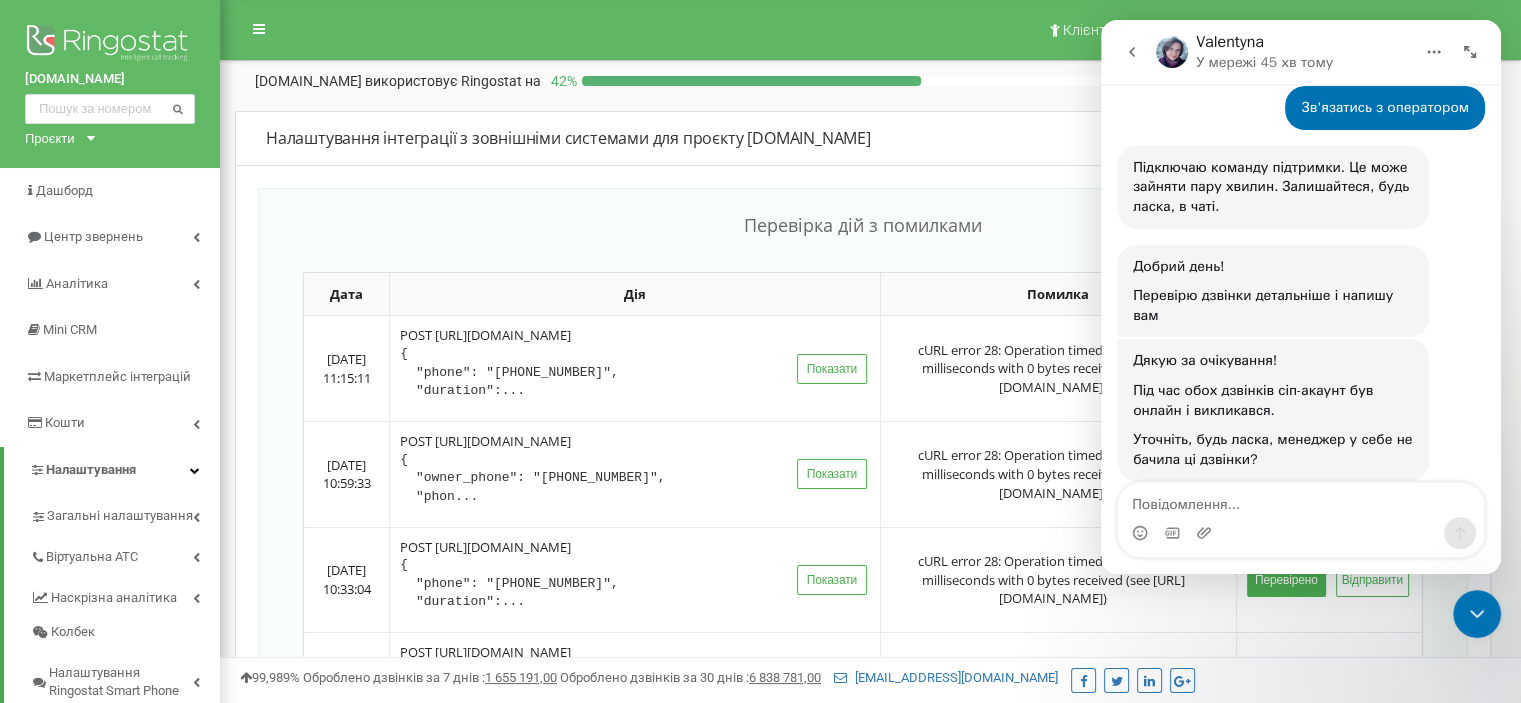 click 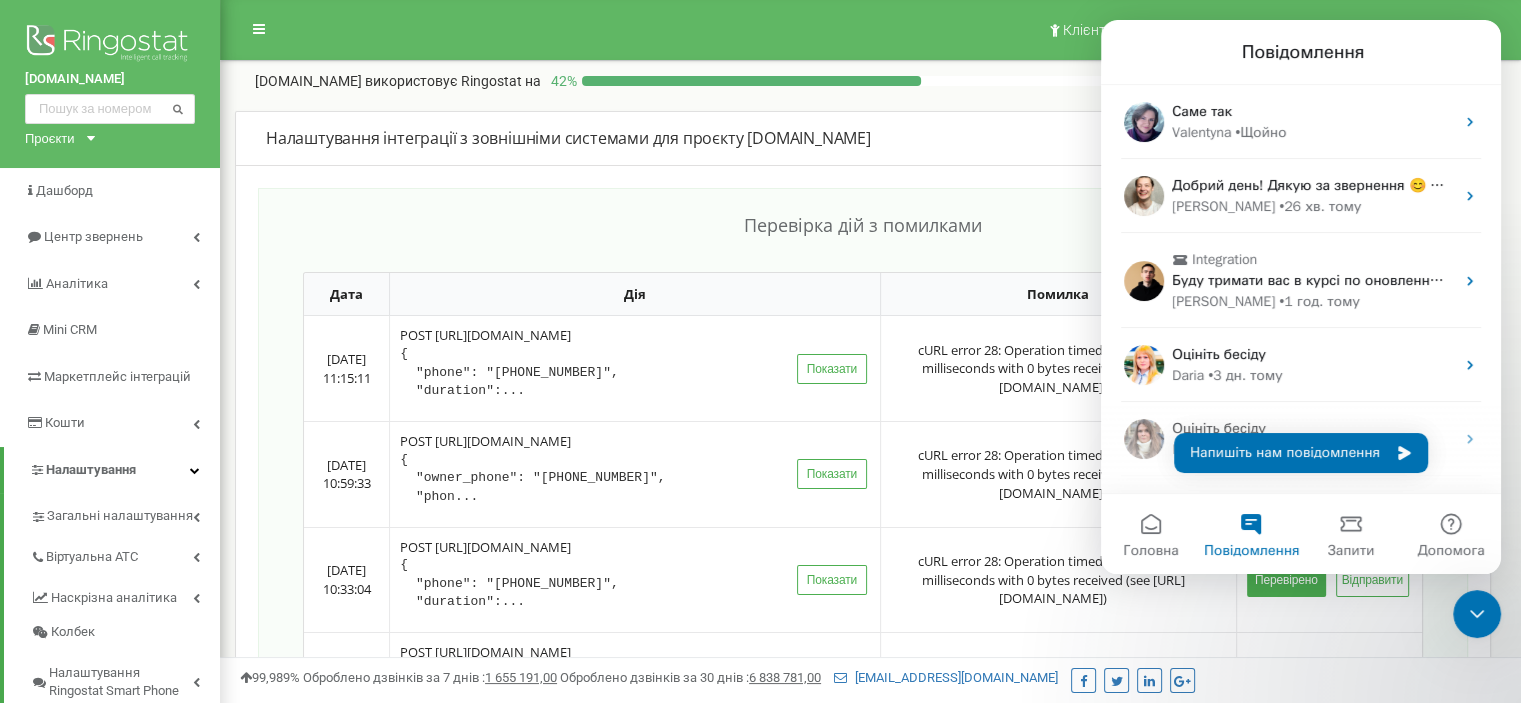scroll, scrollTop: 0, scrollLeft: 0, axis: both 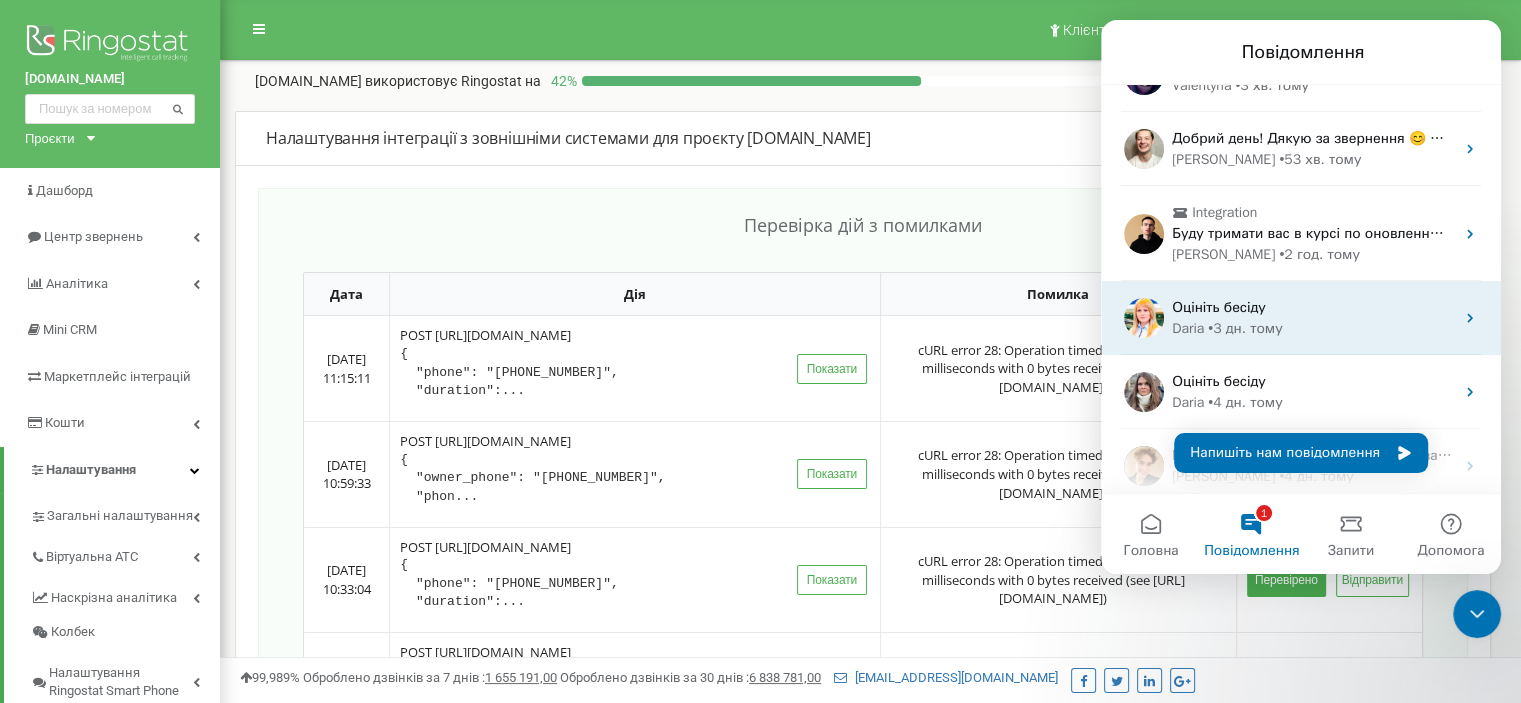 click on "Оцініть бесіду Daria •  3 дн. тому" at bounding box center (1301, 318) 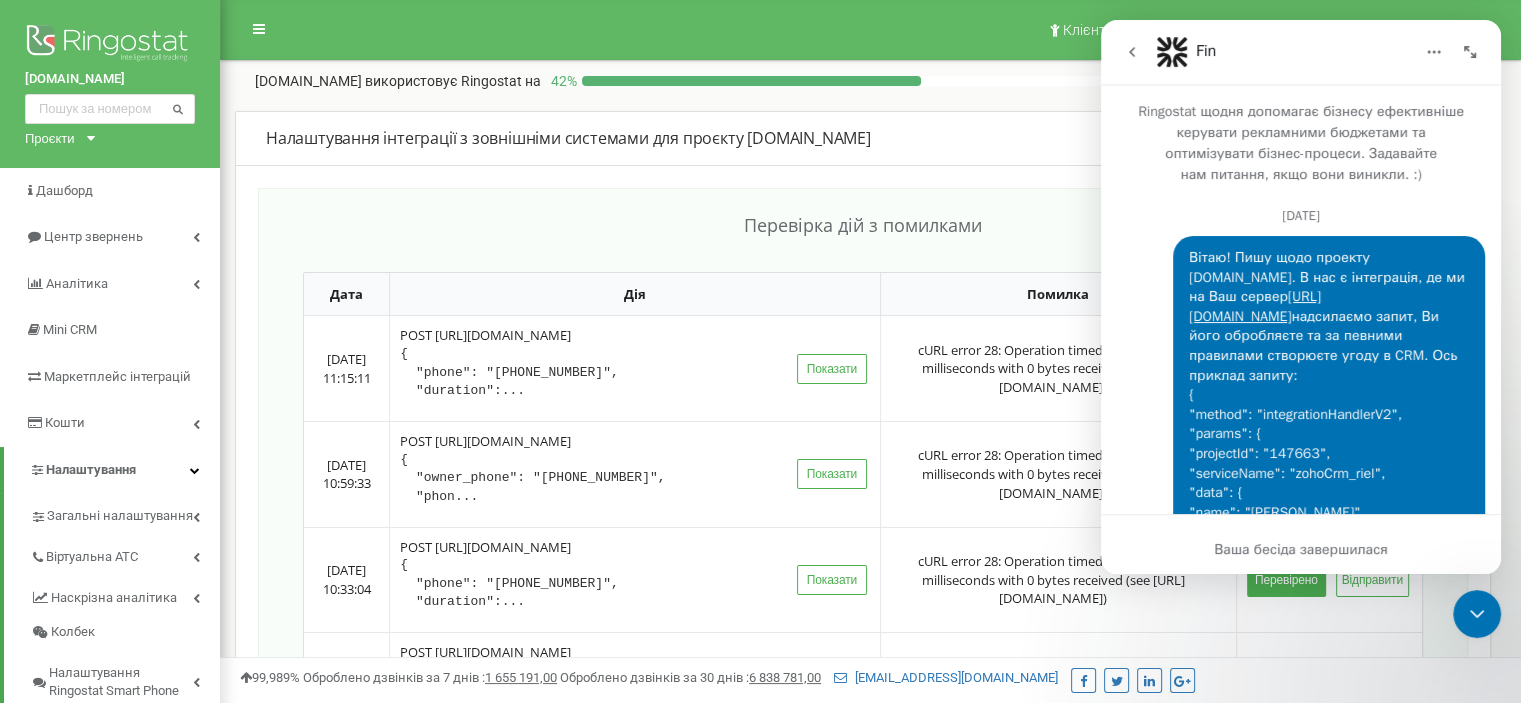 scroll, scrollTop: 3, scrollLeft: 0, axis: vertical 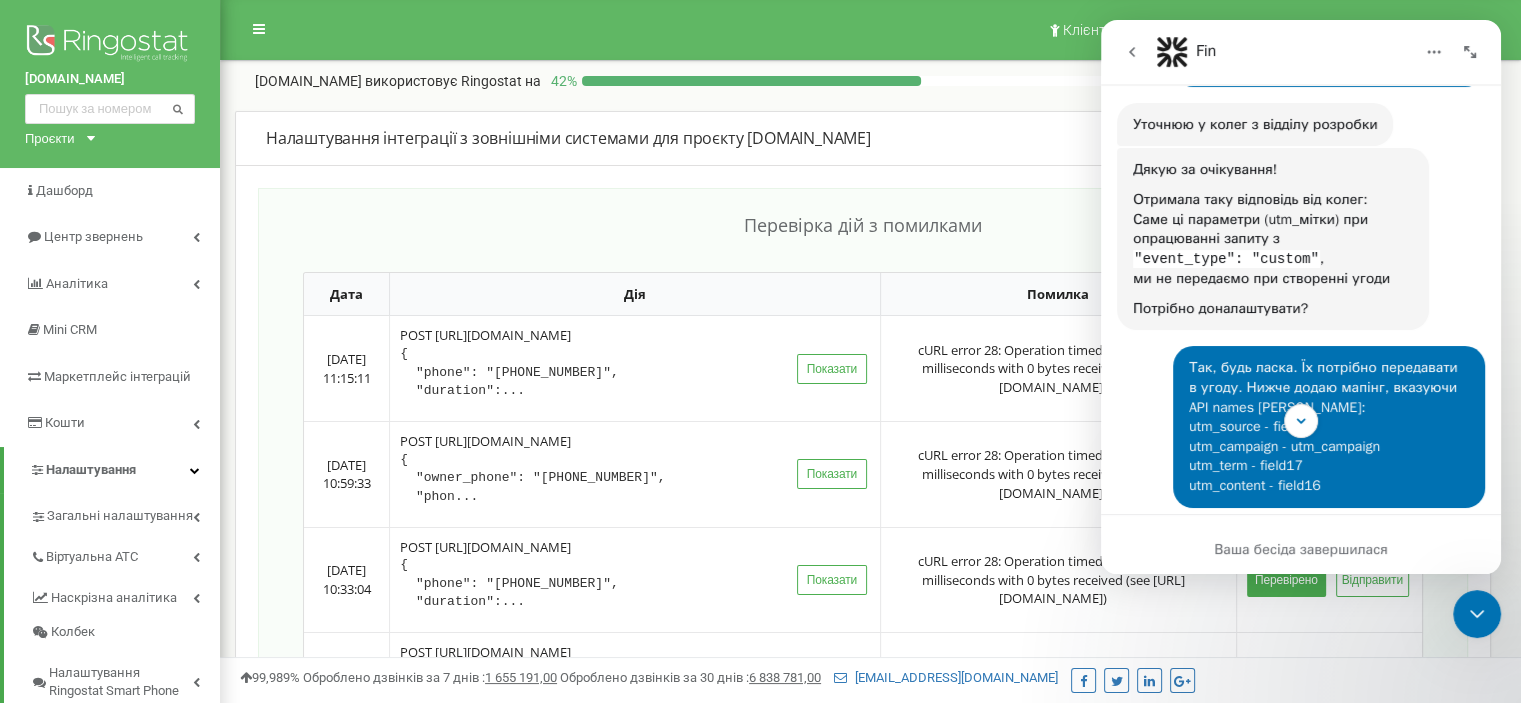 click 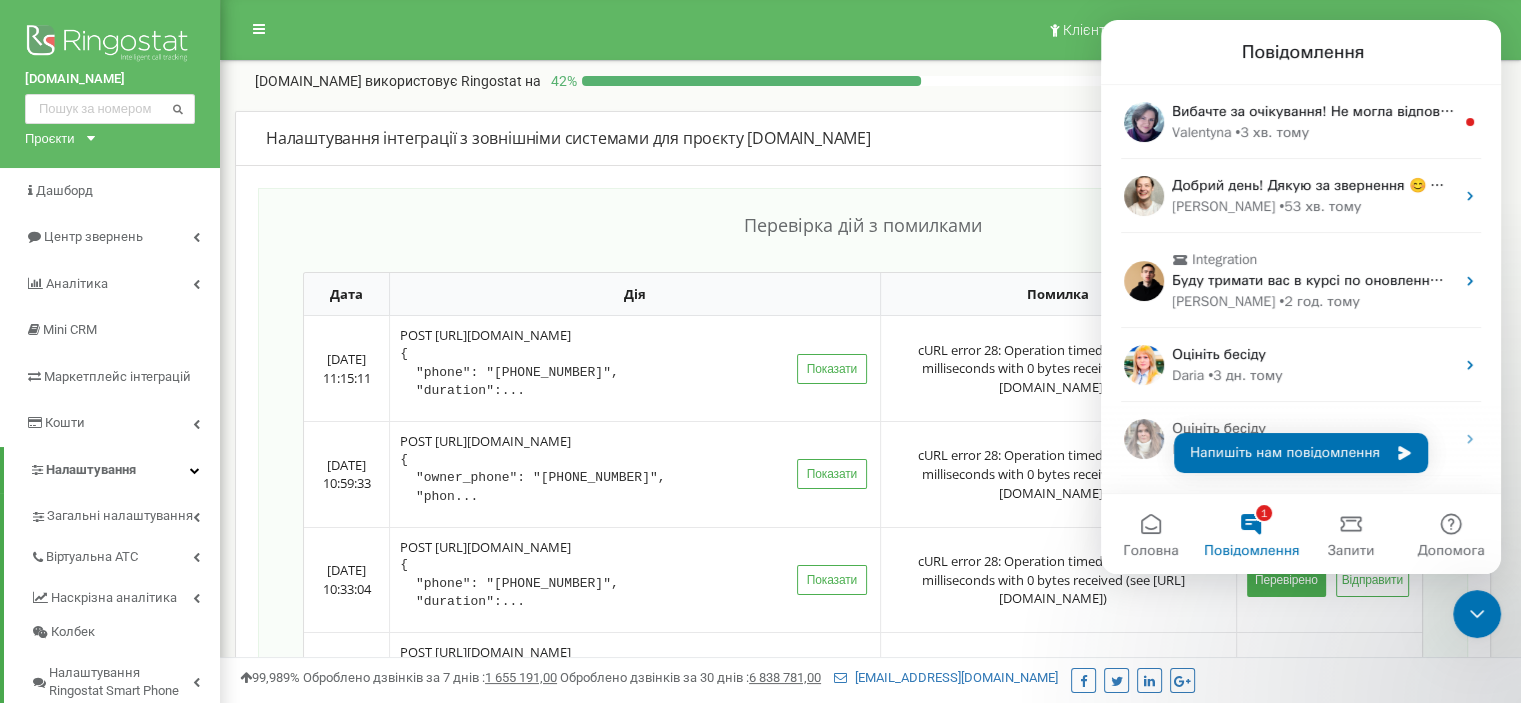 scroll, scrollTop: 2, scrollLeft: 0, axis: vertical 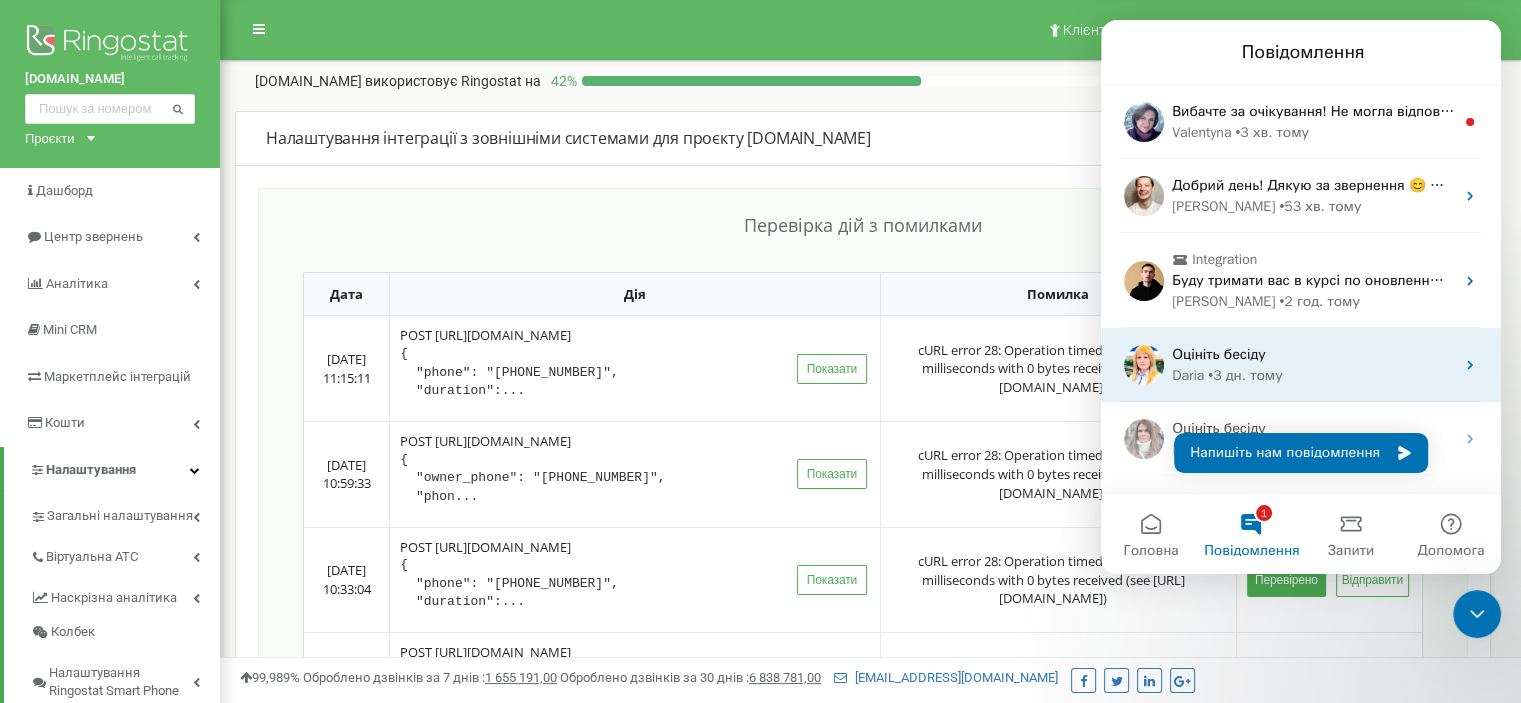 click on "Daria" at bounding box center [1188, 375] 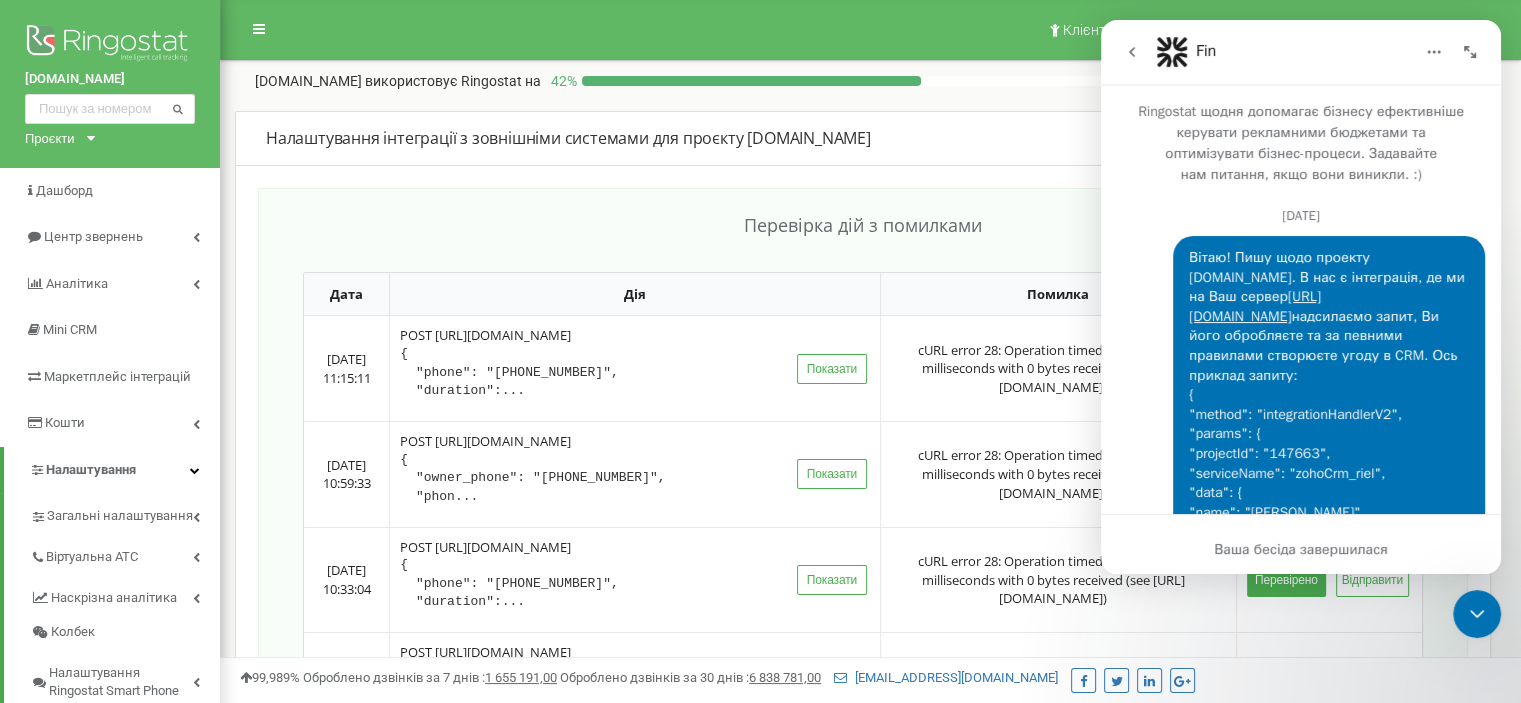 scroll, scrollTop: 3, scrollLeft: 0, axis: vertical 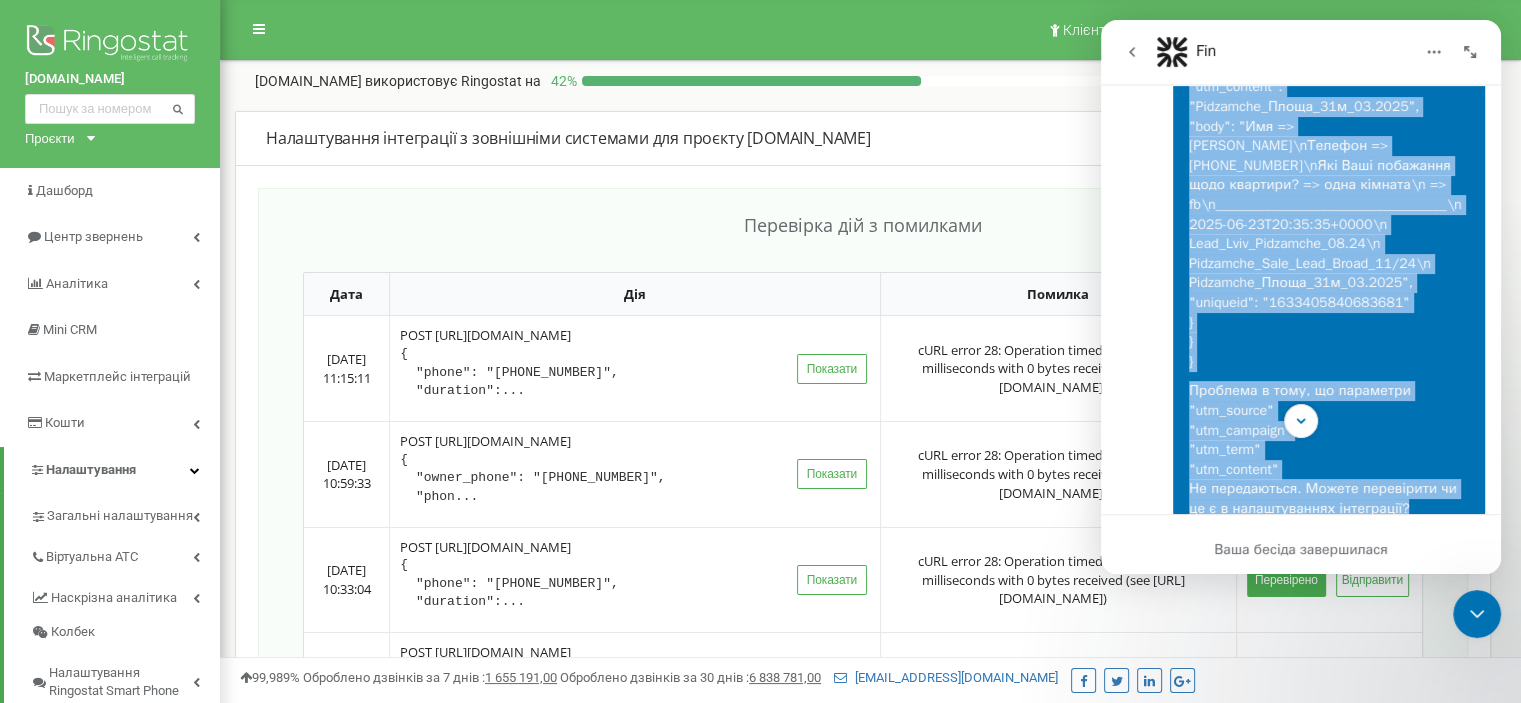 drag, startPoint x: 1170, startPoint y: 199, endPoint x: 1414, endPoint y: 472, distance: 366.14886 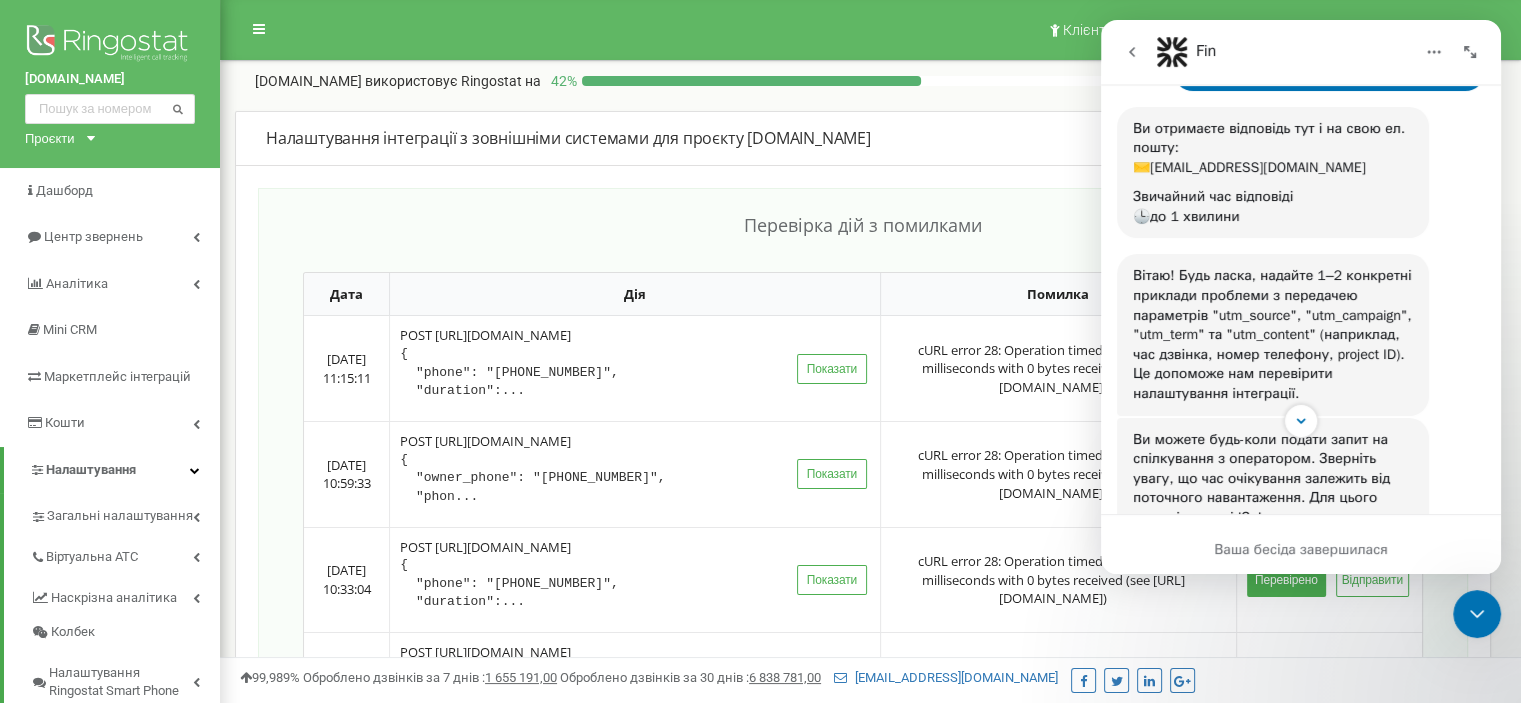 scroll, scrollTop: 1118, scrollLeft: 0, axis: vertical 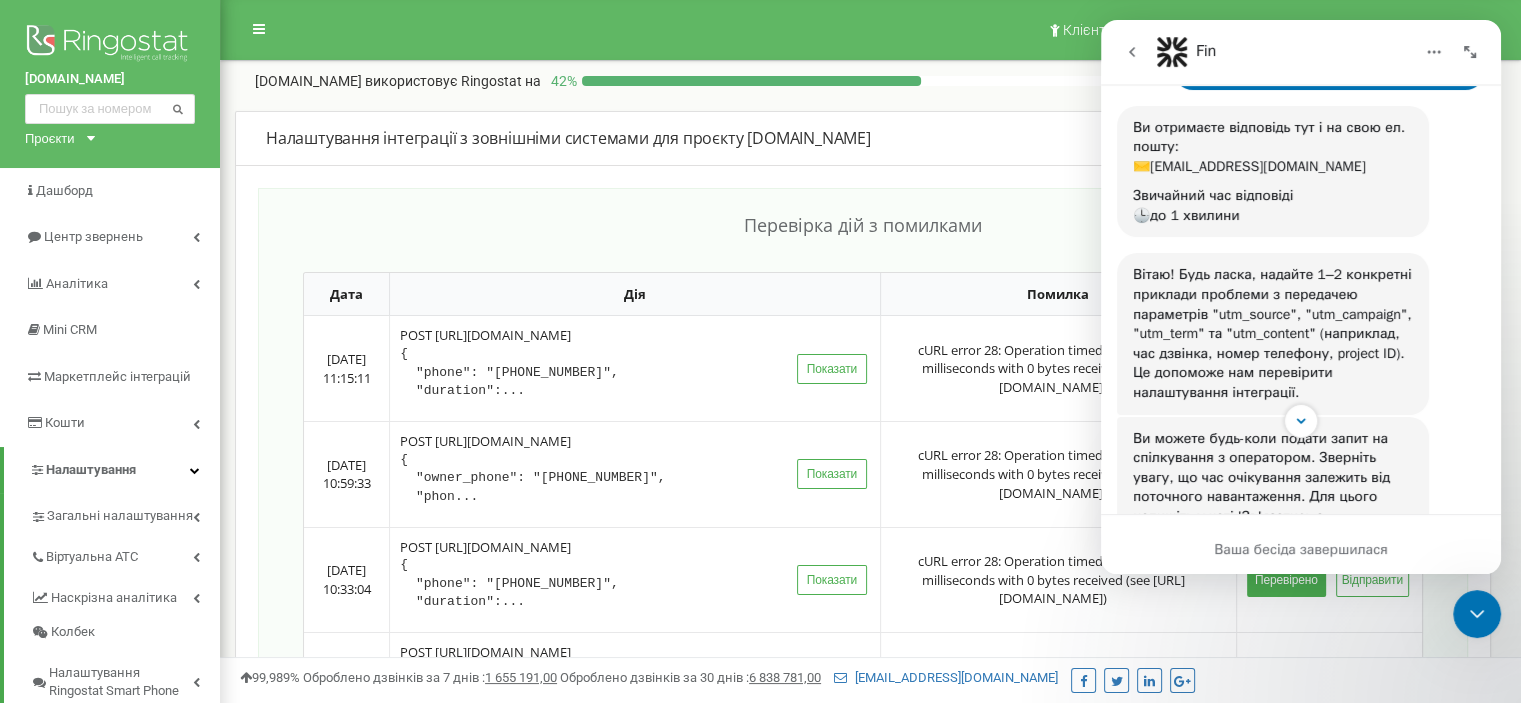 click 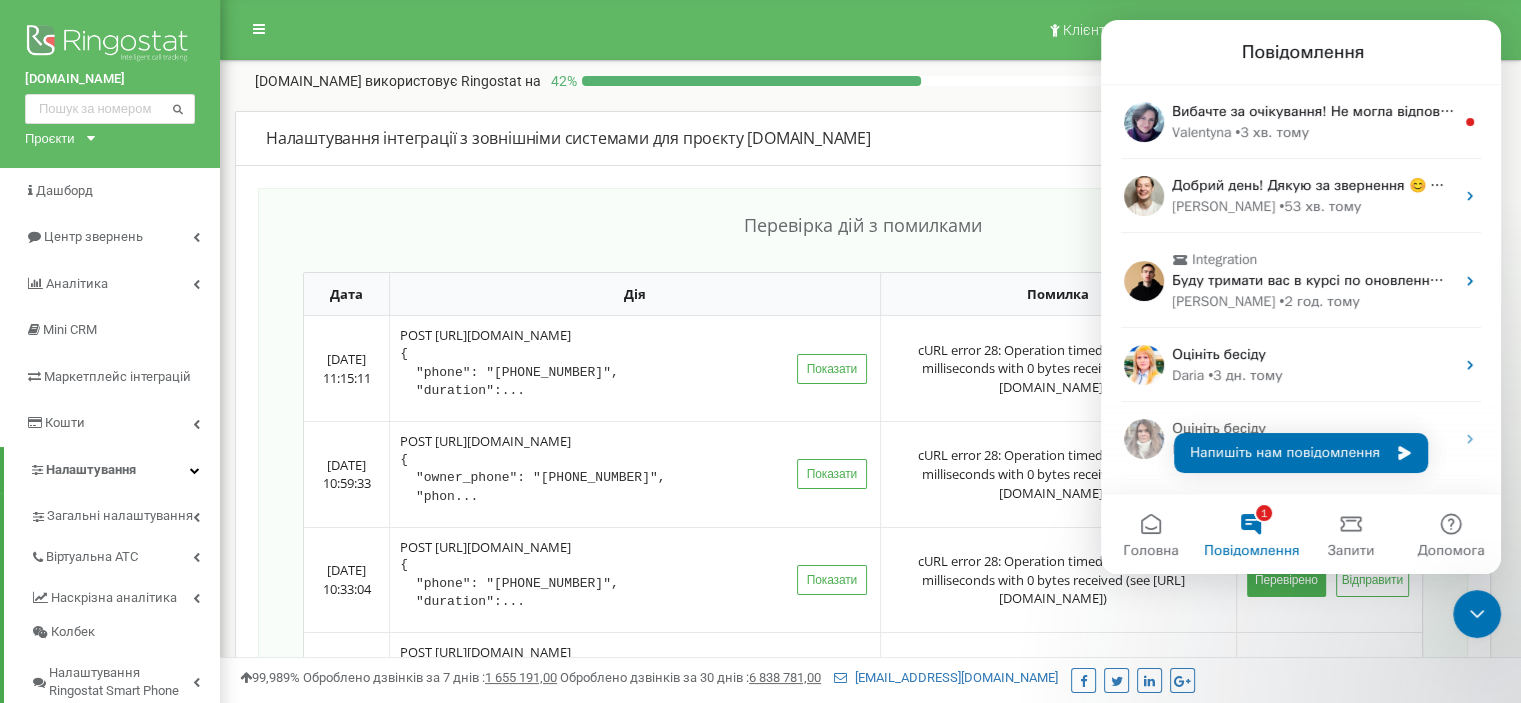 scroll, scrollTop: 2, scrollLeft: 0, axis: vertical 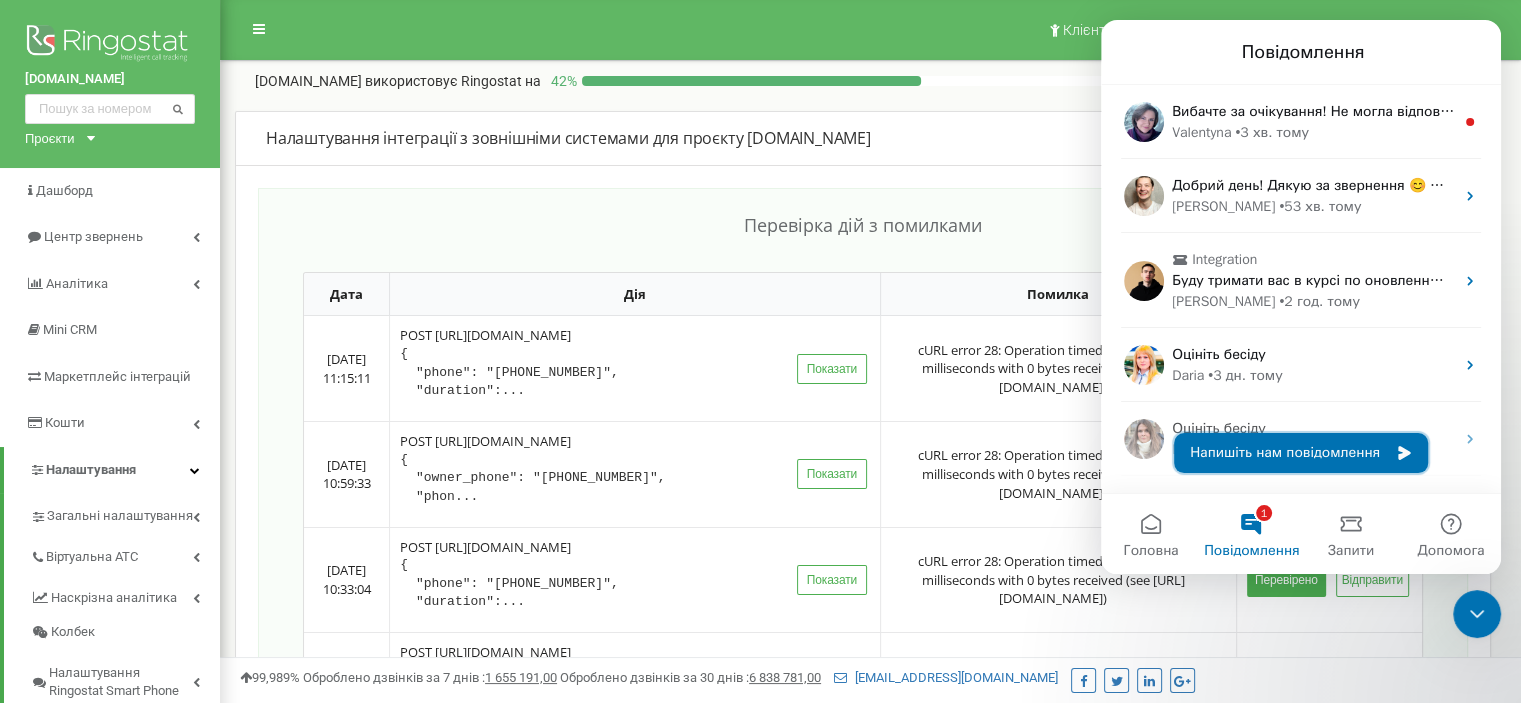 click on "Напишіть нам повідомлення" at bounding box center (1301, 453) 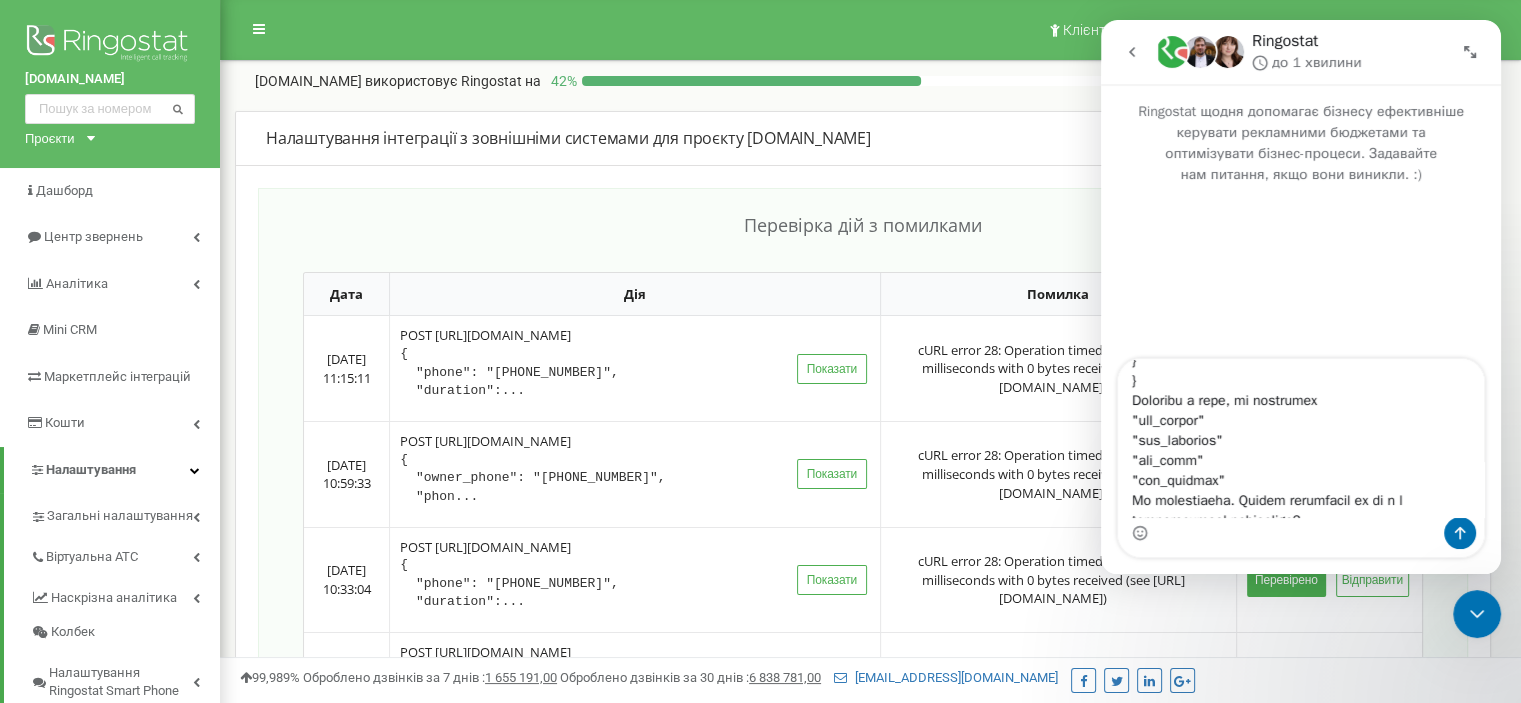 scroll, scrollTop: 658, scrollLeft: 0, axis: vertical 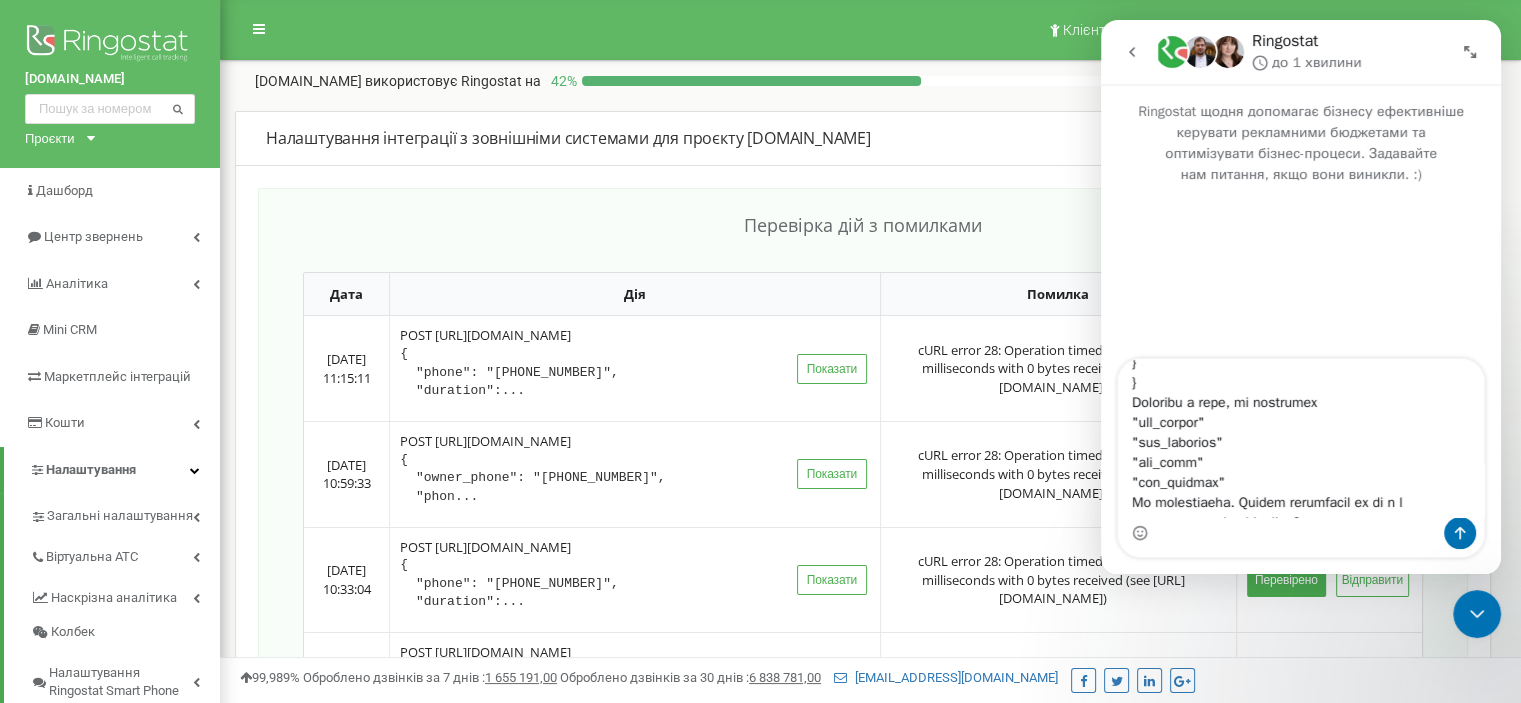 click at bounding box center (1301, 438) 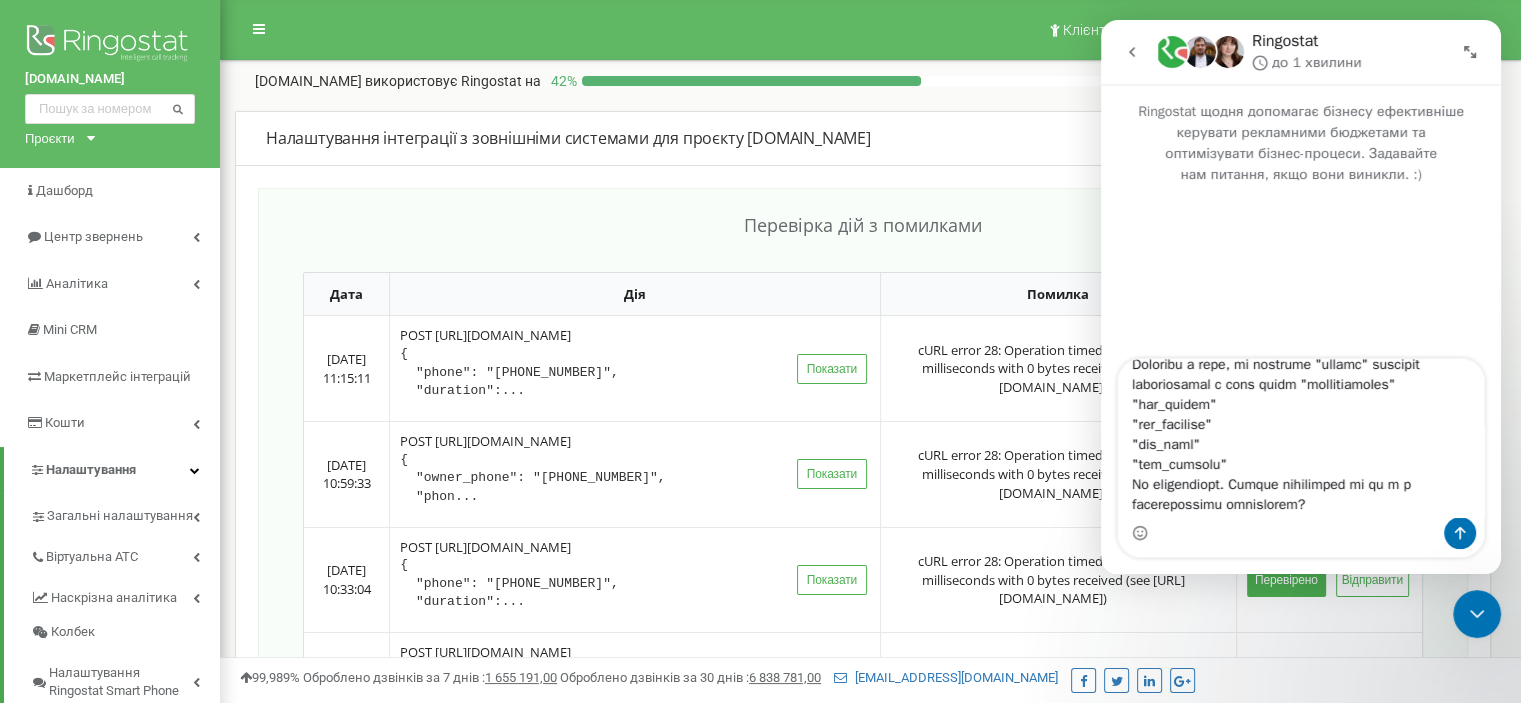 scroll, scrollTop: 694, scrollLeft: 0, axis: vertical 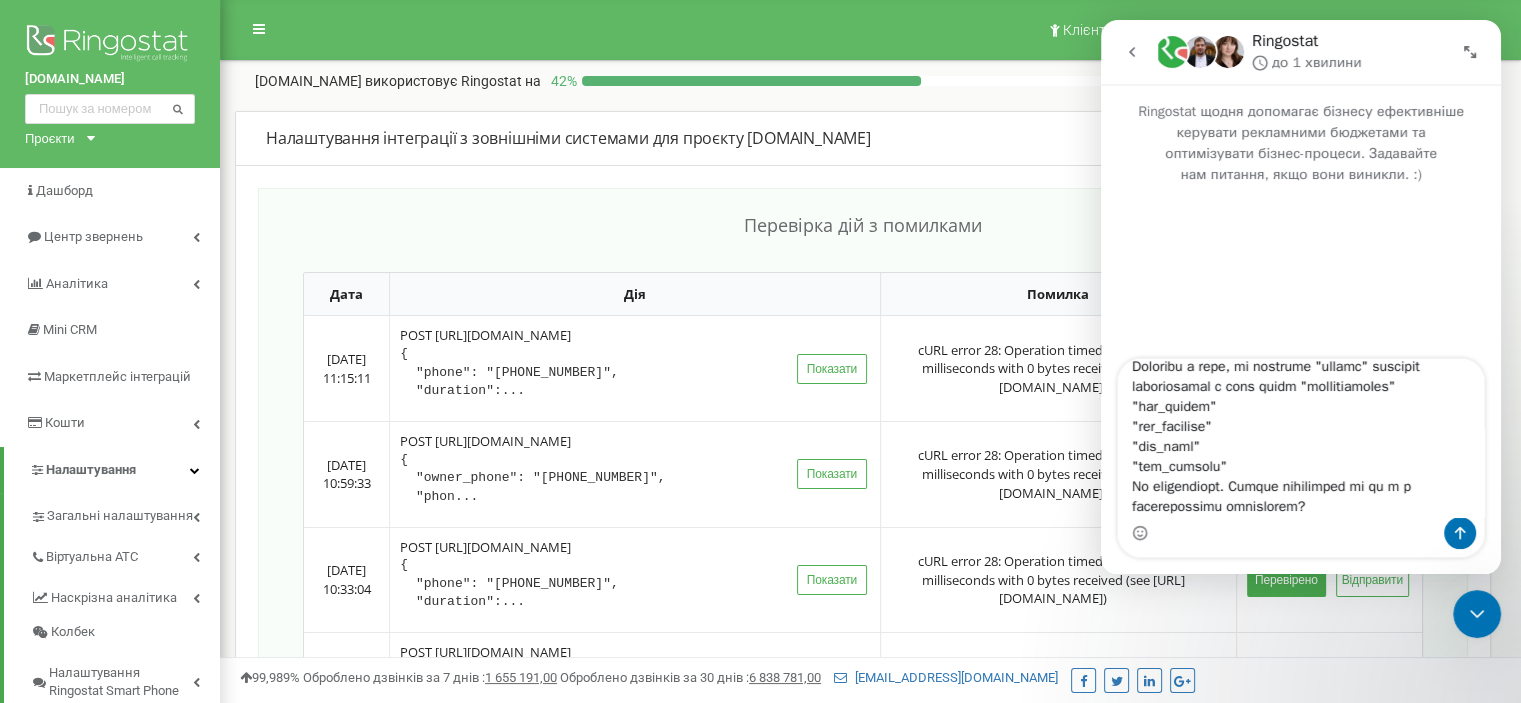 drag, startPoint x: 1127, startPoint y: 406, endPoint x: 1242, endPoint y: 482, distance: 137.84412 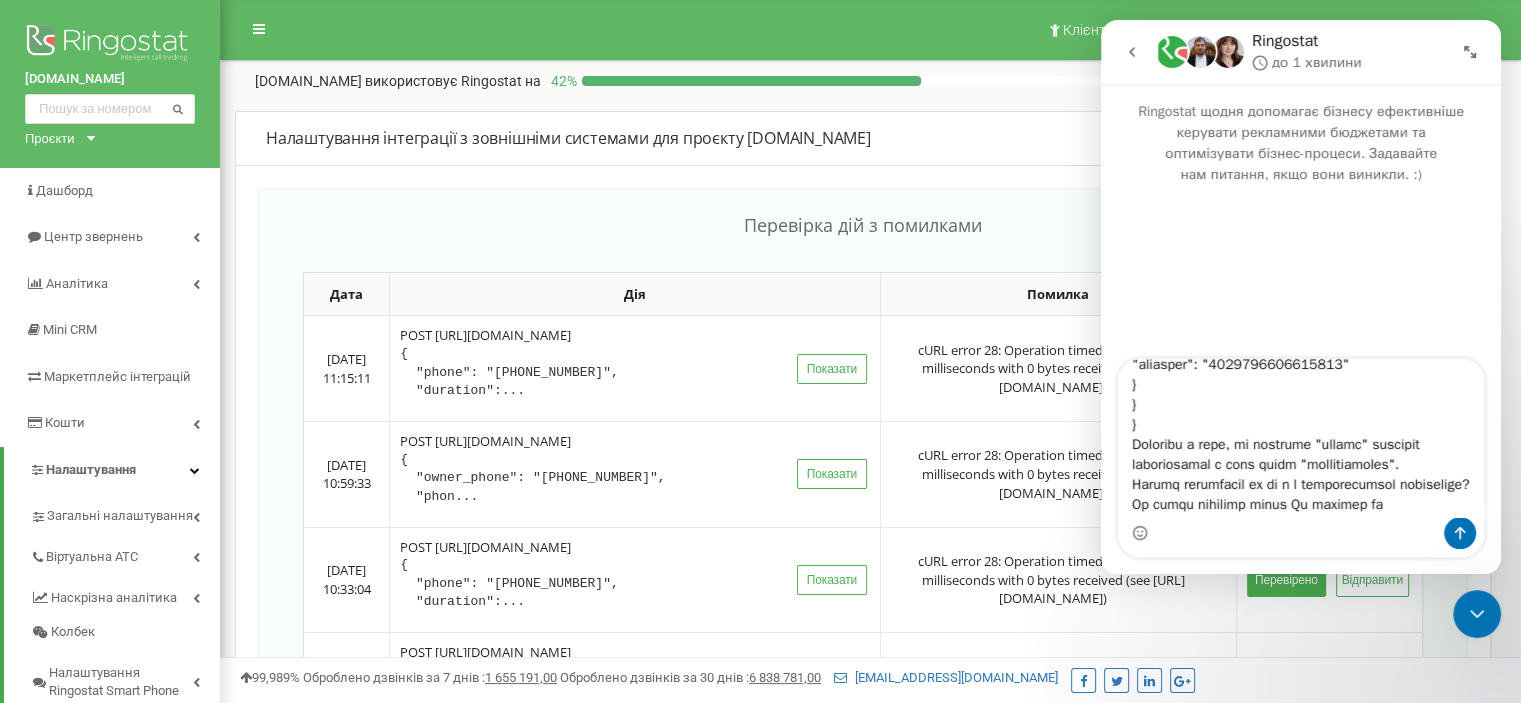 scroll, scrollTop: 636, scrollLeft: 0, axis: vertical 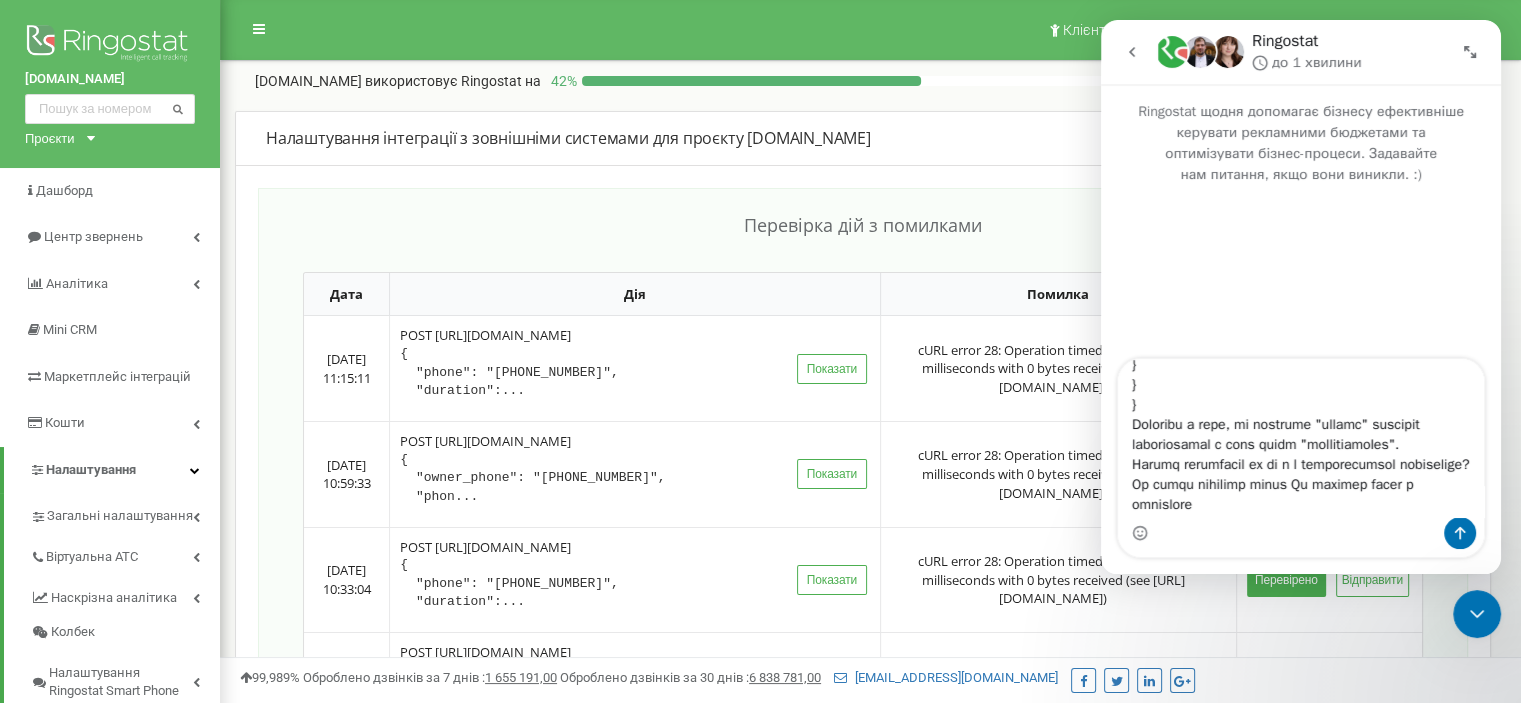 type on "Вітаю! Пишу щодо проекту riel.ua. В нас є інтеграція, де ми на Ваш сервер https://cci.ringostat.com надсилаємо запит, Ви його обробляєте та за певними правилами створюєте угоду в CRM. Ось приклад запиту:
{
"method": "integrationHandlerV2",
"params": {
"projectId": "147663",
"serviceName": "zohoCrm_riel",
"data": {
"name": "Наталі Наталі",
"phone": "+380674275260",
"source": "Лідогенерація fb",
"layout": "2663723000002907005",
"call_type":"in",
"event_type": "custom",
"project": "2663723000051658143",
"site": "pidzamche.com.ua",
"utm_source": "fb",
"utm_campaign": "Lead_Lviv_Pidzamche_08.24",
"utm_term": "Pidzamche_Sale_Lead_Broad_11/24",
"utm_content": "Pidzamche_Площа_31м_03.2025",
"body": "Имя => Наталі Наталі\nТелефон => +380674275260\nЯкі Ваші побажання щодо квартири? => одна кімната\n => fb\n_________________________________\n2025-06-23T20:35:35+0000\n Lead_Lviv_Pidzamche_08.24\n Pidzamche_Sale_Lead_Broad_11/24\n Pidzamche_Площа_31м_03.2025",
"uniqueid": "1633405840683681"
}
}
}
Проблема в тому, що па..." 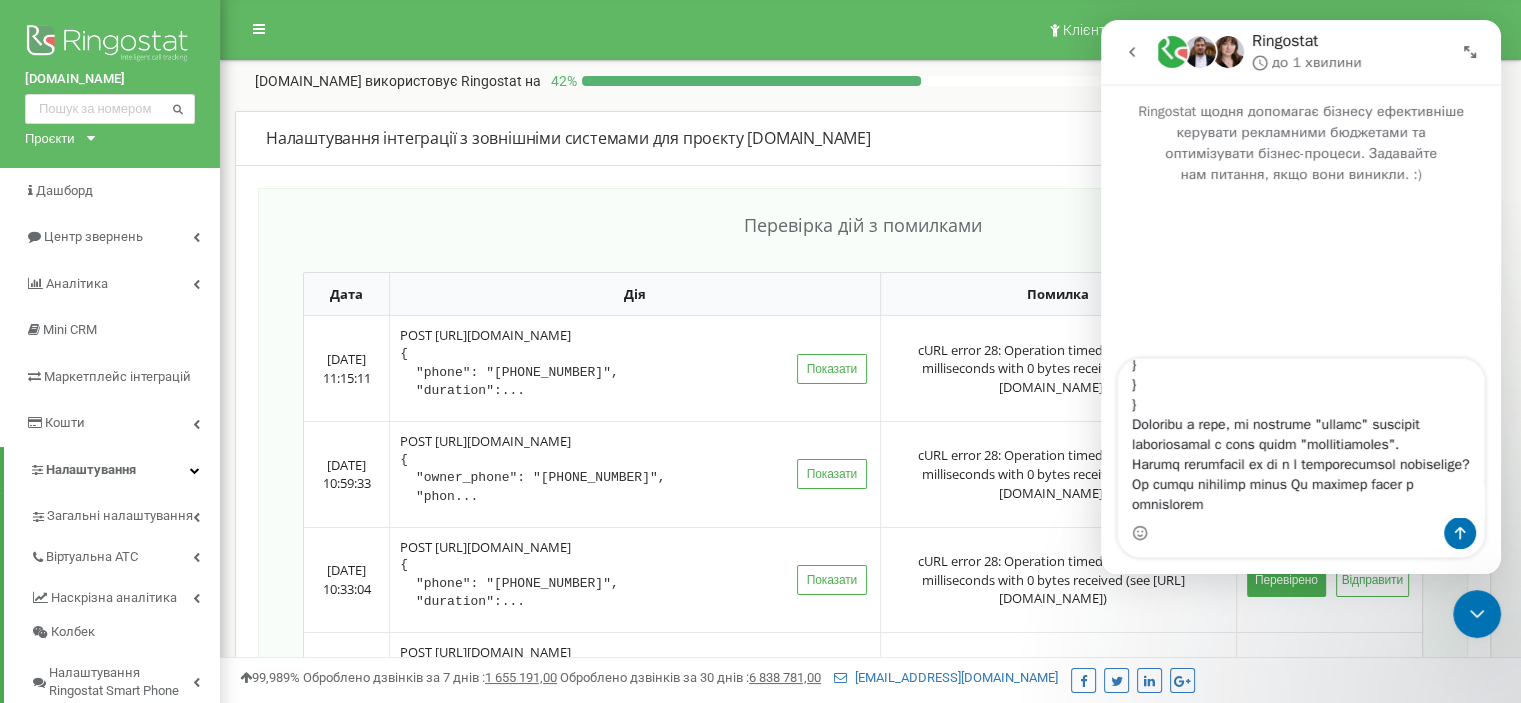 type 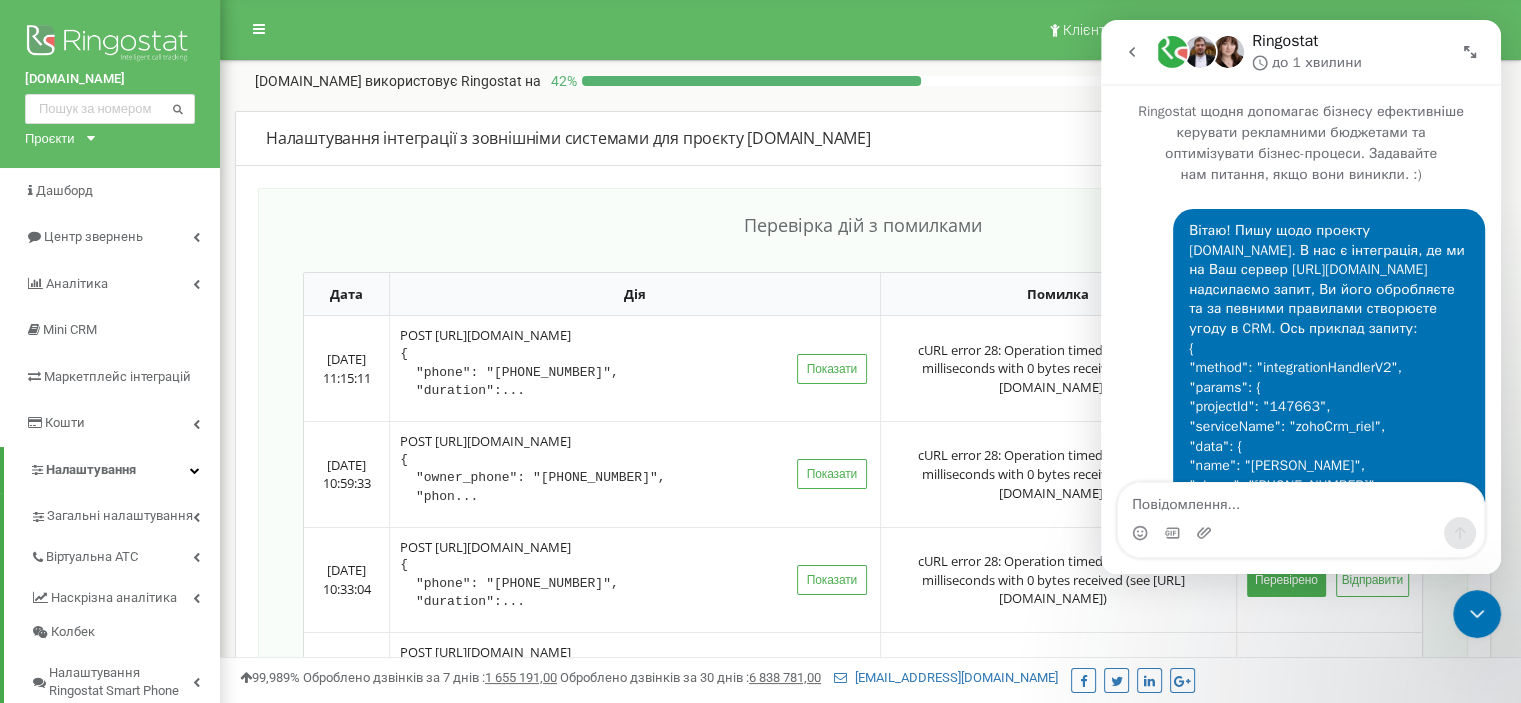 scroll, scrollTop: 0, scrollLeft: 0, axis: both 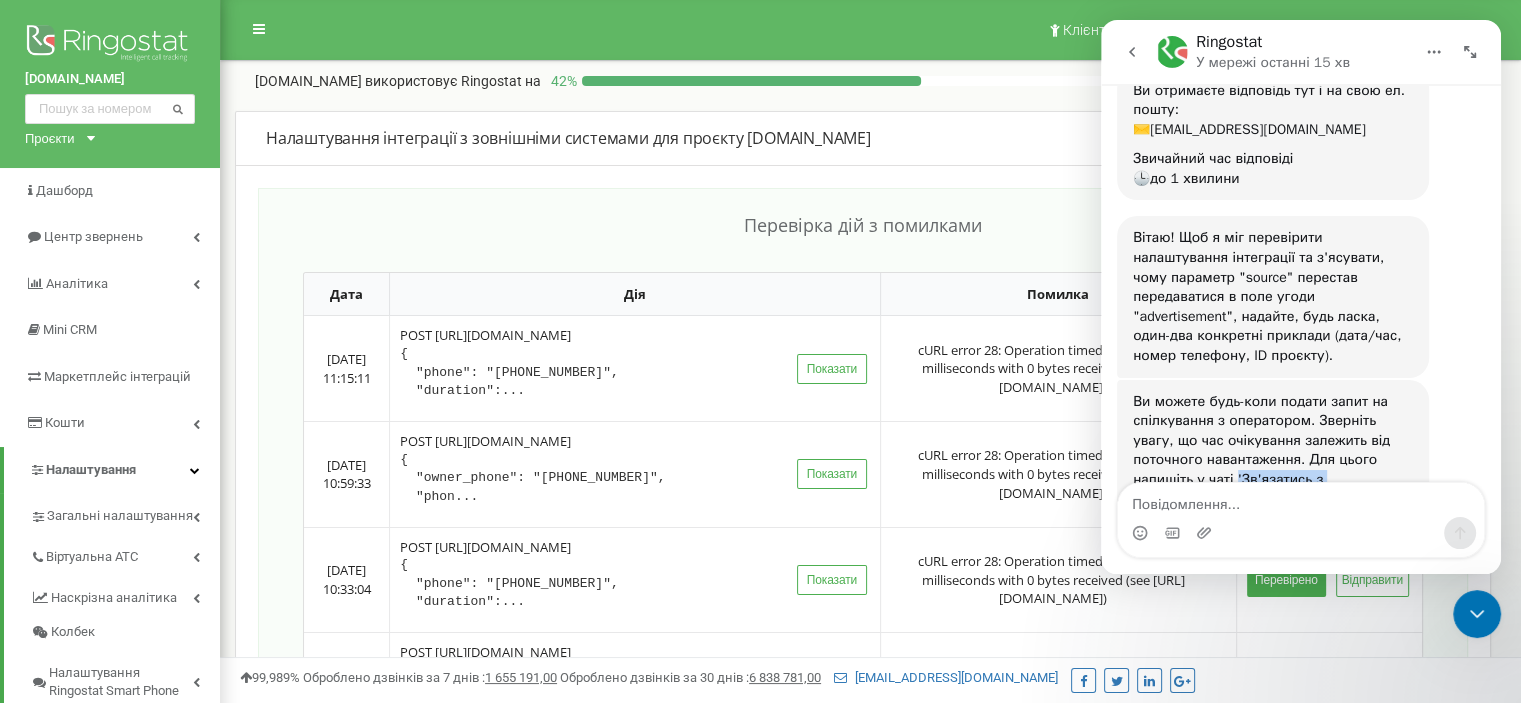 drag, startPoint x: 1293, startPoint y: 422, endPoint x: 1133, endPoint y: 423, distance: 160.00313 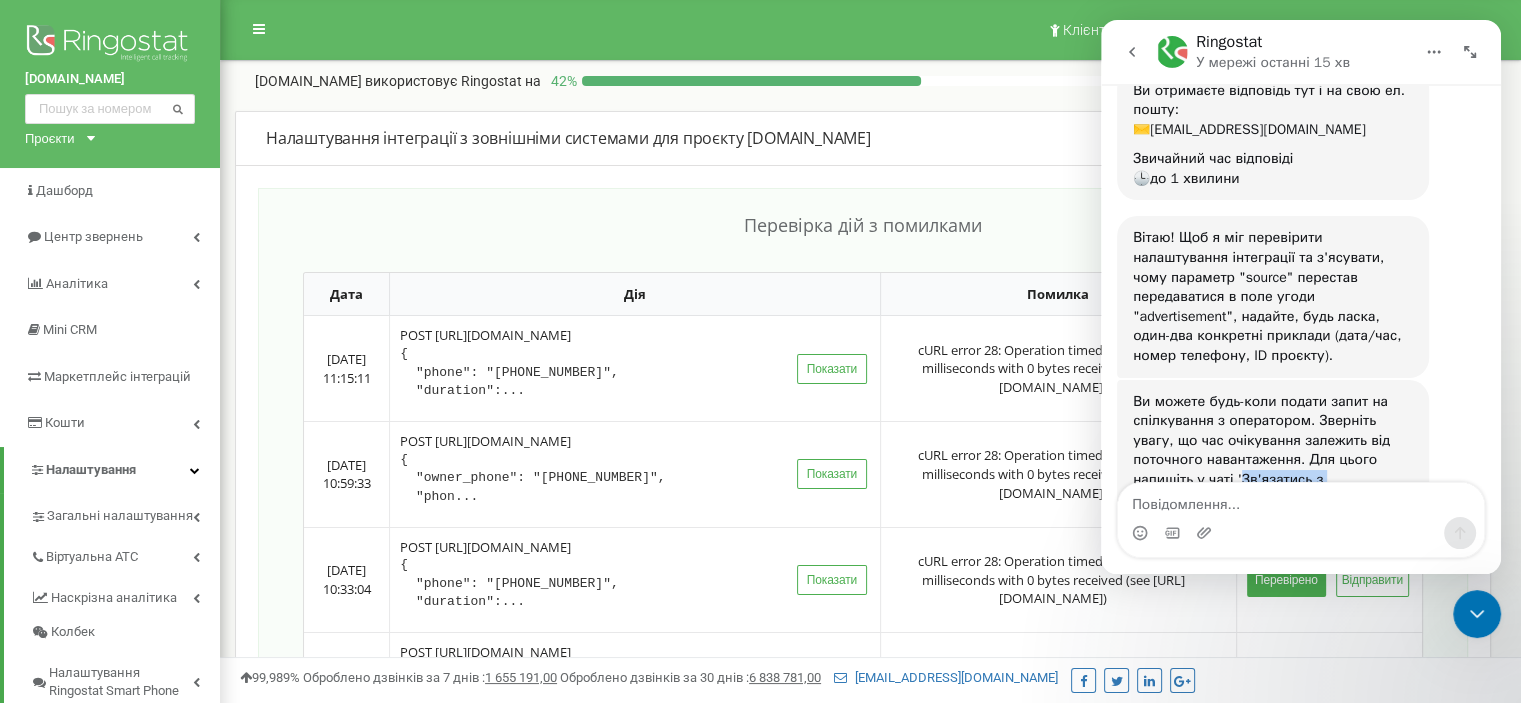 drag, startPoint x: 1136, startPoint y: 421, endPoint x: 1293, endPoint y: 427, distance: 157.11461 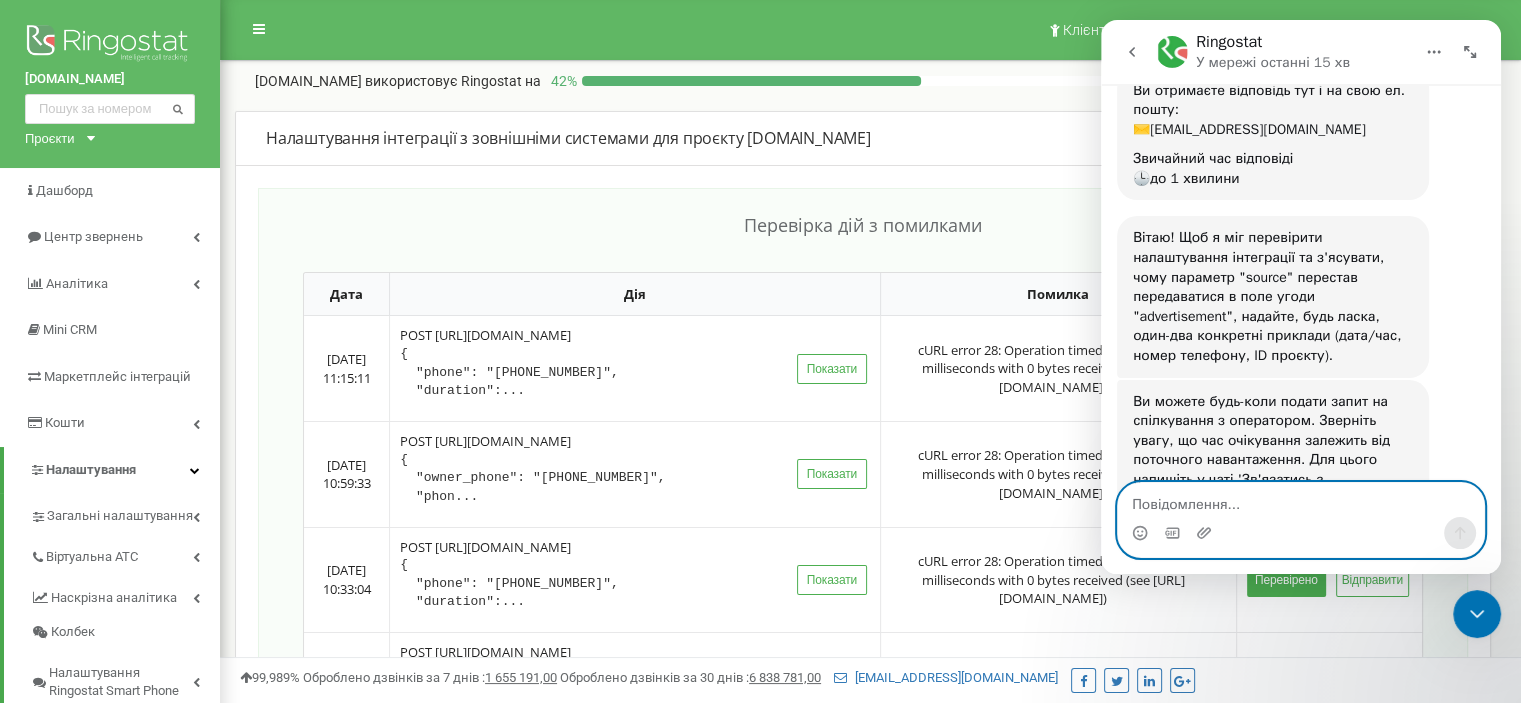 click at bounding box center [1301, 500] 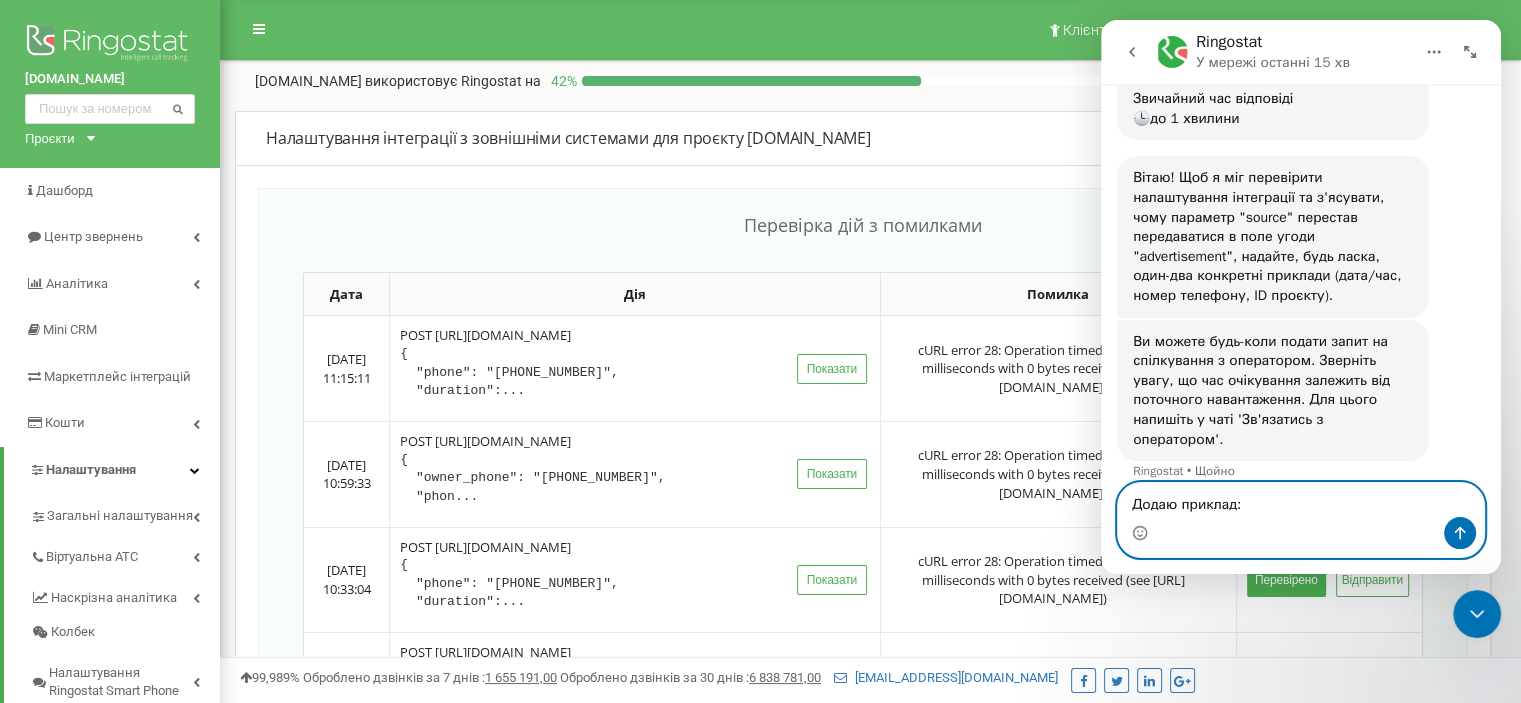 scroll, scrollTop: 1201, scrollLeft: 0, axis: vertical 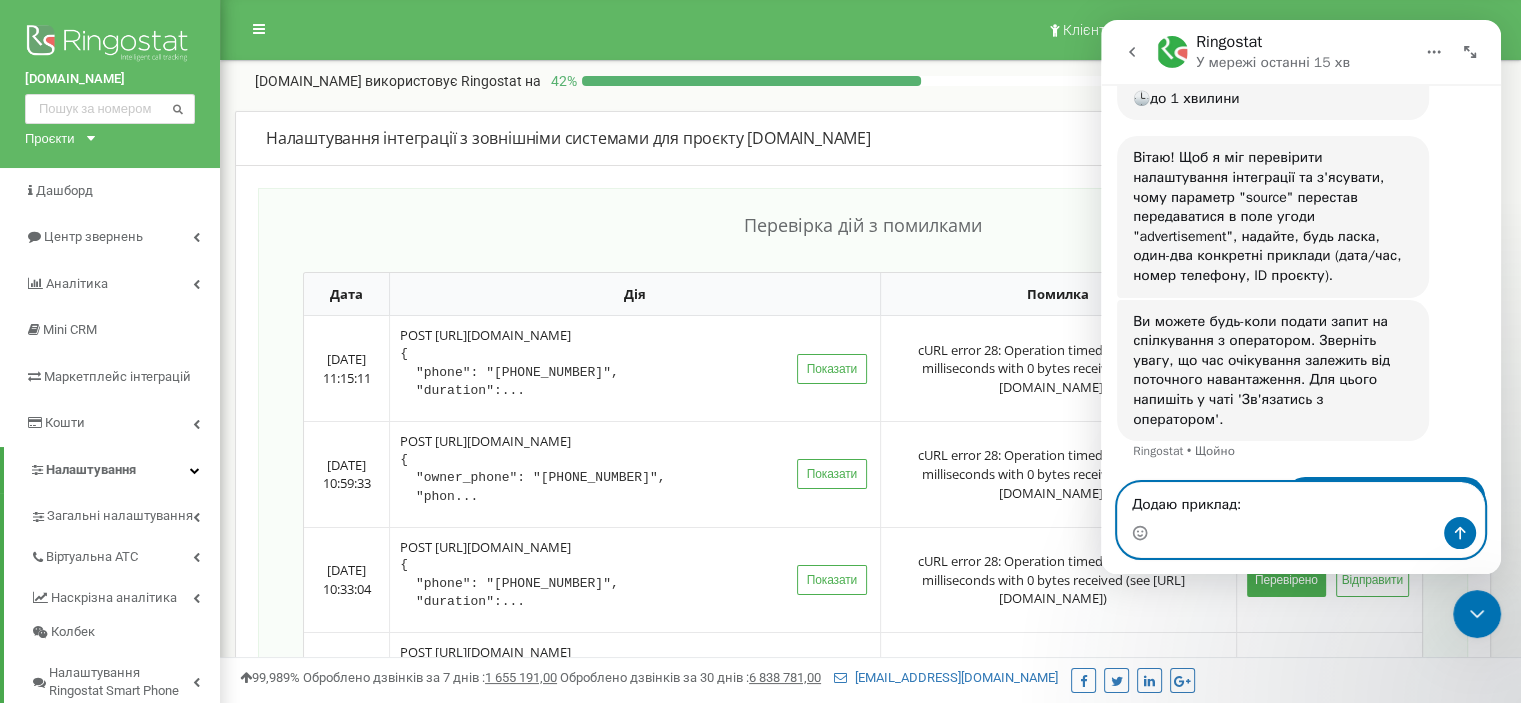 paste on "2025-07-14T07:17:48" 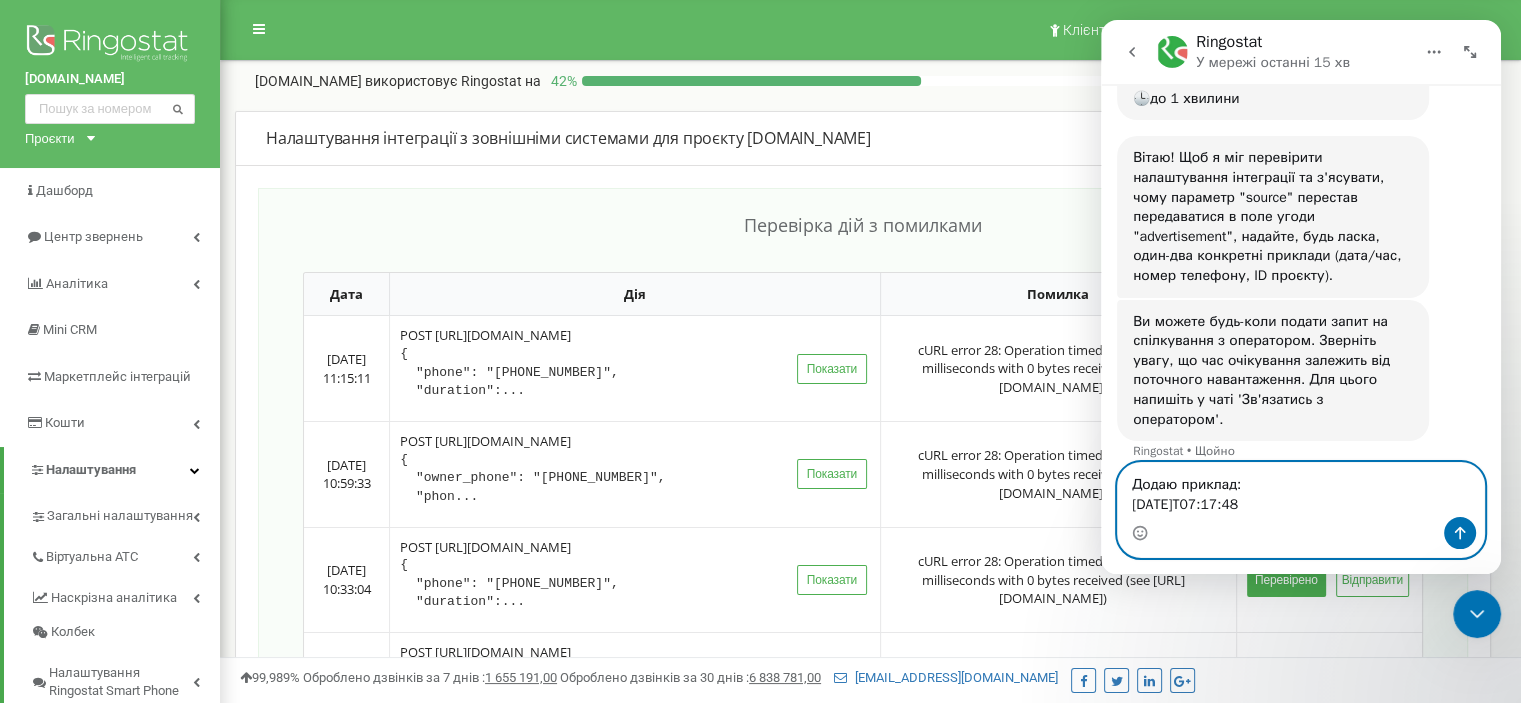 click on "Додаю приклад:
2025-07-14T07:17:48" at bounding box center [1301, 490] 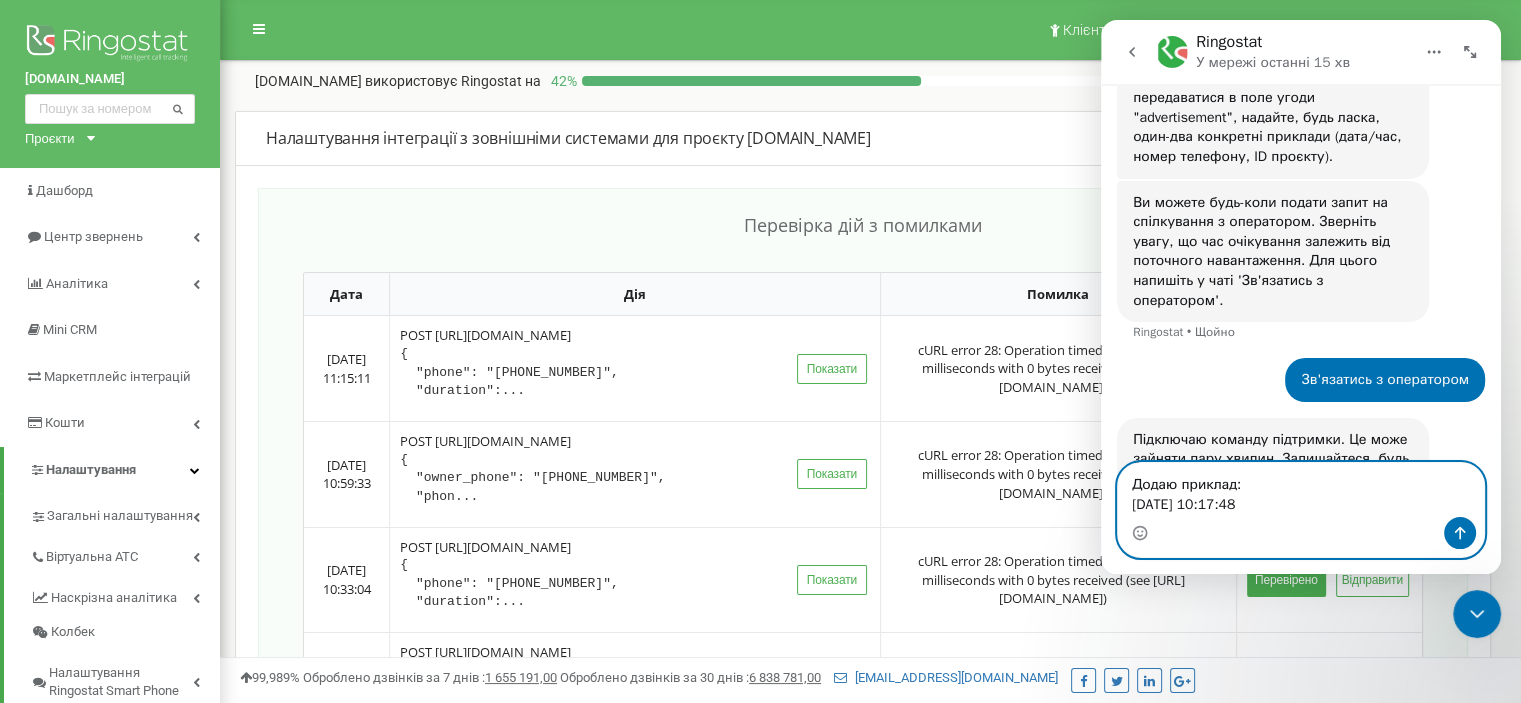 scroll, scrollTop: 1340, scrollLeft: 0, axis: vertical 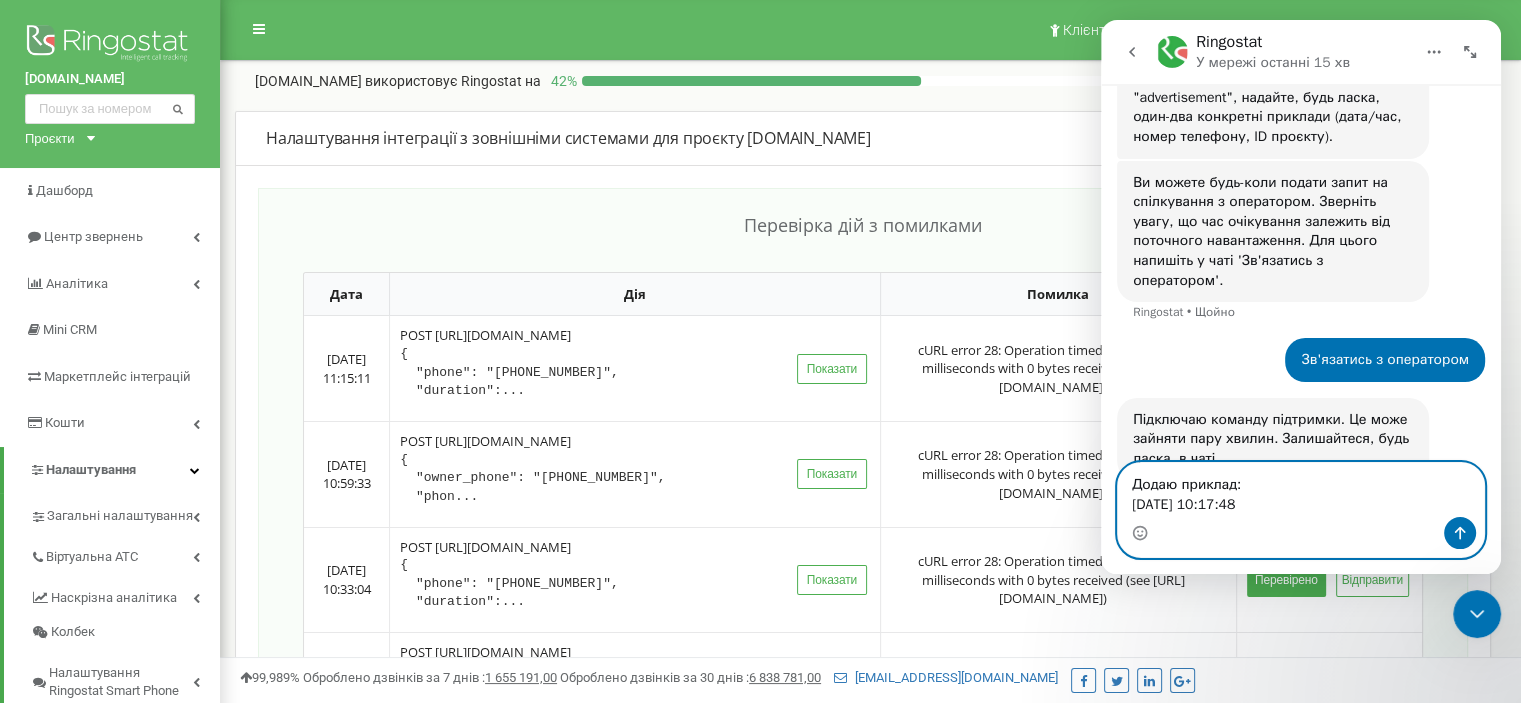 paste on "{
"method": "integrationHandlerV2",
"params": {
"projectId": "140229",
"serviceName": "zohoCrm_riel",
"data": {
"name": "Antonina Horbachova",
"phone": "+380630616025",
"source": "Лідогенерація fb",
"layout": "2663723000002907005",
"call_type":"in",
"event_type": "custom",
"project": "",
"site": "riel.ua",
"utm_source": "fb",
"utm_campaign": "Lead_Riel_Brand_Lviv_Mortgage_eOselya7",
"utm_term": "Brand_Lviv_Mortgage – 10/23",
"utm_content": "Brand_Lviv_Mortgage_Іпотека 7%",
"body": "Имя => Antonina Horbachova\nТелефон => +380630616025\nЯку площу приміщення для оренди розглядаєте? => 3кімн\n => fb\n_________________________________\n2025-07-14T07:17:48+0000\n Lead_Riel_Brand_Lviv_Mortgage_eOselya7\n Brand_Lviv_Mortgage – 10/23\n Brand_Lviv_Mortgage_Іпотека 7%",
"uniqueid": "777289127961206"
}
}
}" 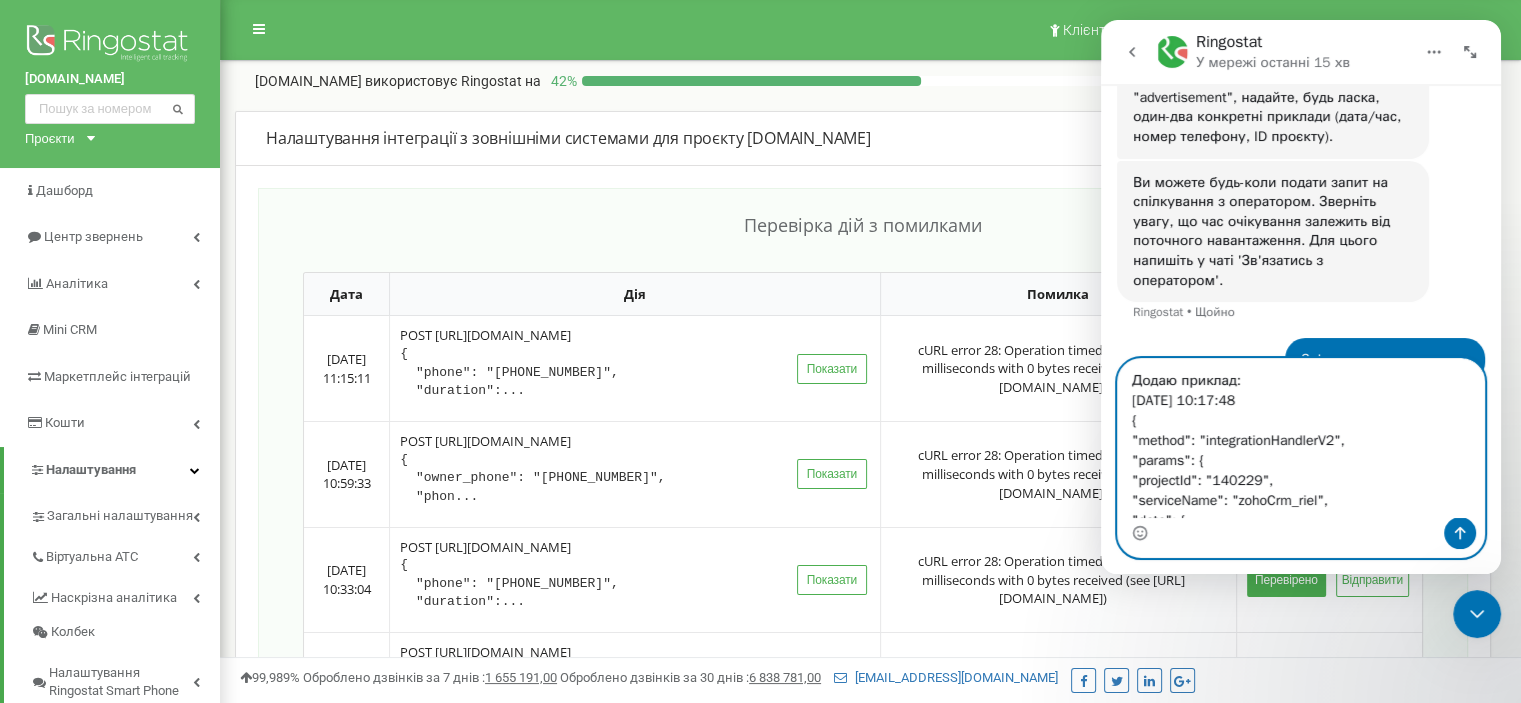 scroll, scrollTop: 513, scrollLeft: 0, axis: vertical 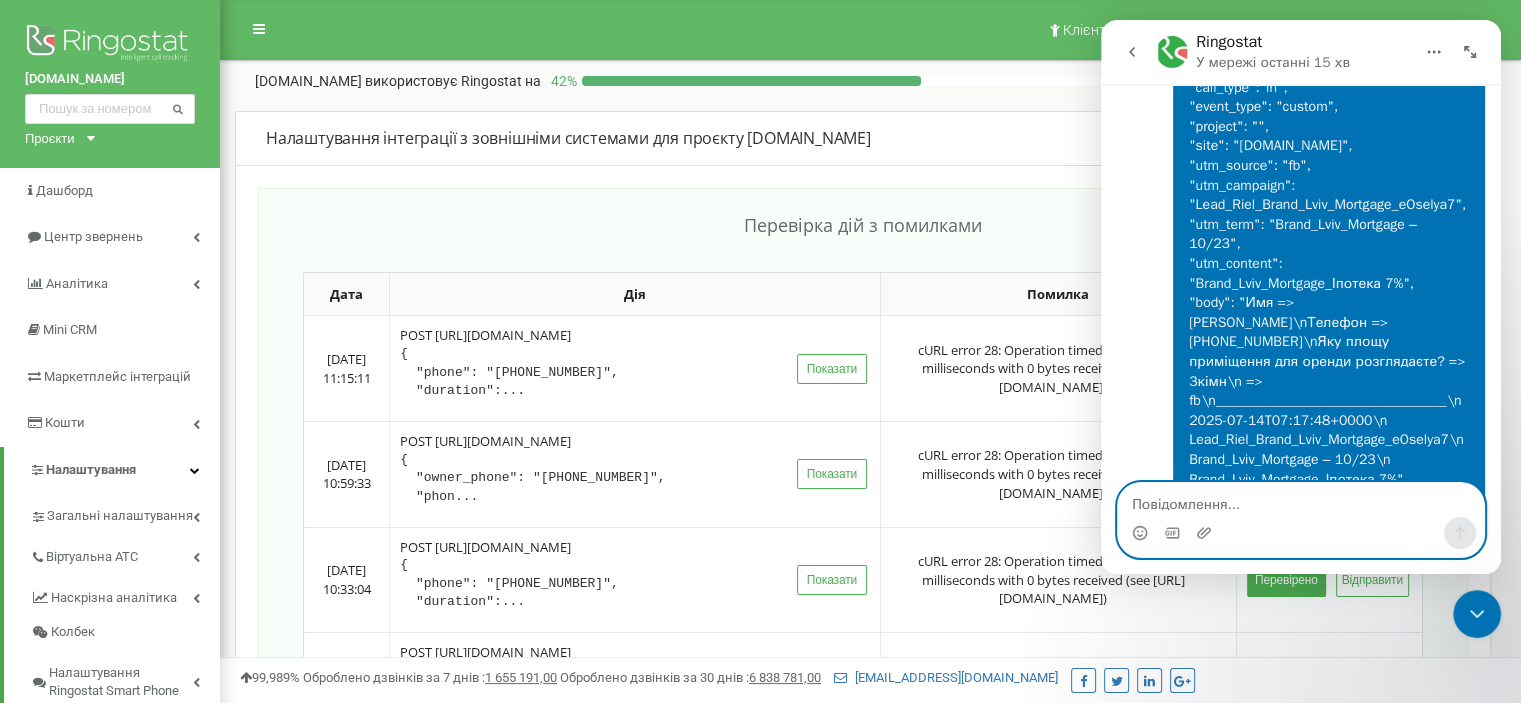 type 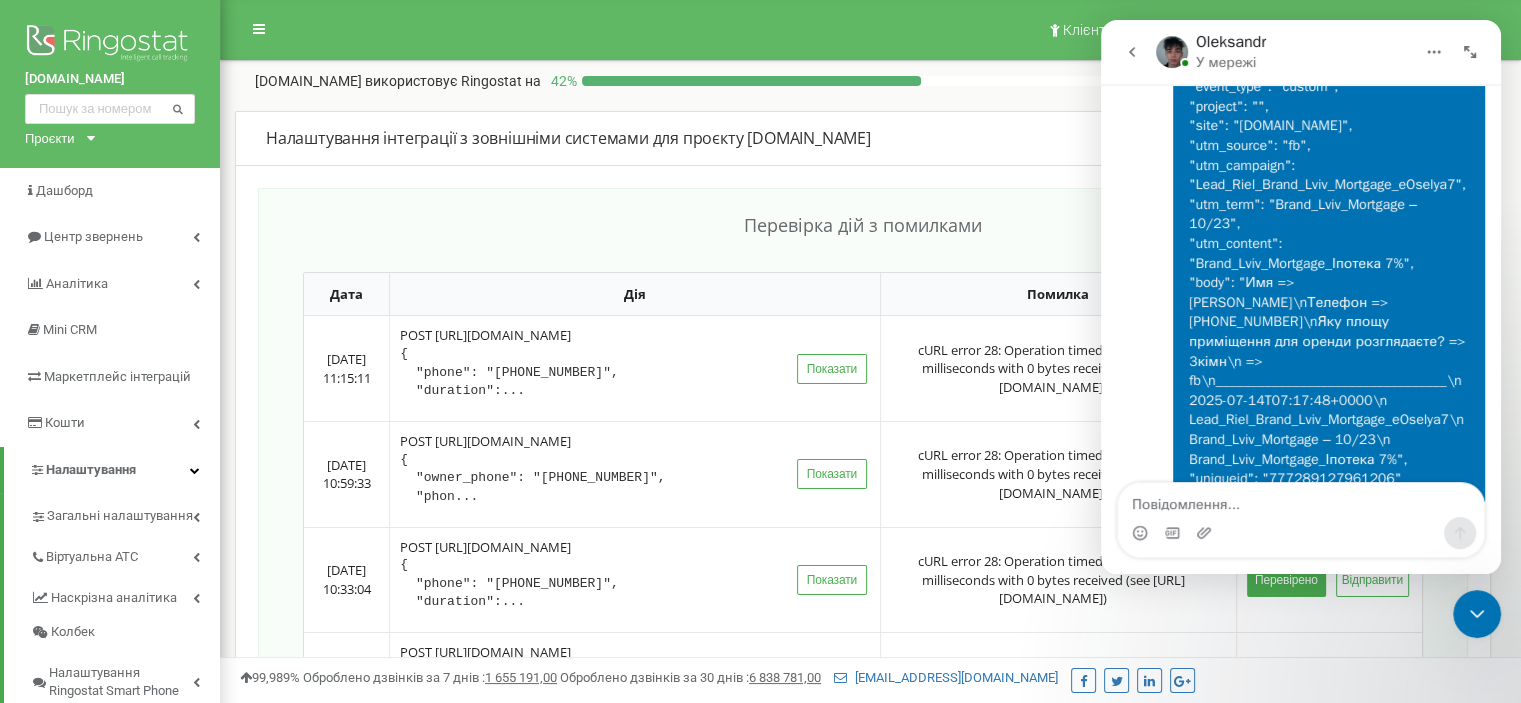 scroll, scrollTop: 2151, scrollLeft: 0, axis: vertical 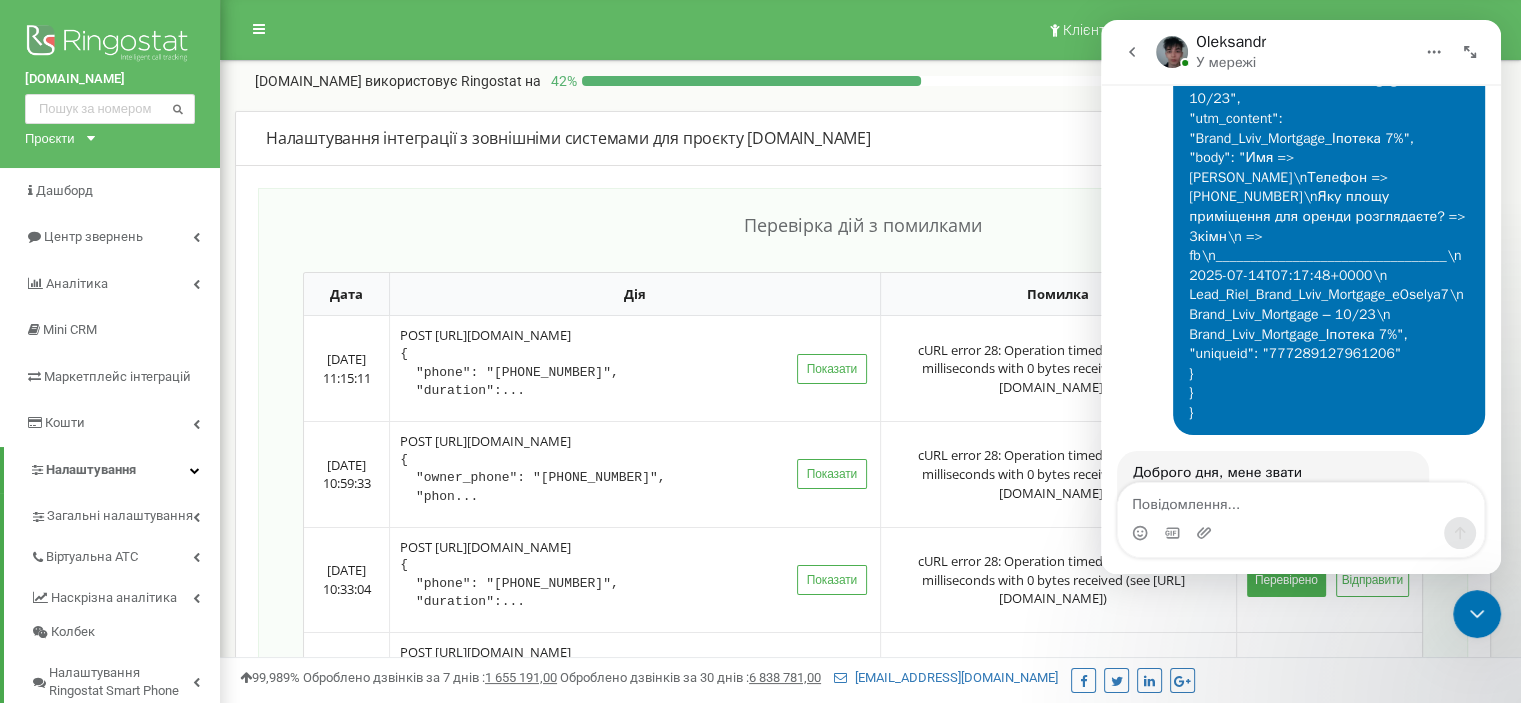 click 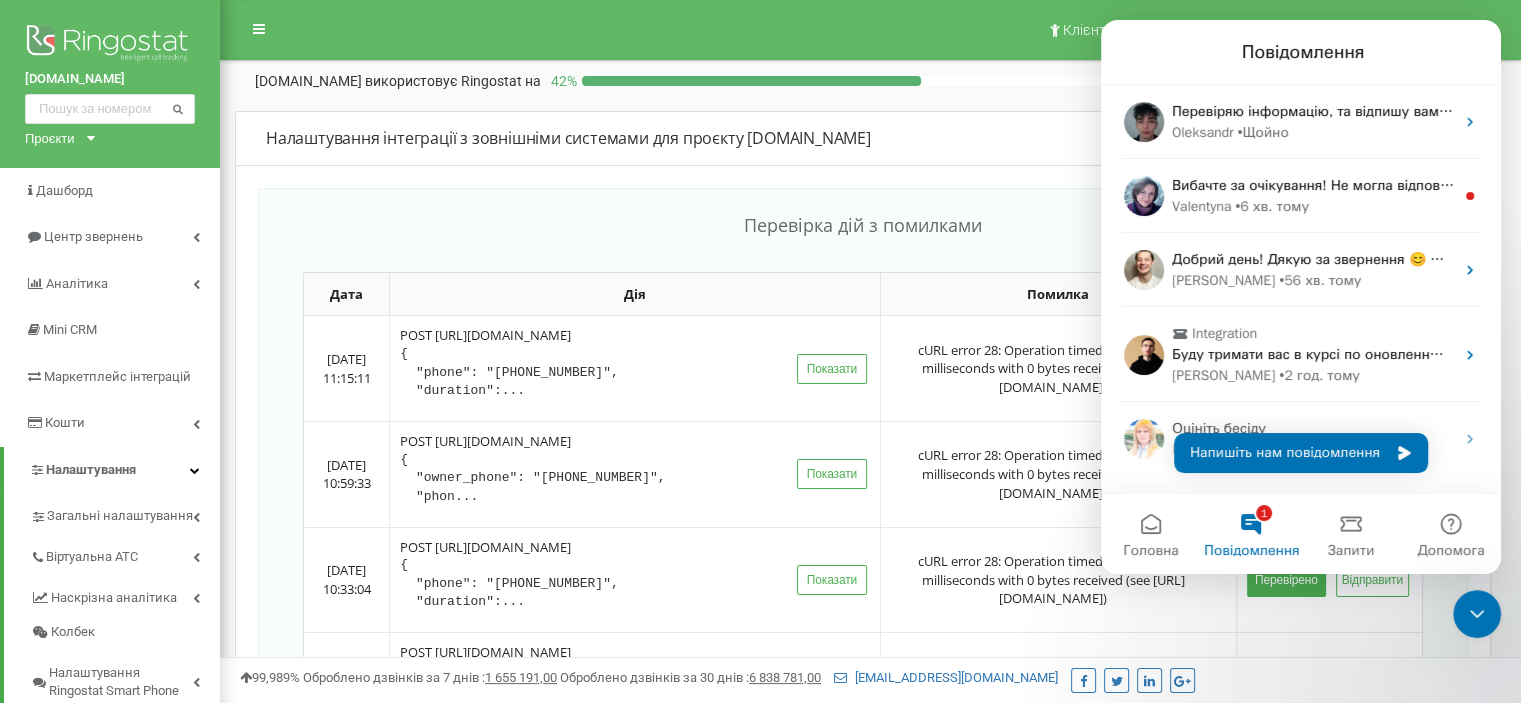 scroll, scrollTop: 0, scrollLeft: 0, axis: both 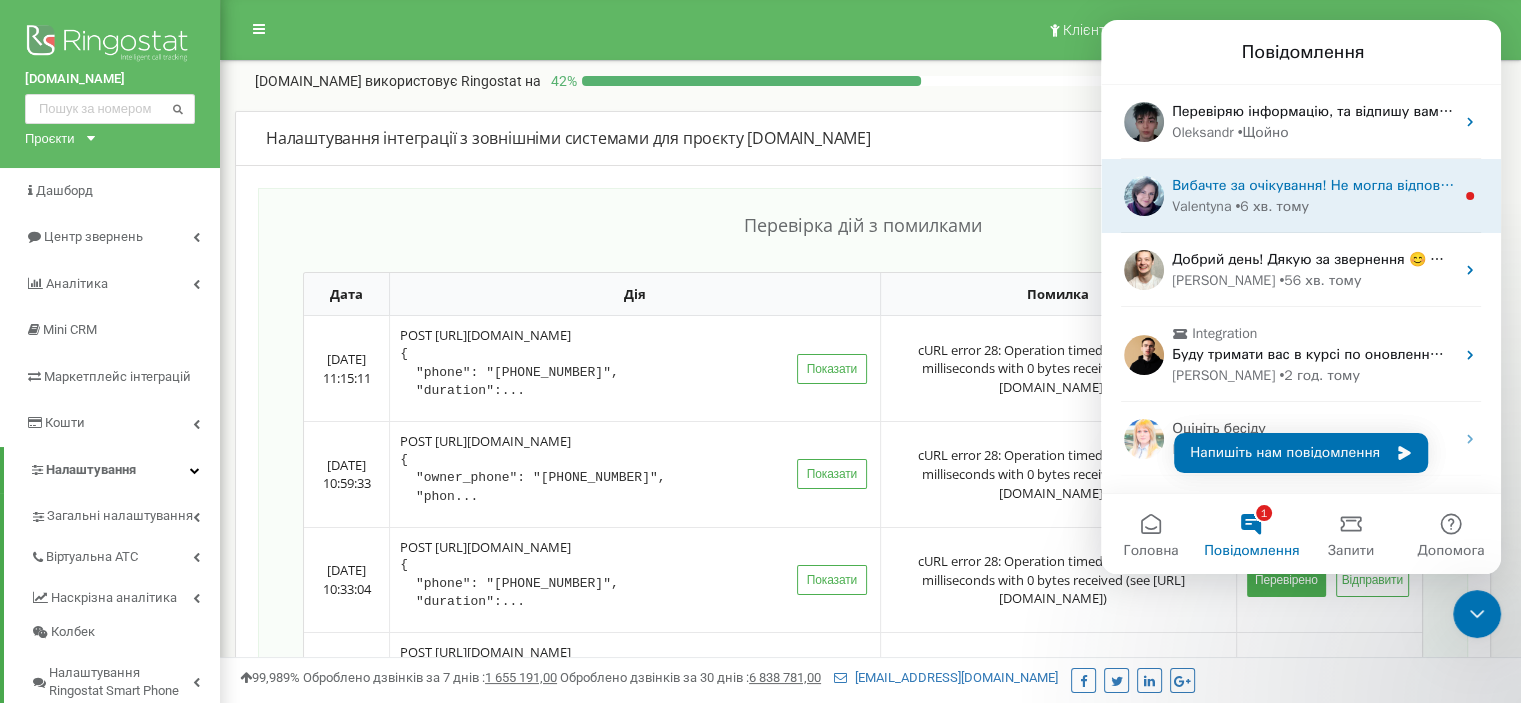 click on "•  6 хв. тому" at bounding box center (1272, 206) 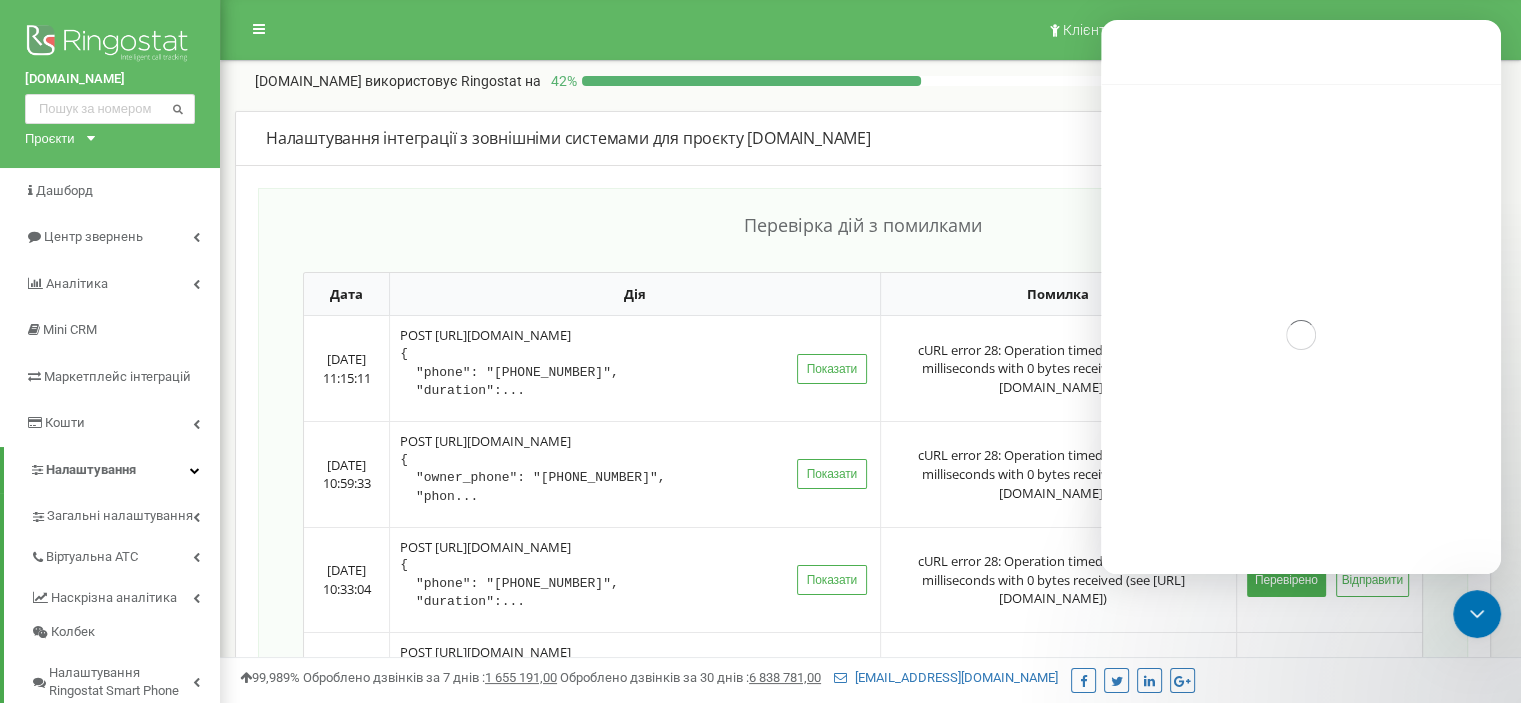 scroll, scrollTop: 3, scrollLeft: 0, axis: vertical 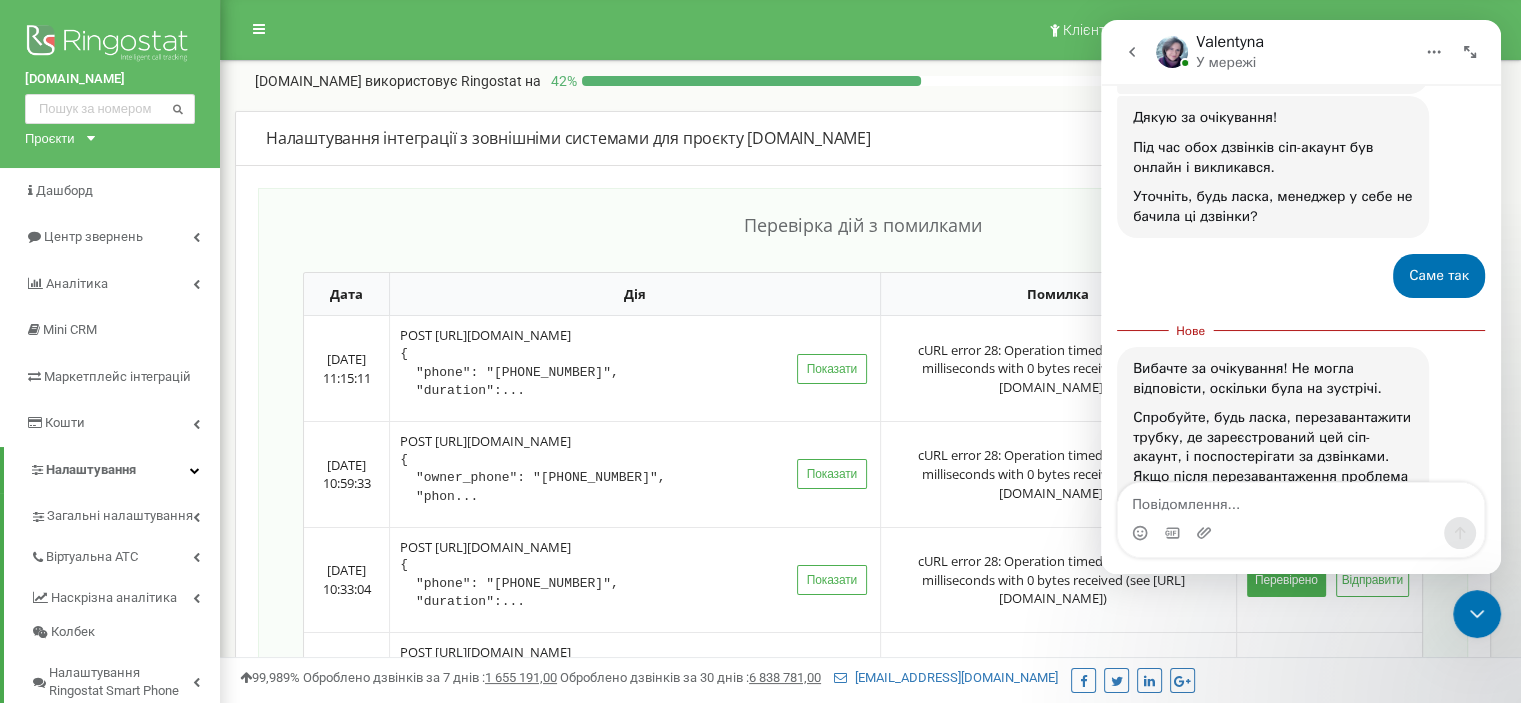 click at bounding box center (1301, 500) 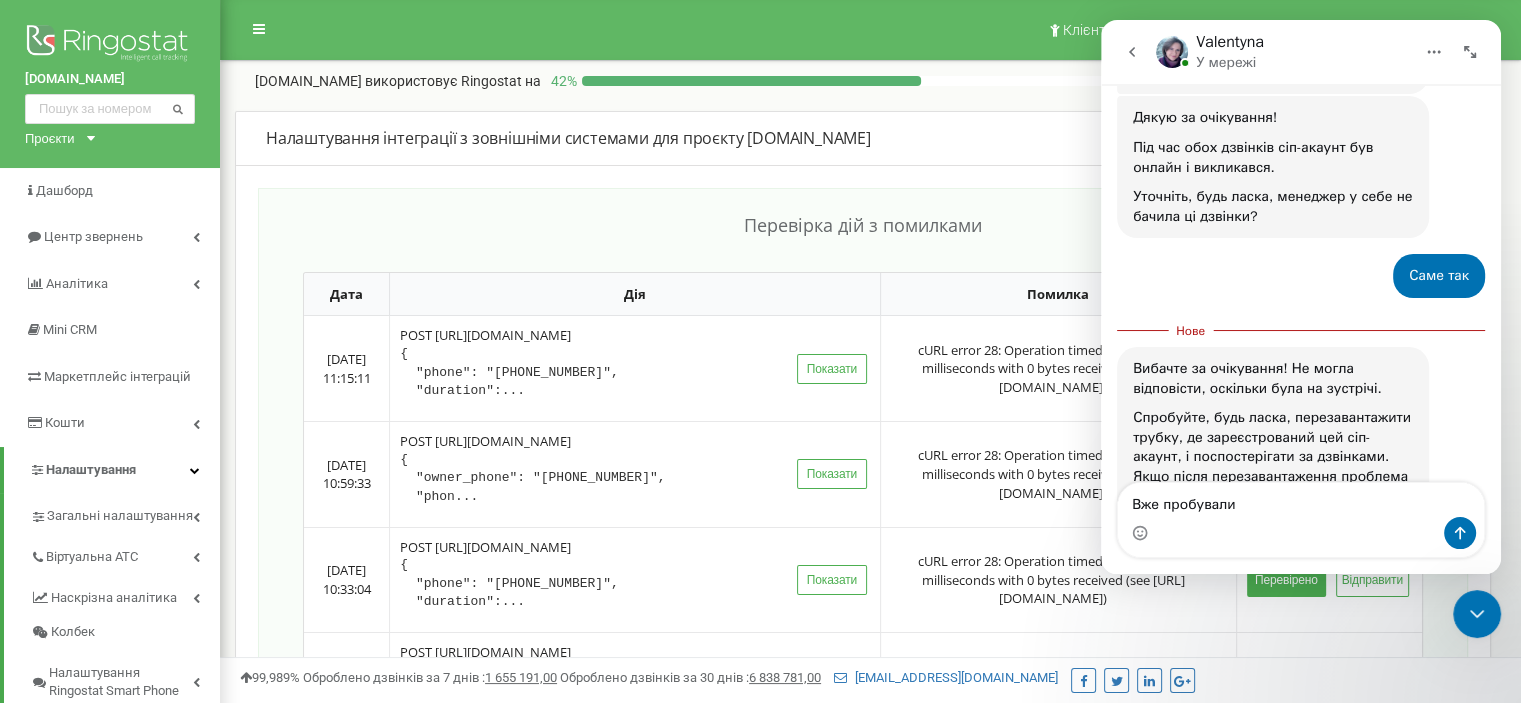 type on "Вже пробували." 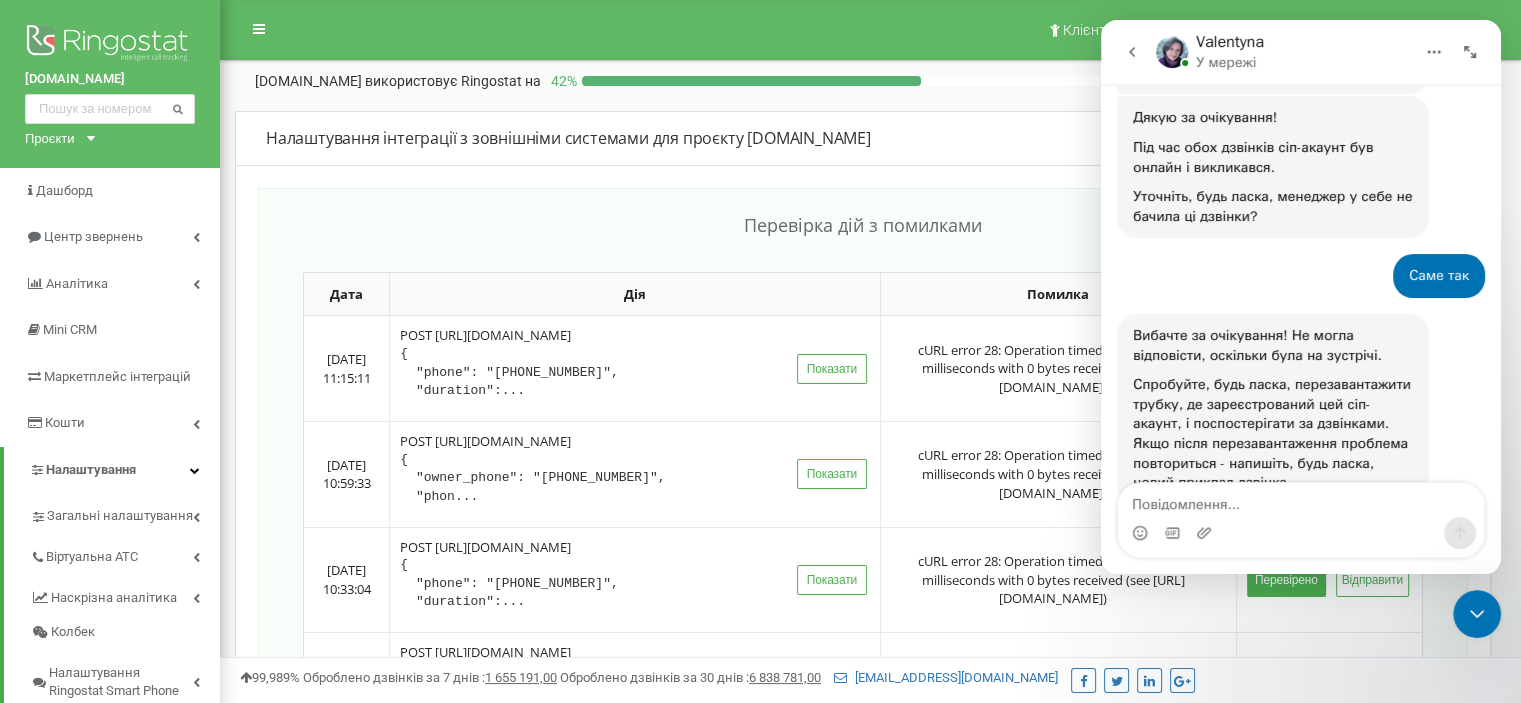 scroll, scrollTop: 2, scrollLeft: 0, axis: vertical 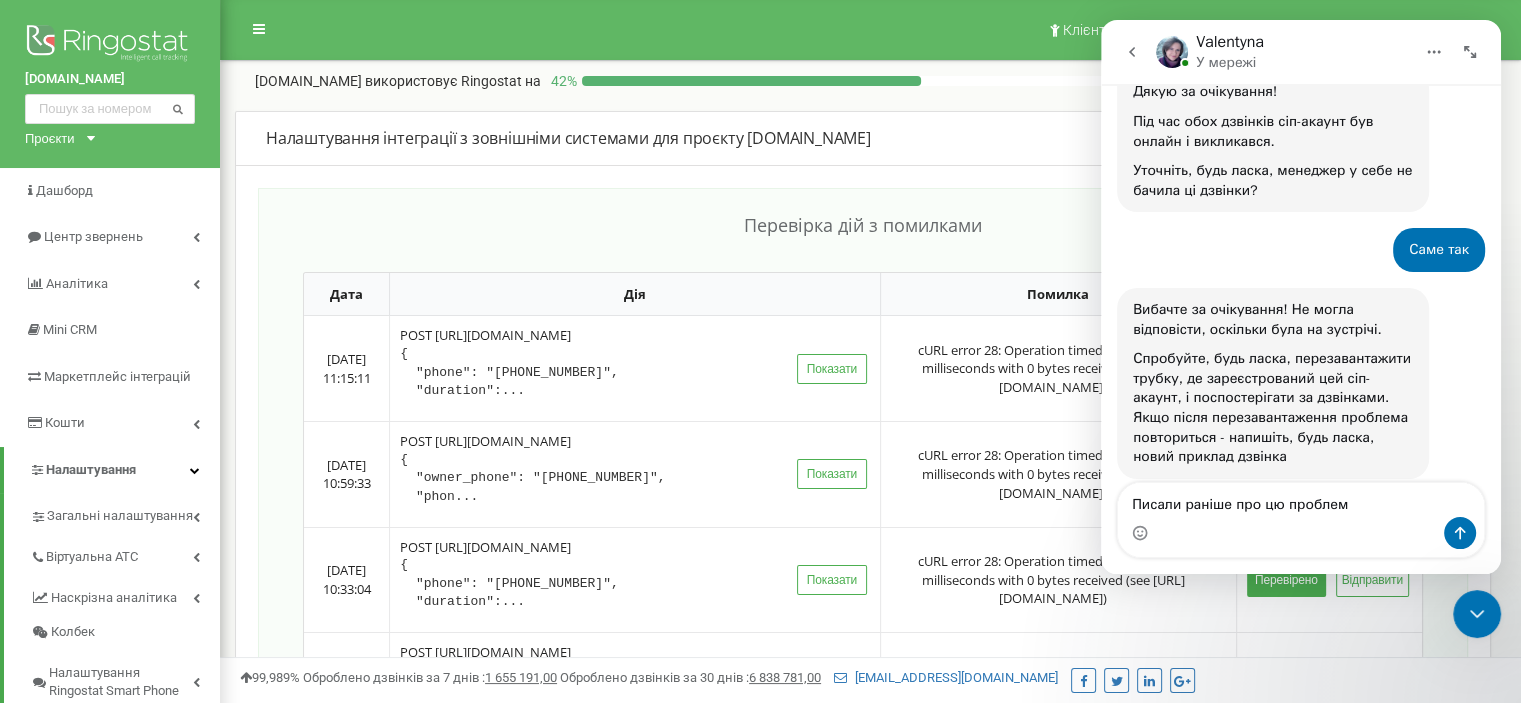 type on "Писали раніше про цю проблему" 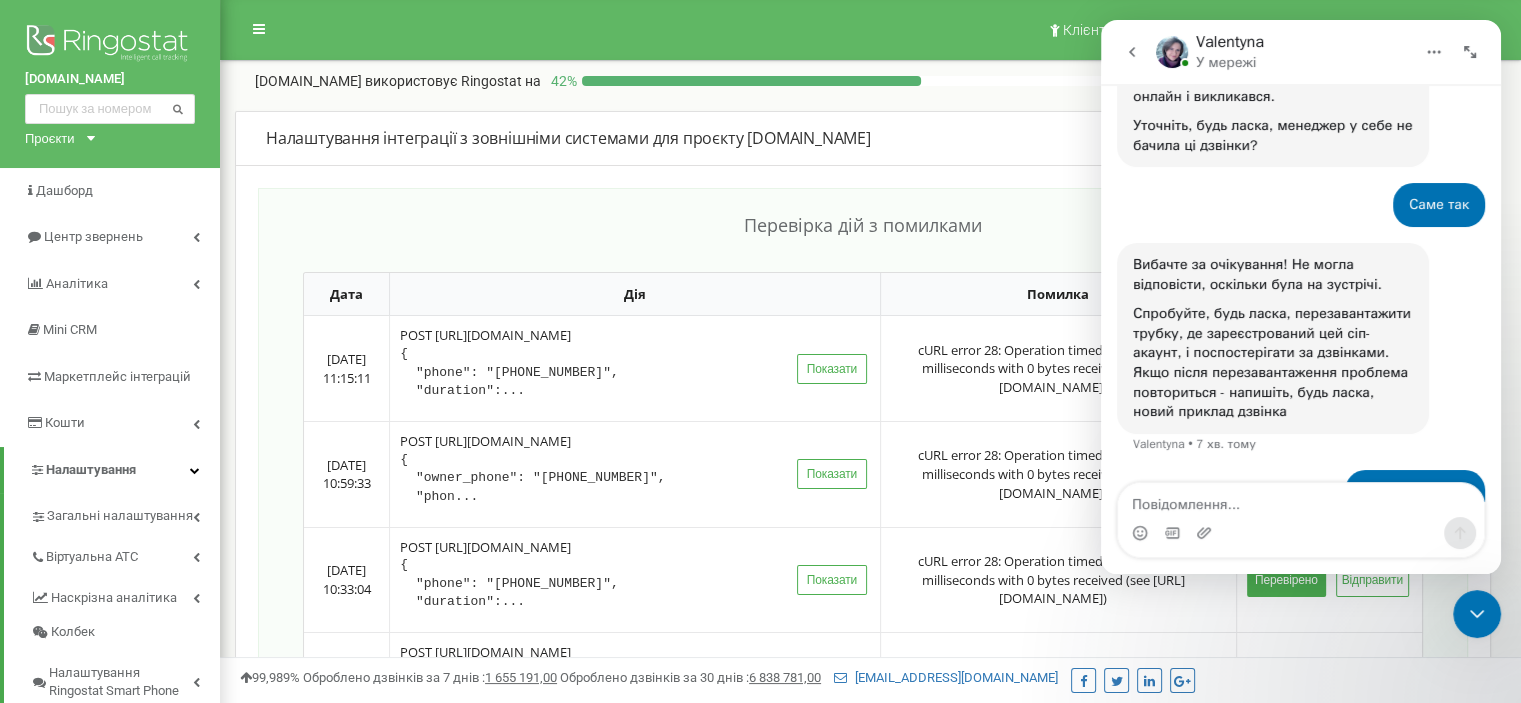 scroll, scrollTop: 1688, scrollLeft: 0, axis: vertical 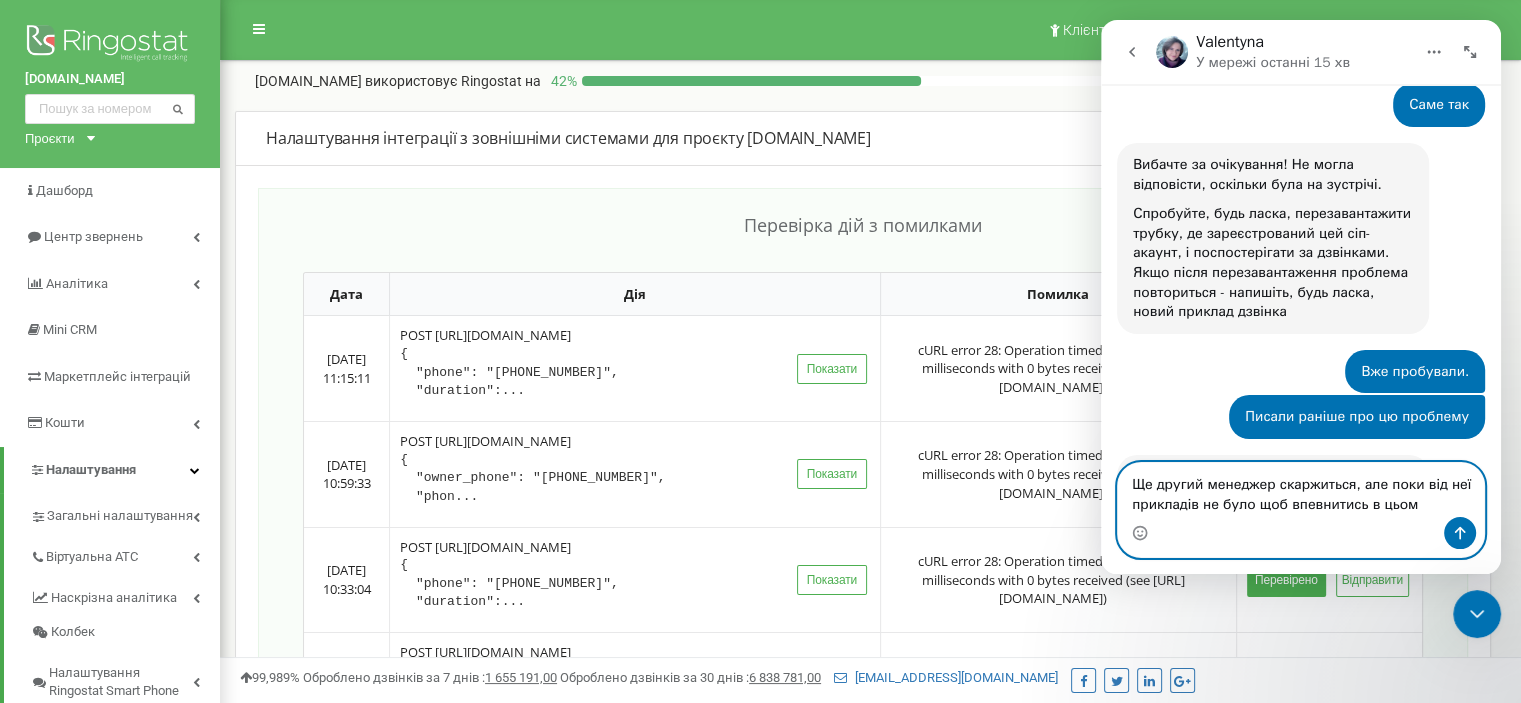 type on "Ще другий менеджер скаржиться, але поки від неї прикладів не було щоб впевнитись в цьому" 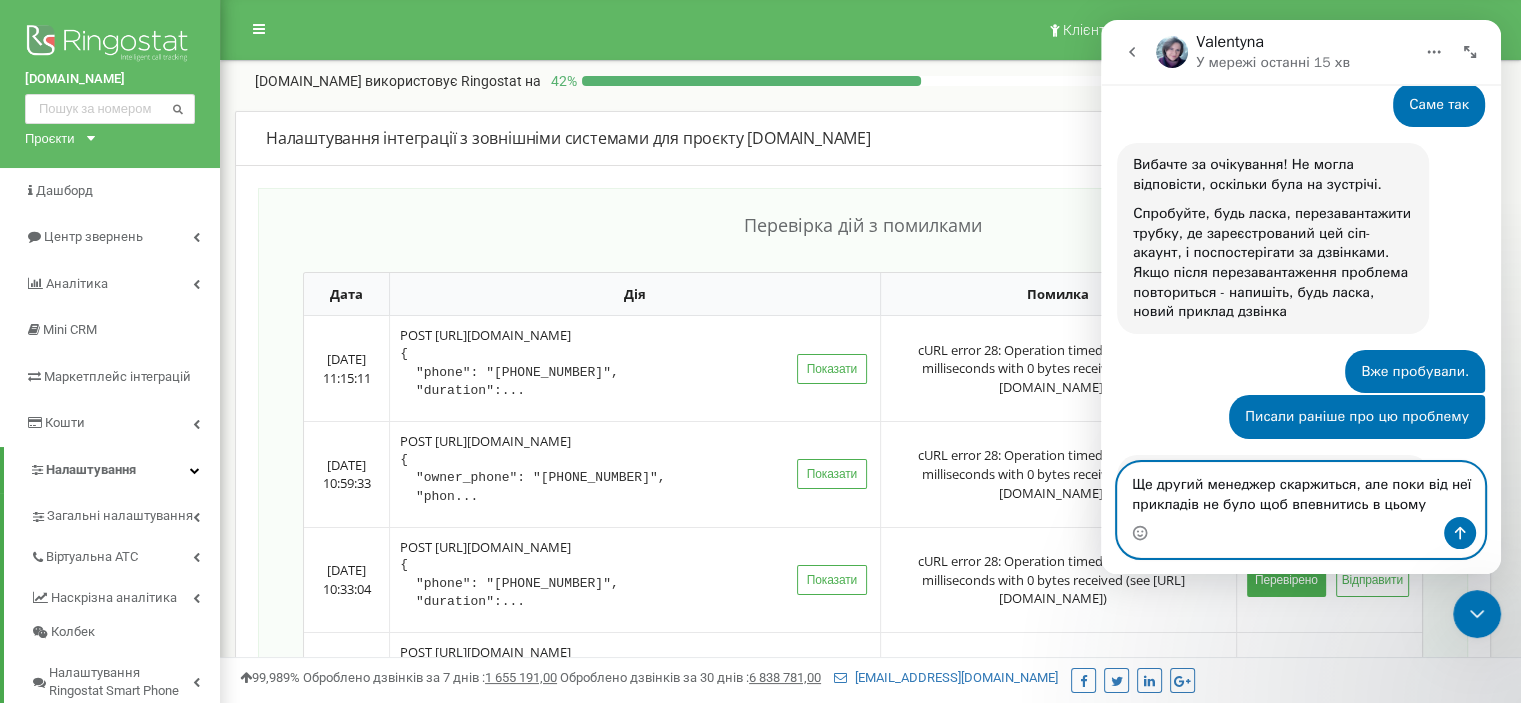 type 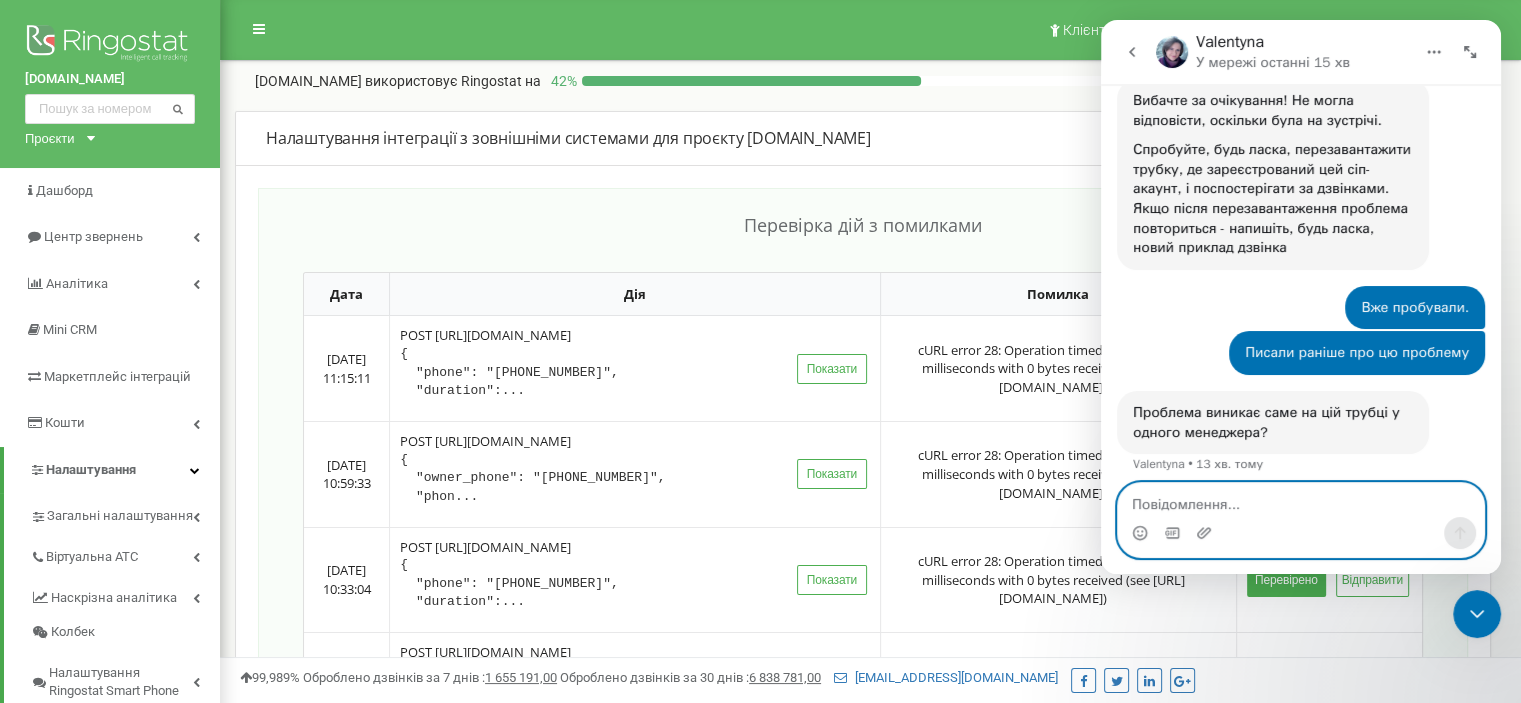 scroll, scrollTop: 1867, scrollLeft: 0, axis: vertical 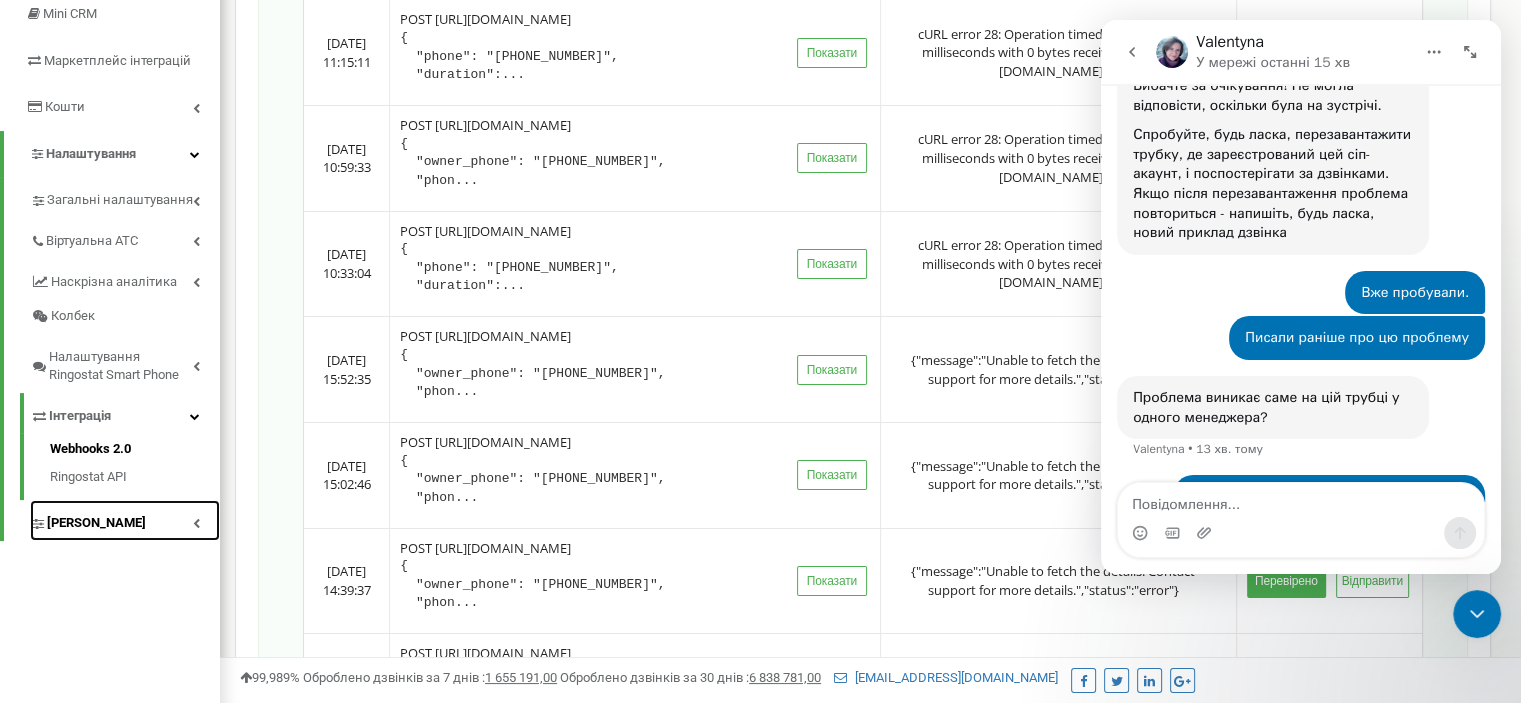 click on "[PERSON_NAME]" at bounding box center [96, 523] 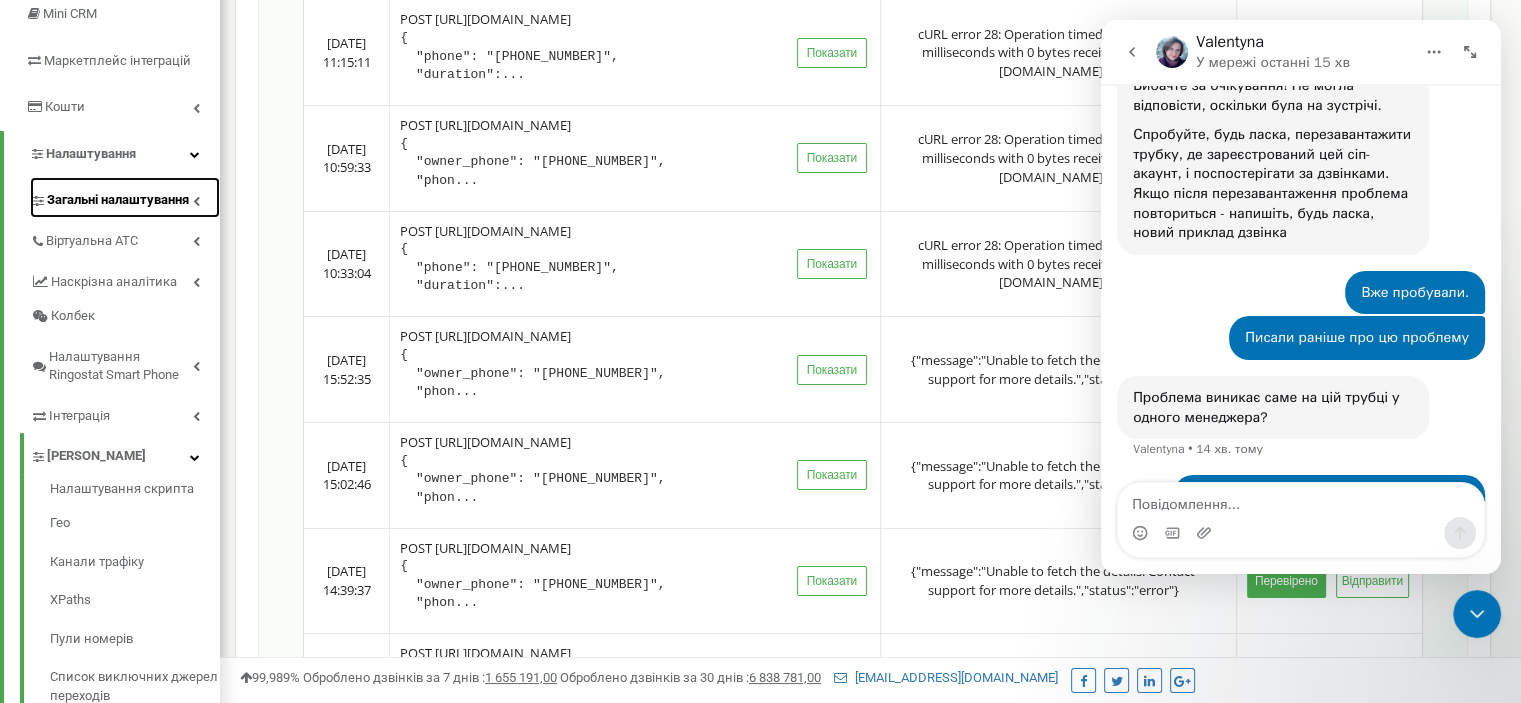 click on "Загальні налаштування" at bounding box center [118, 200] 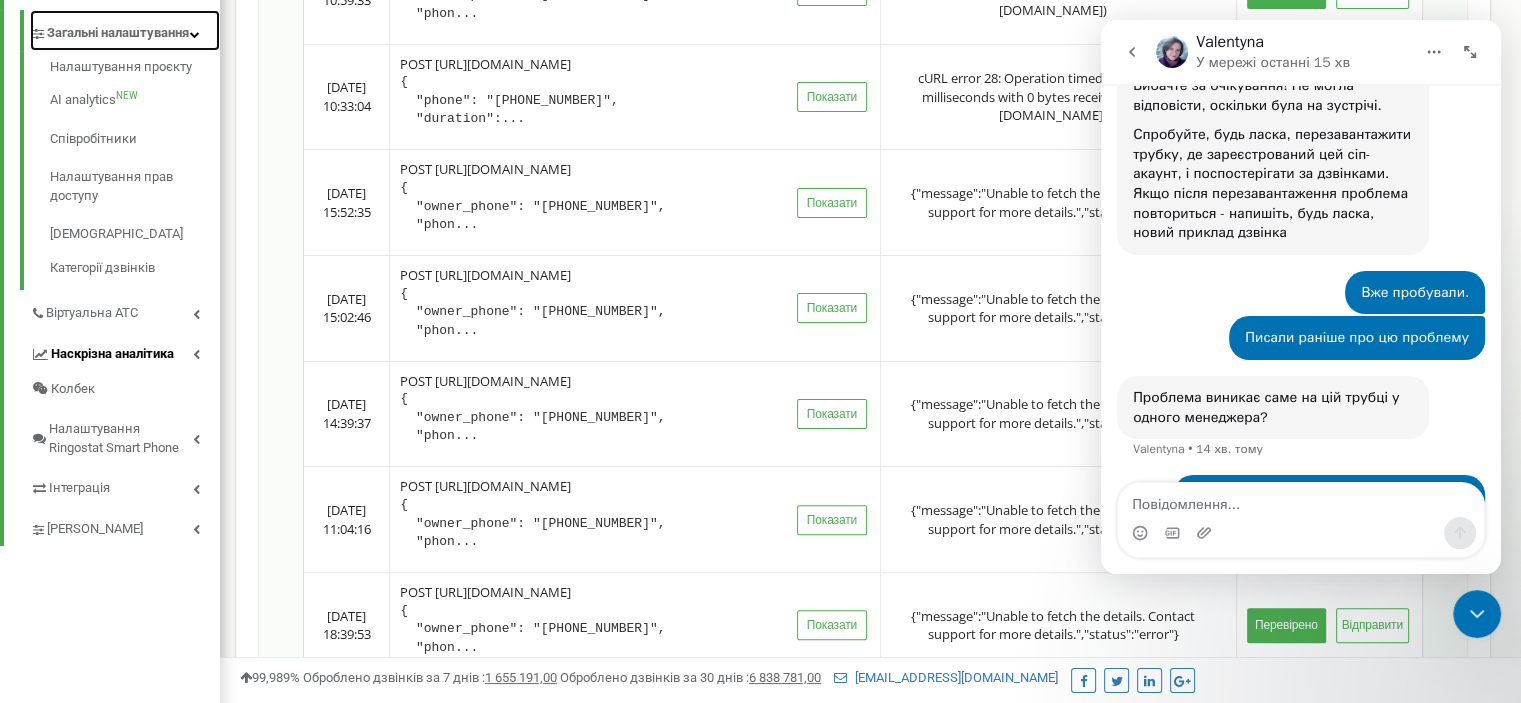scroll, scrollTop: 484, scrollLeft: 0, axis: vertical 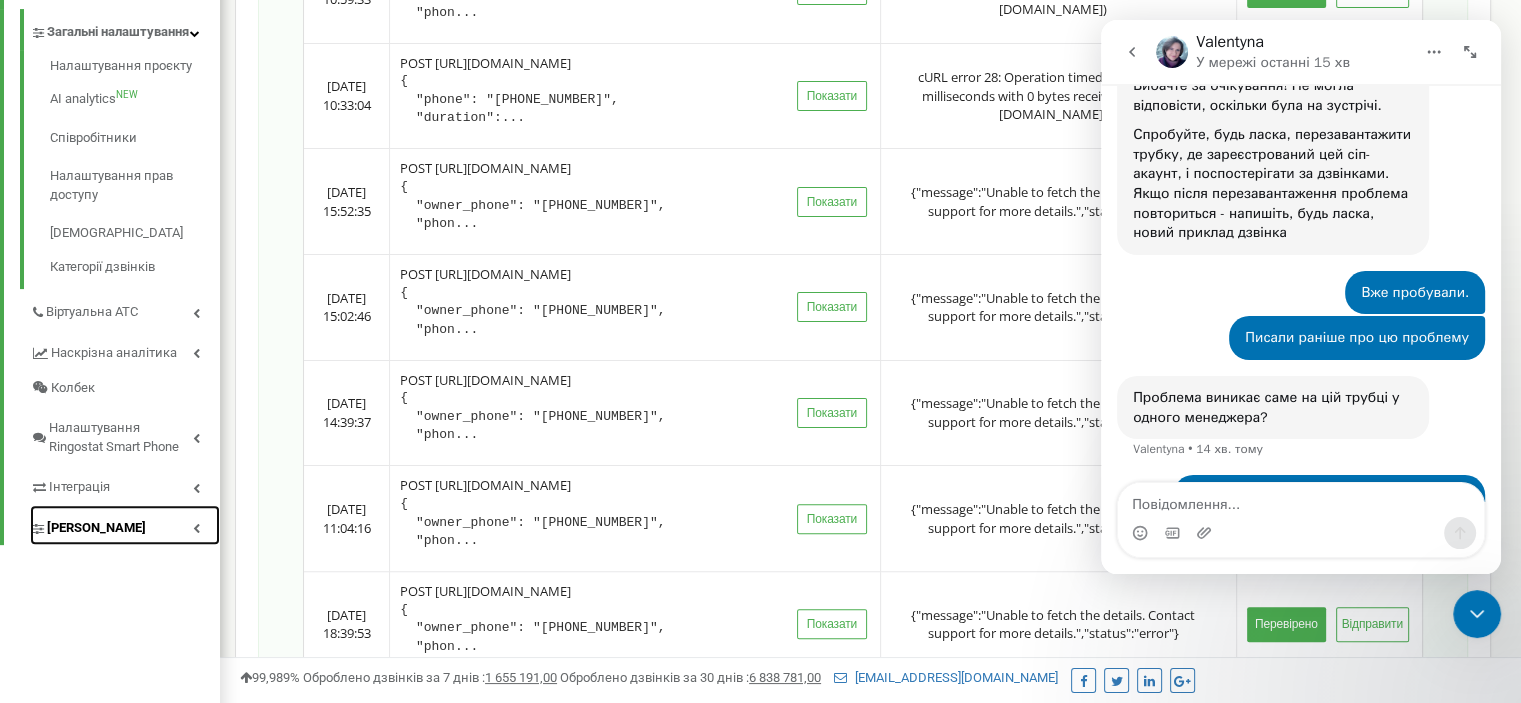 click on "[PERSON_NAME]" at bounding box center (96, 528) 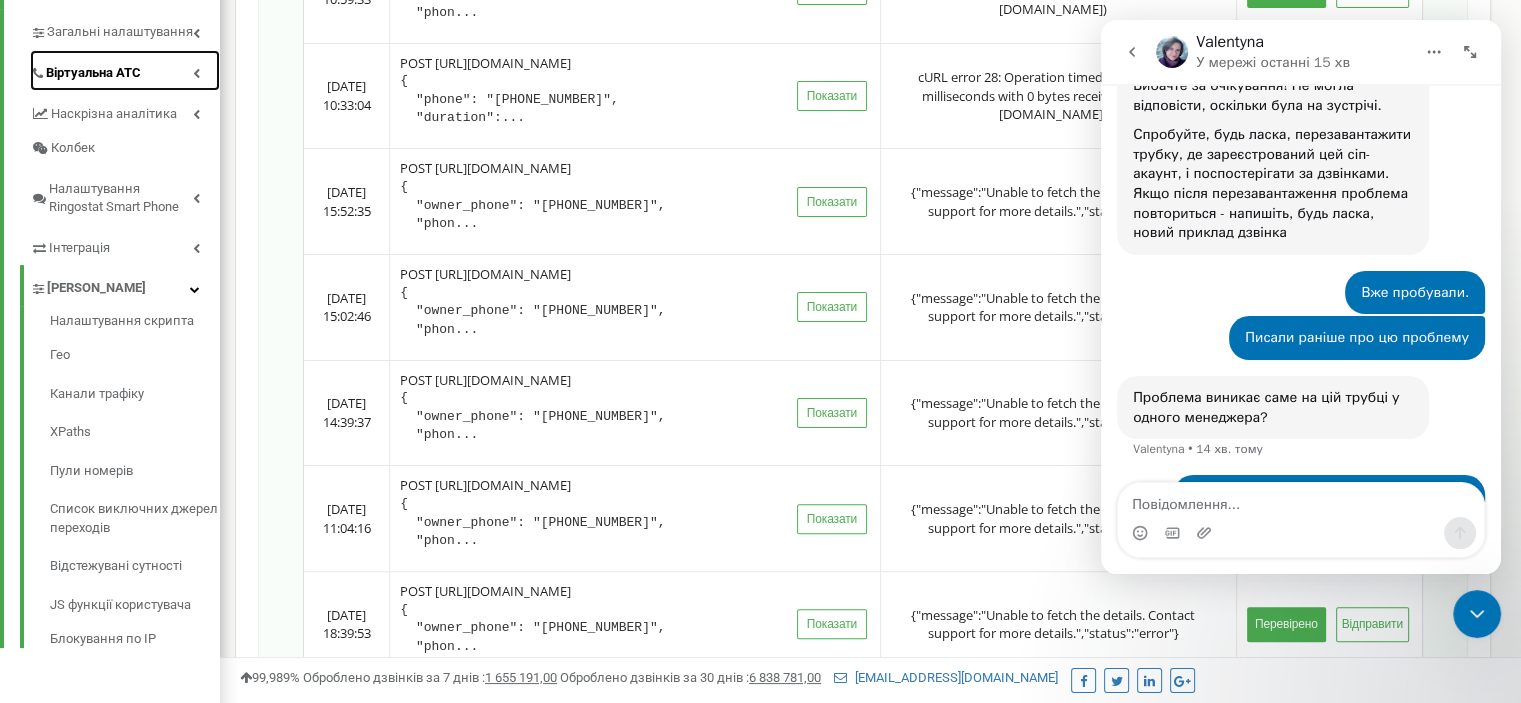 click on "Віртуальна АТС" at bounding box center [125, 70] 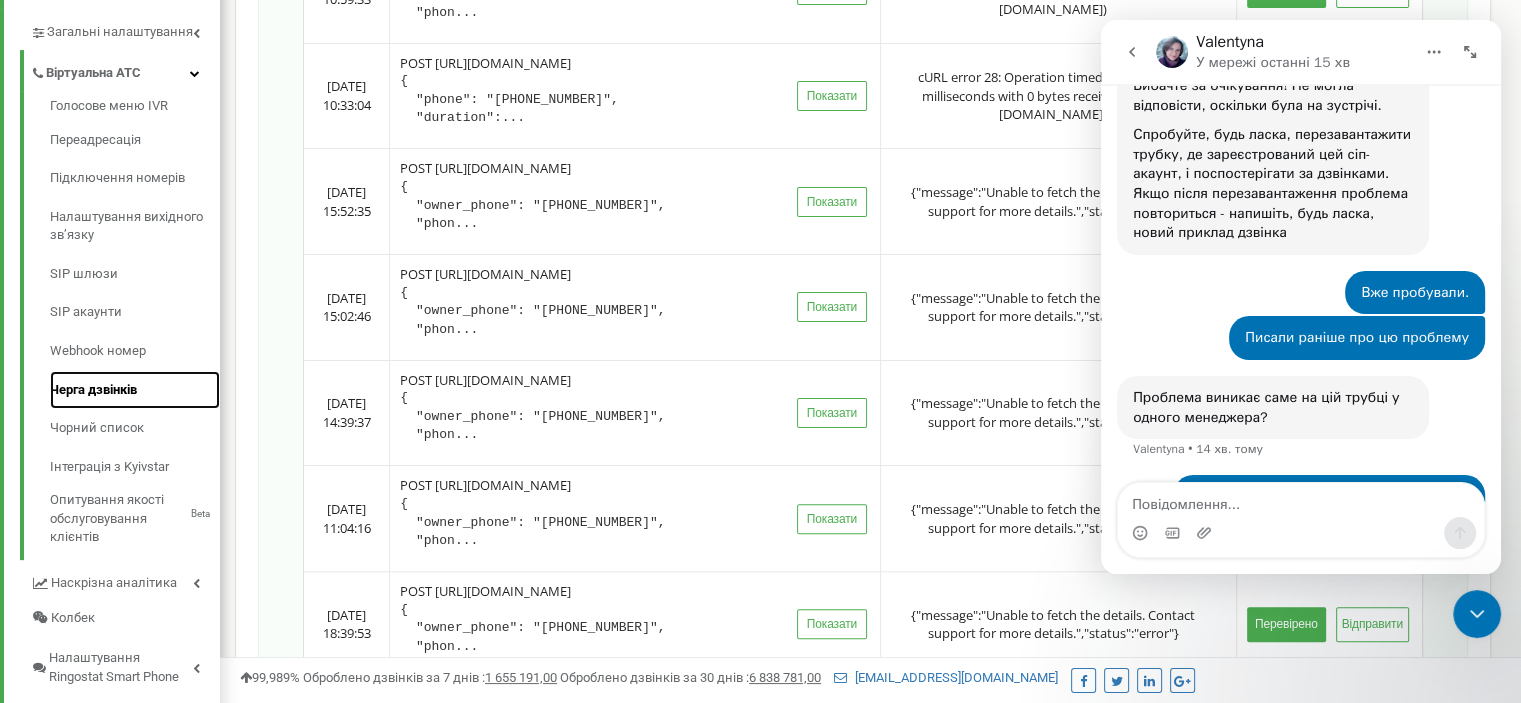 click on "Черга дзвінків" at bounding box center [135, 390] 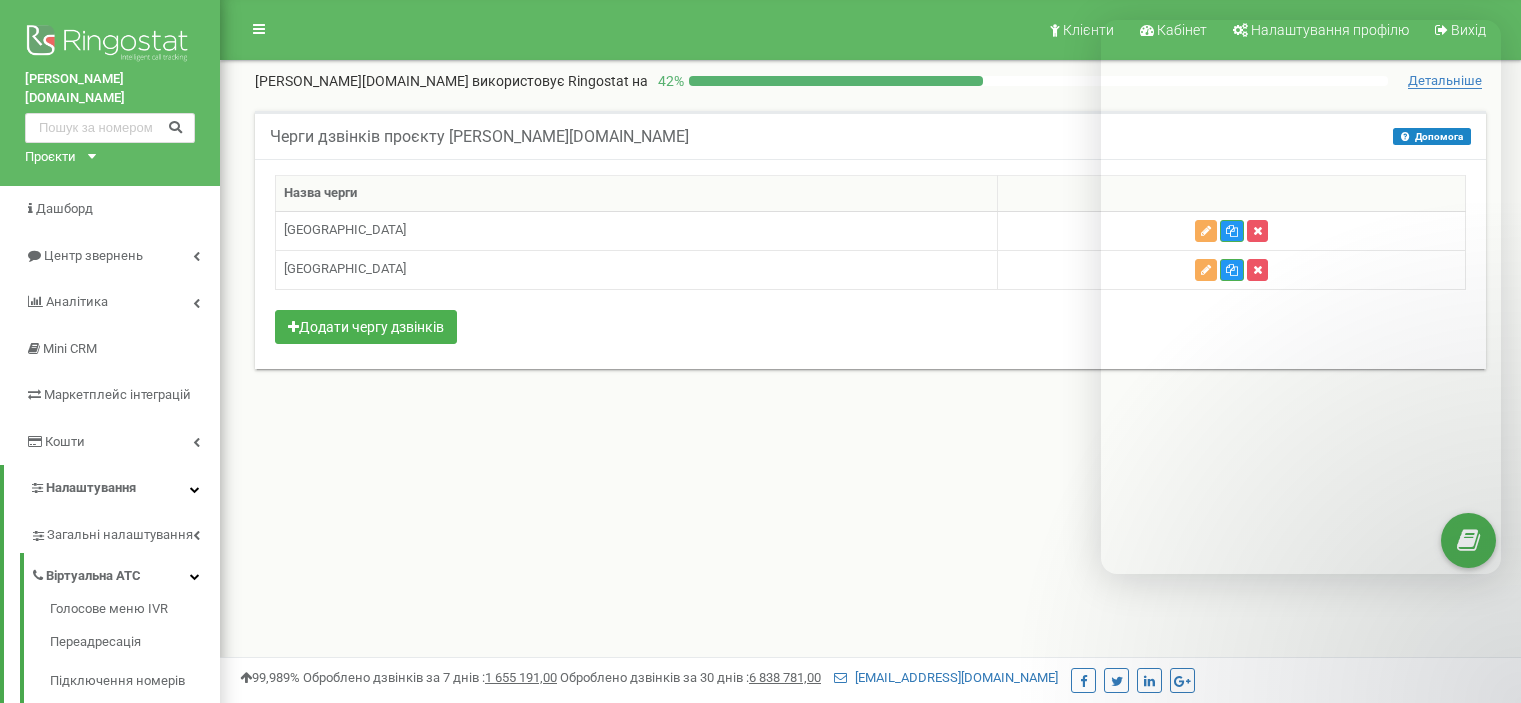 scroll, scrollTop: 0, scrollLeft: 0, axis: both 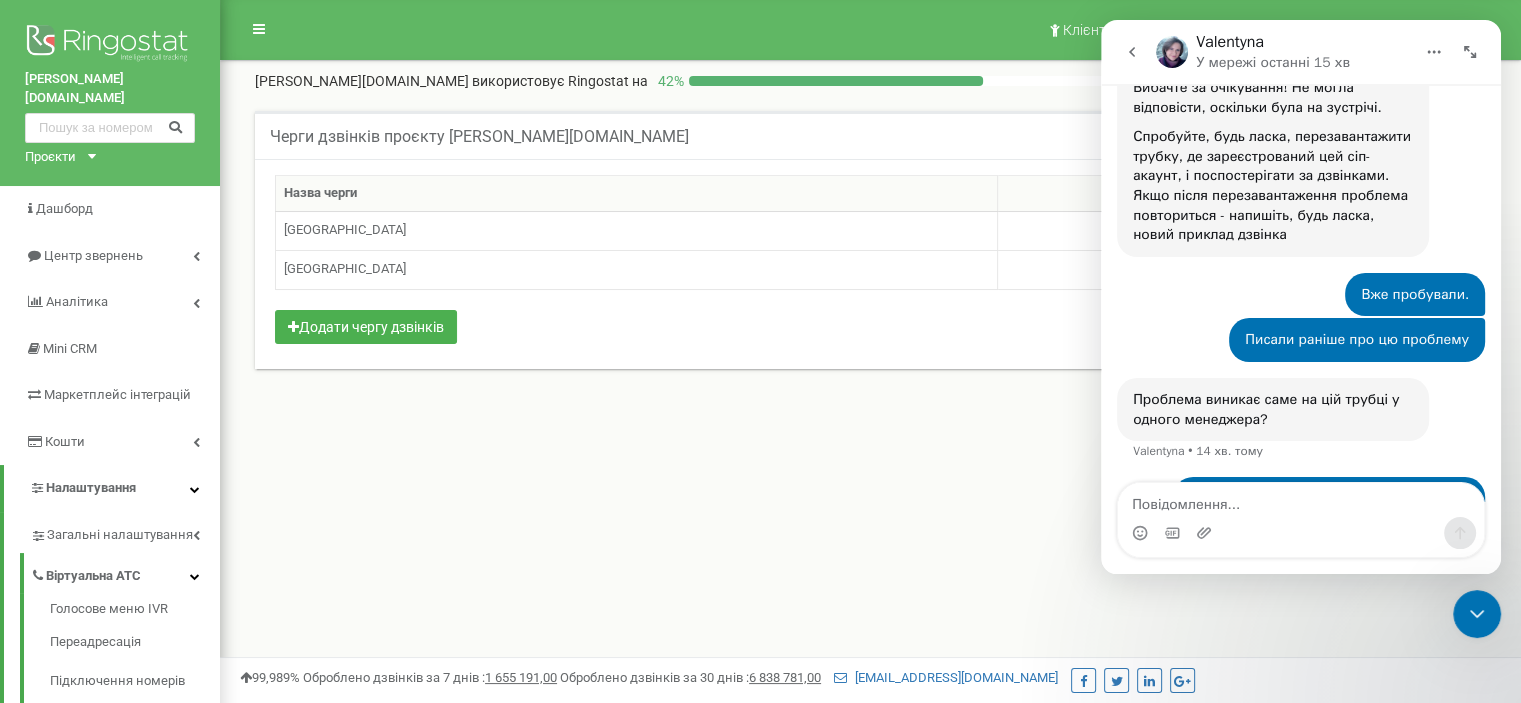 click at bounding box center [1477, 614] 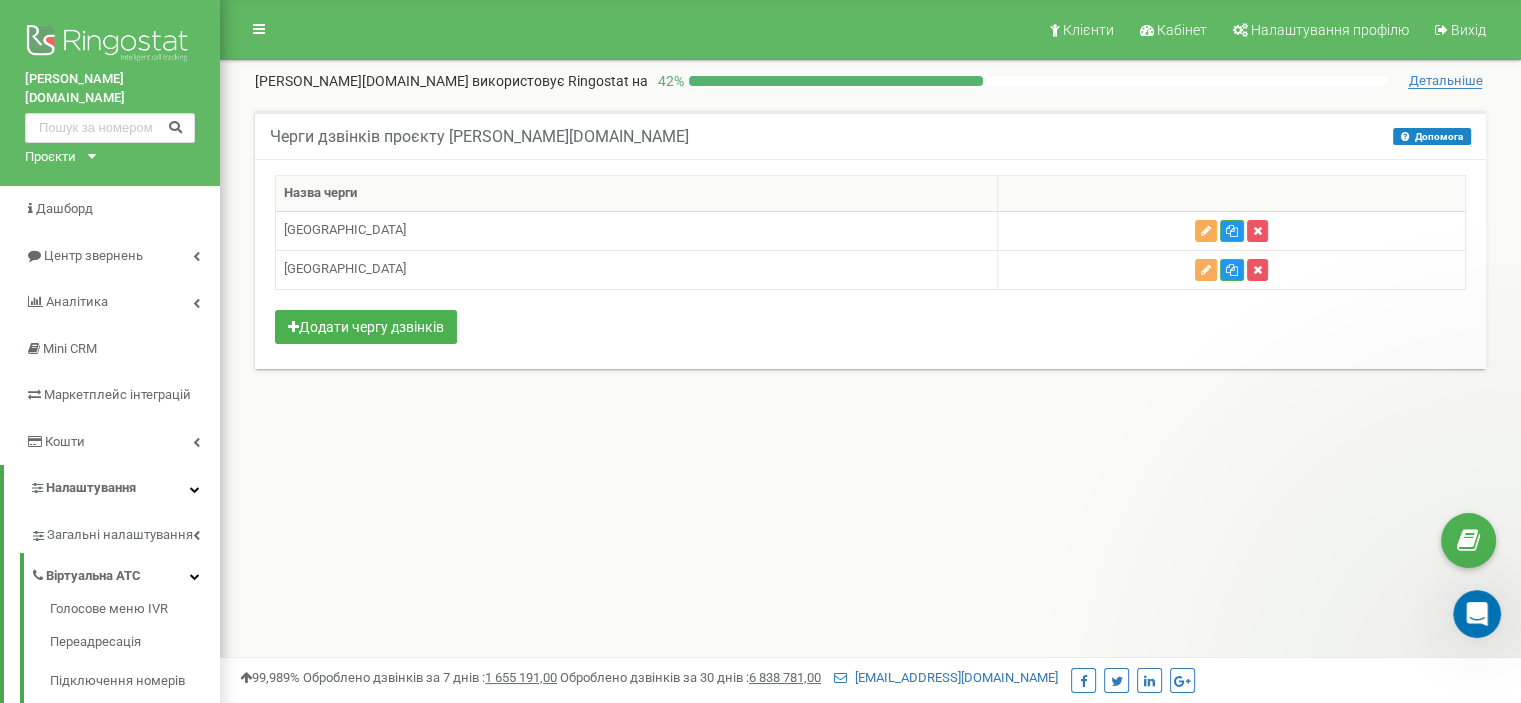 scroll, scrollTop: 0, scrollLeft: 0, axis: both 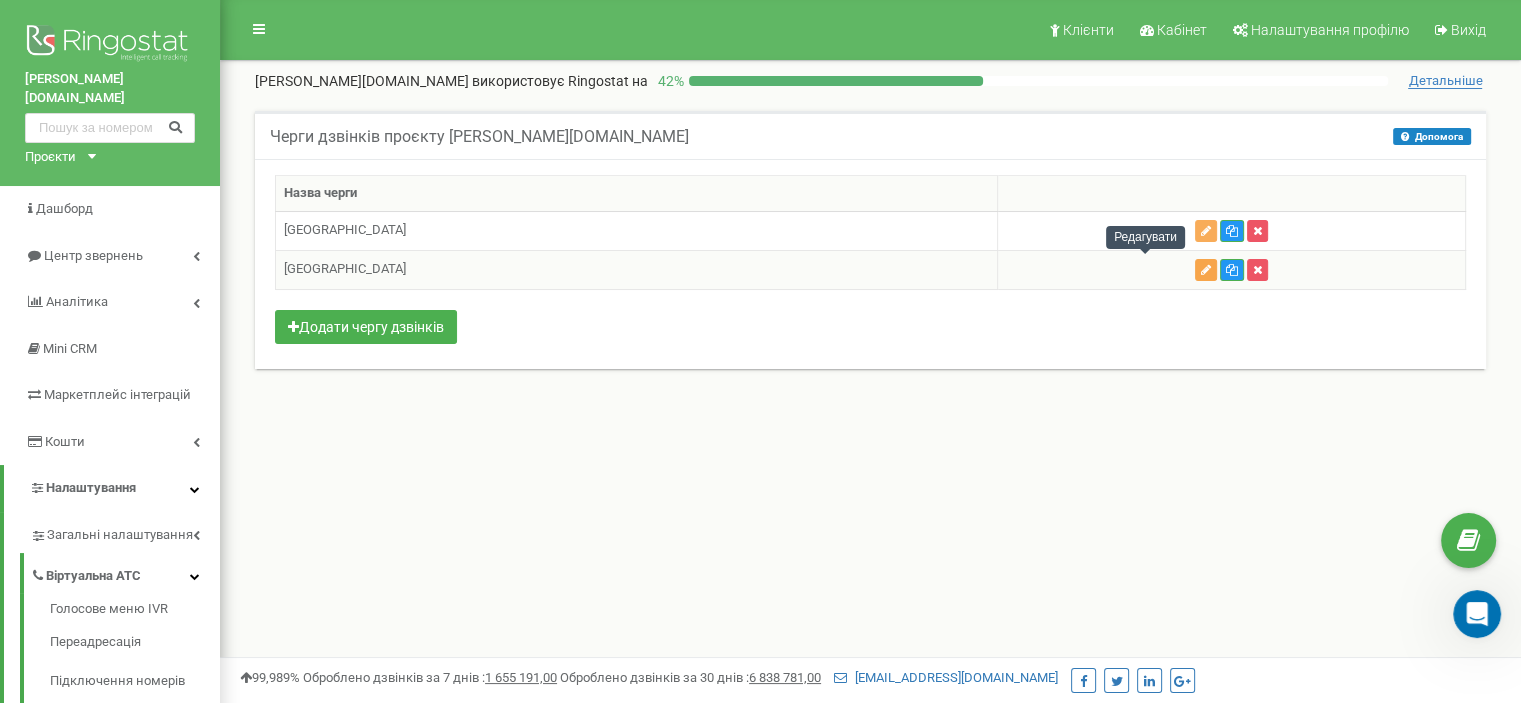 click at bounding box center (1206, 270) 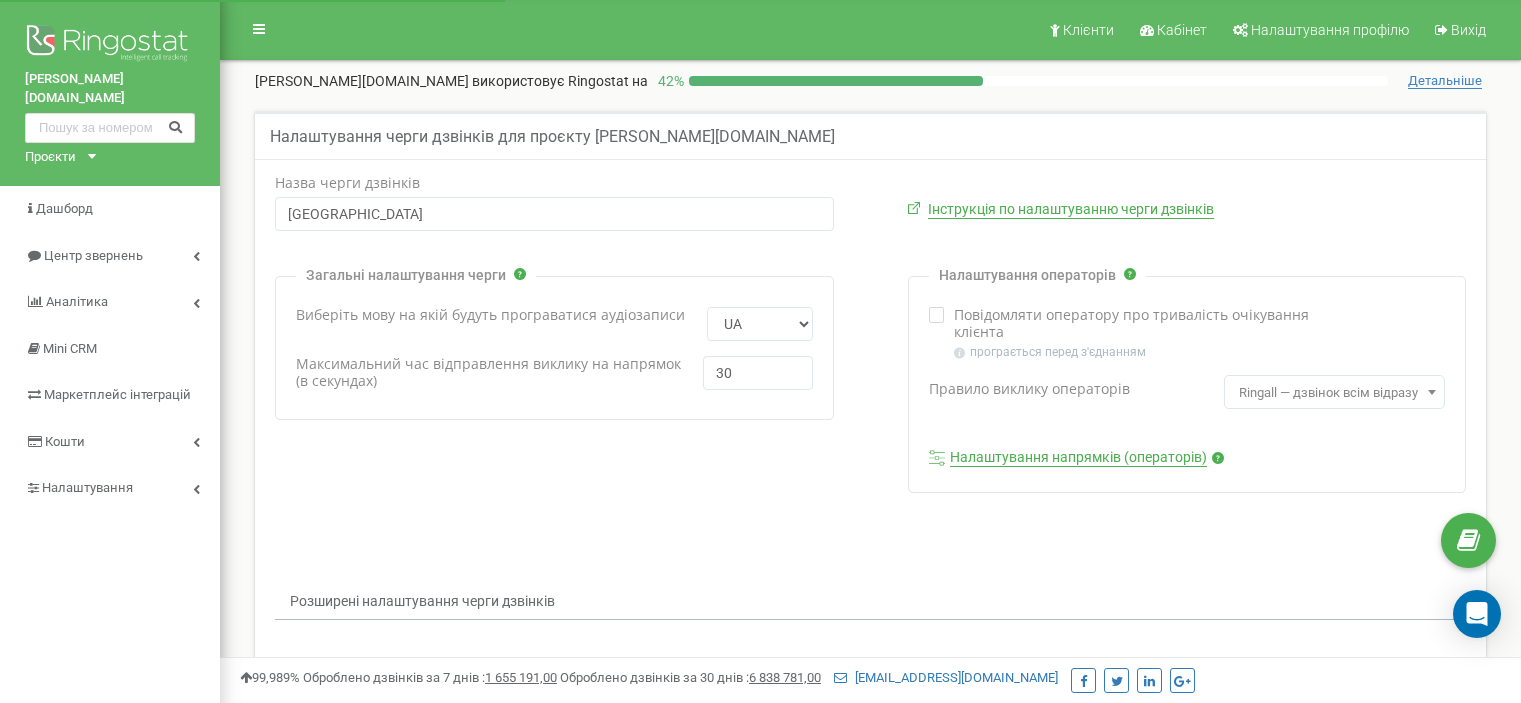 scroll, scrollTop: 0, scrollLeft: 0, axis: both 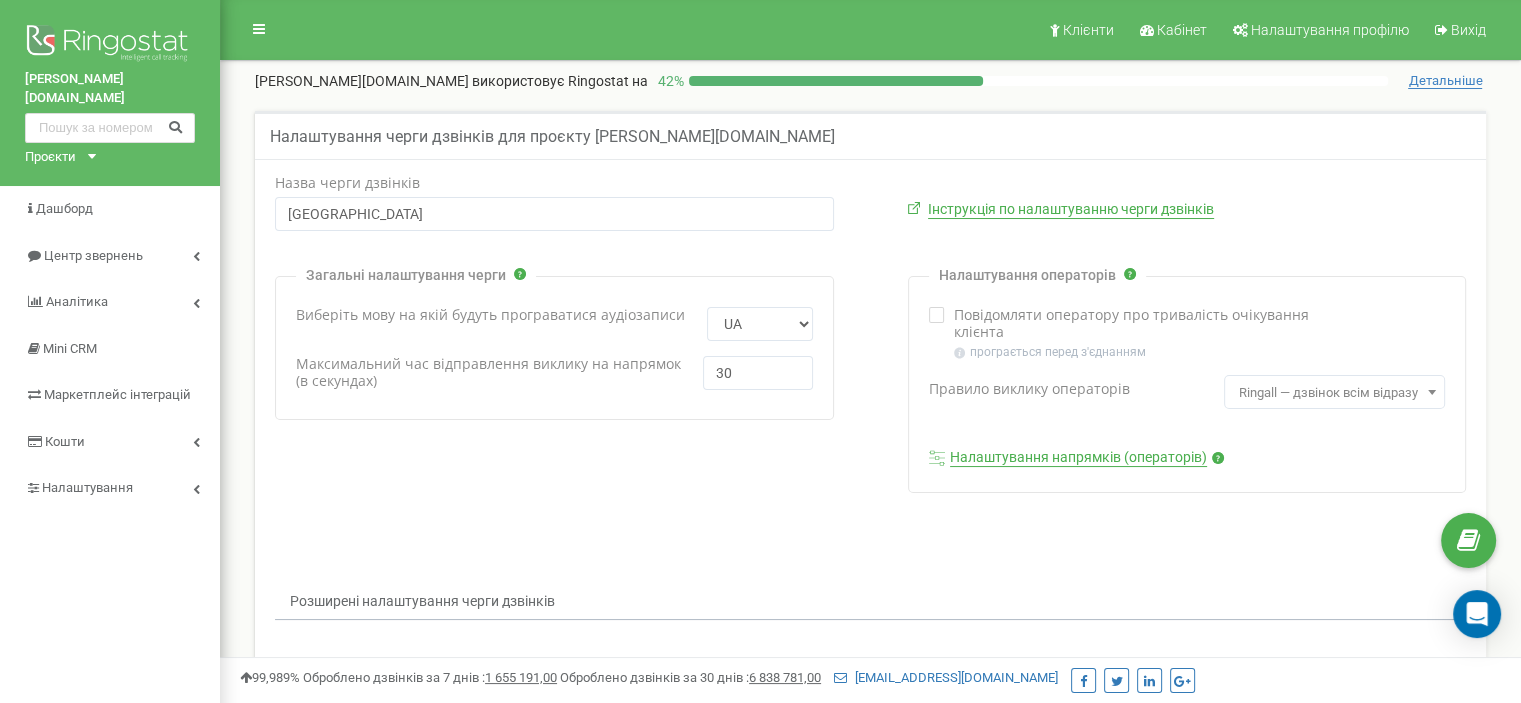 click on "Налаштування операторів
Повідомляти оператору про тривалість очікування клієнта" at bounding box center (1187, 384) 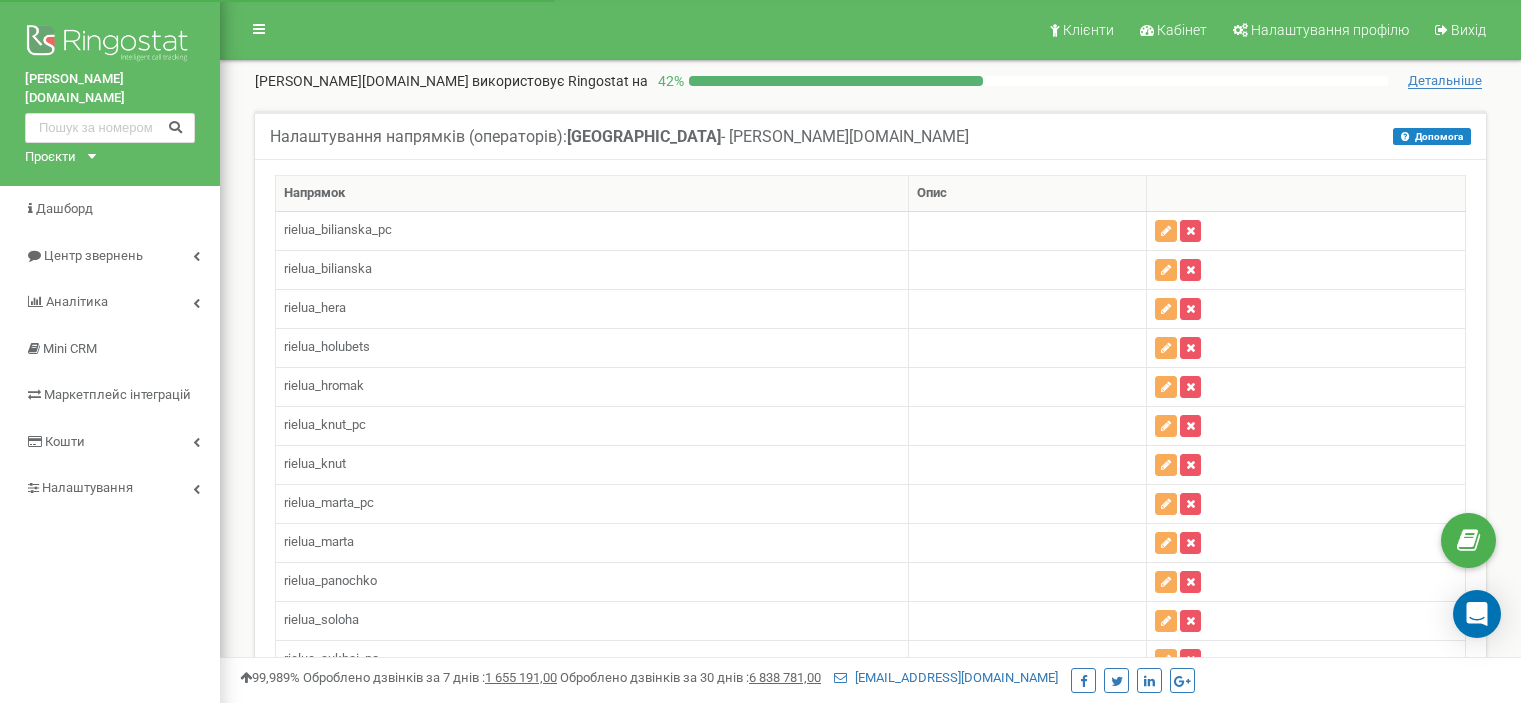 scroll, scrollTop: 152, scrollLeft: 0, axis: vertical 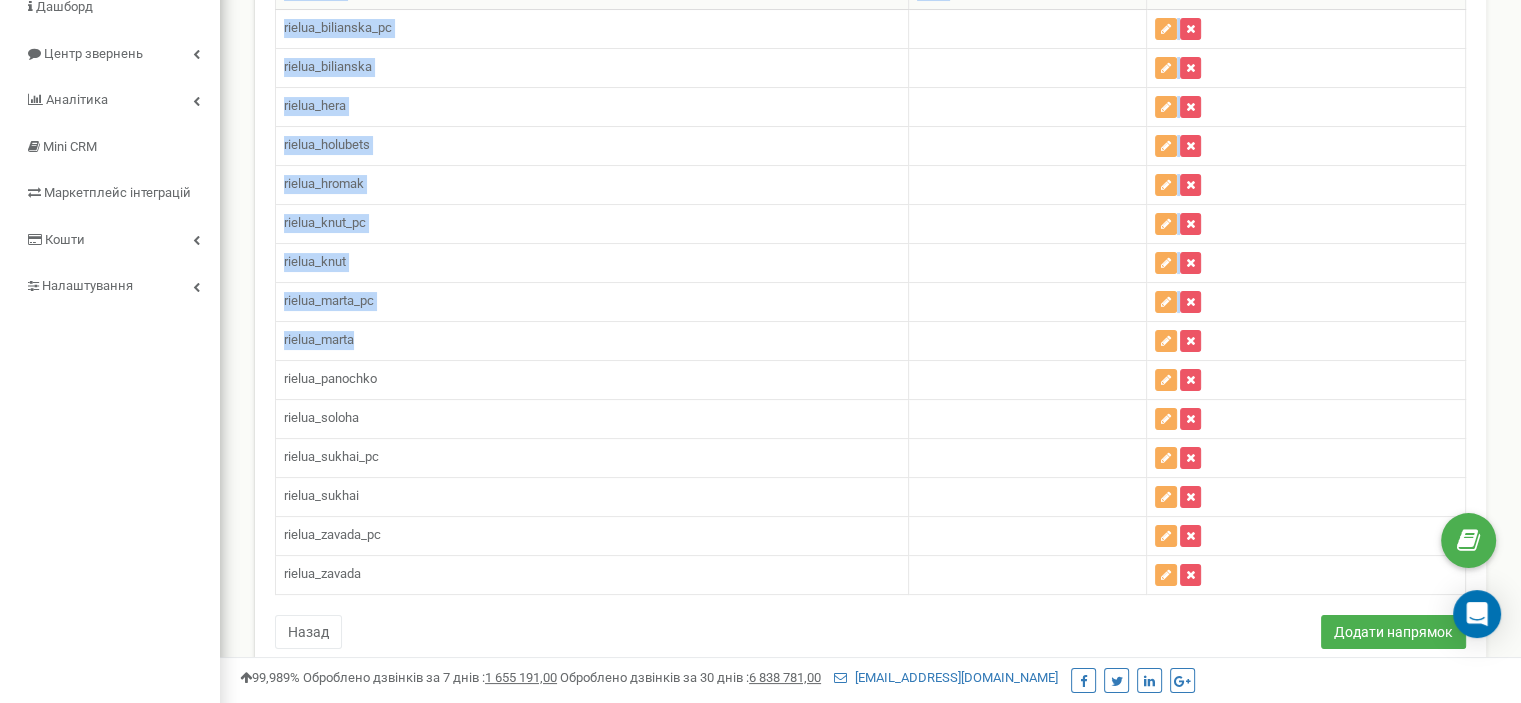 drag, startPoint x: 360, startPoint y: 330, endPoint x: 274, endPoint y: 345, distance: 87.29834 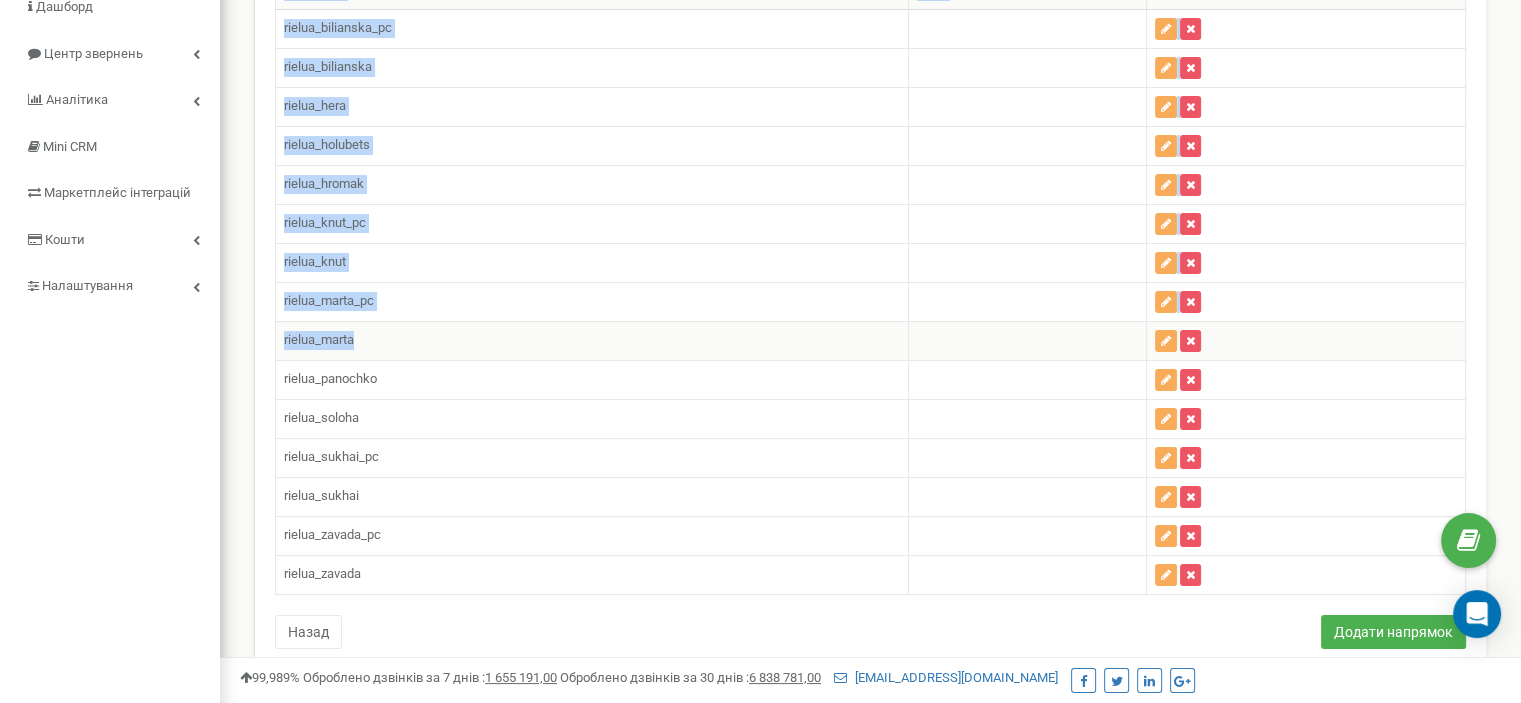 click on "rielua_marta" at bounding box center [592, 340] 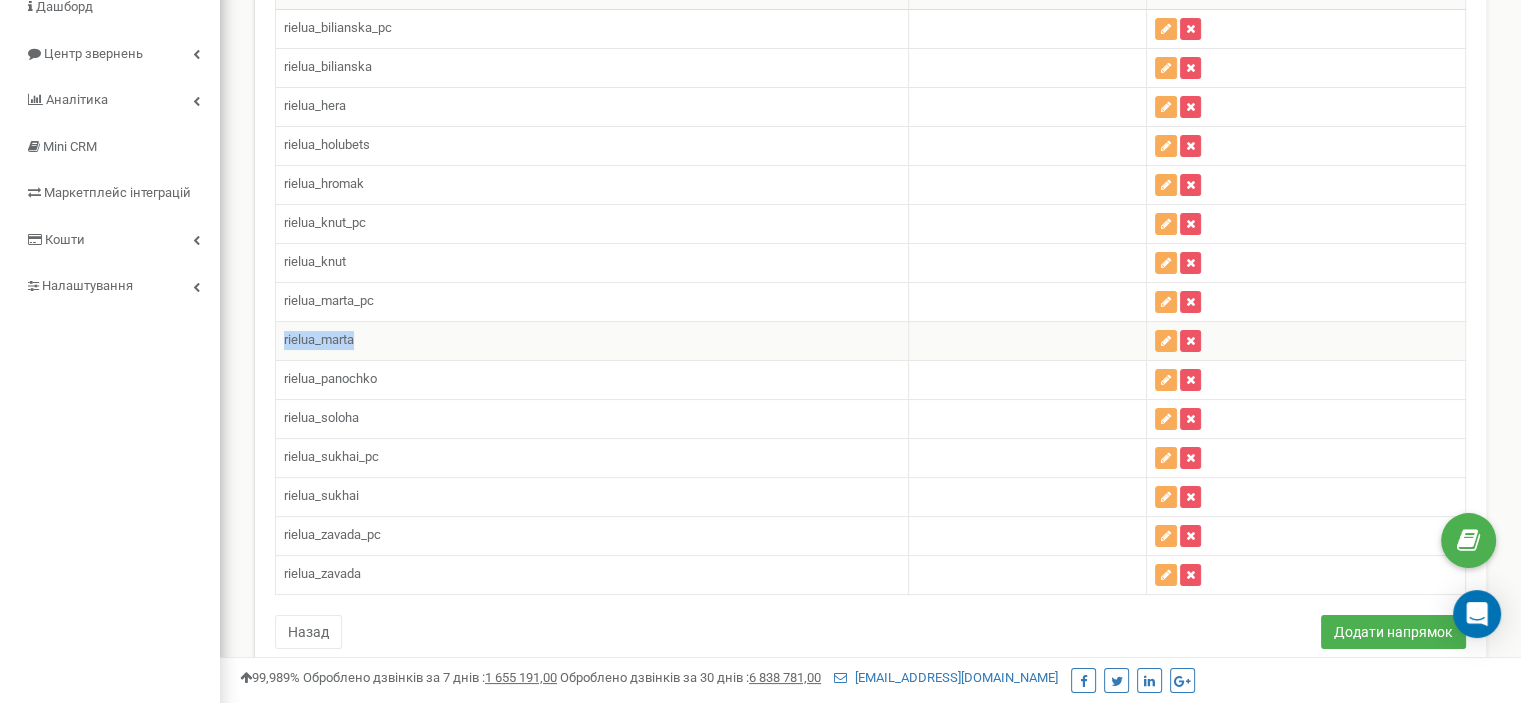 drag, startPoint x: 280, startPoint y: 331, endPoint x: 370, endPoint y: 346, distance: 91.24144 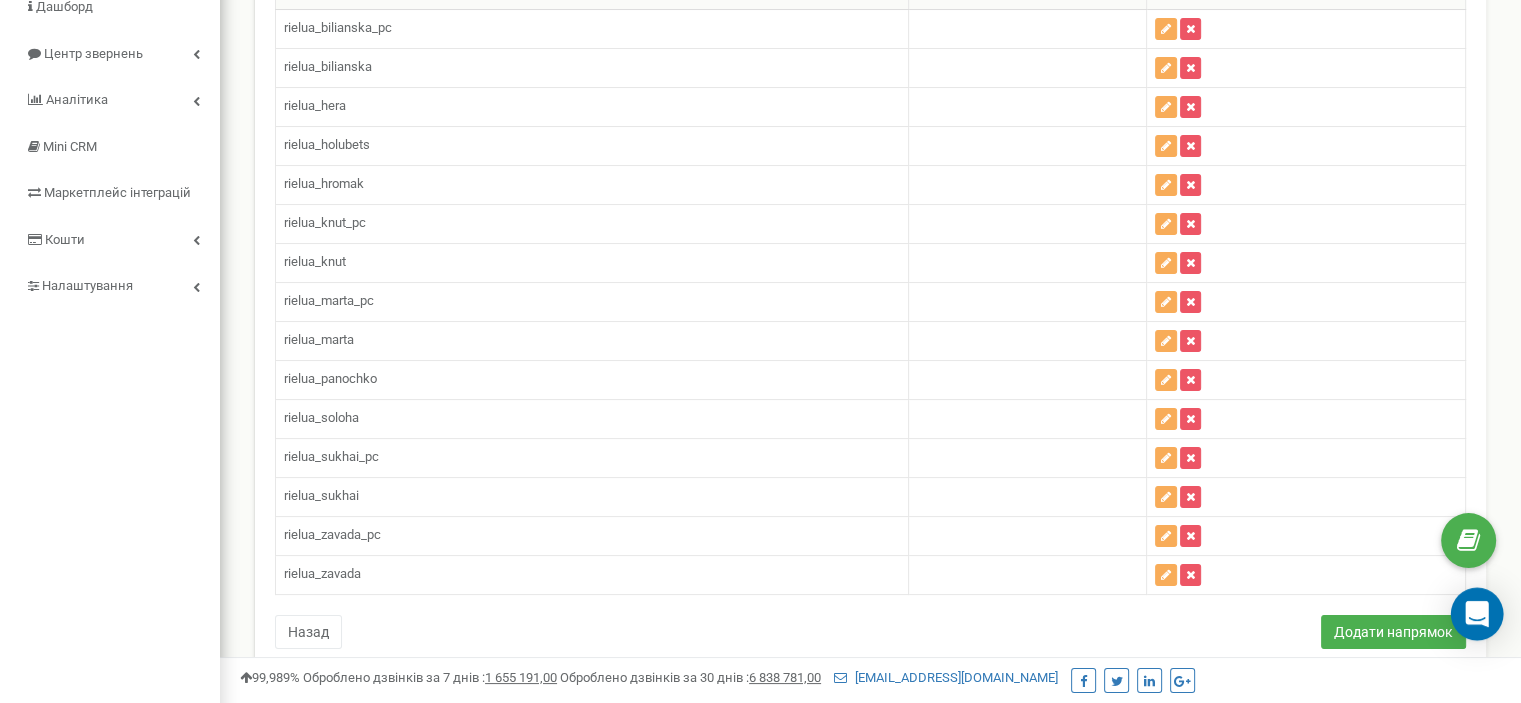 click at bounding box center (1477, 614) 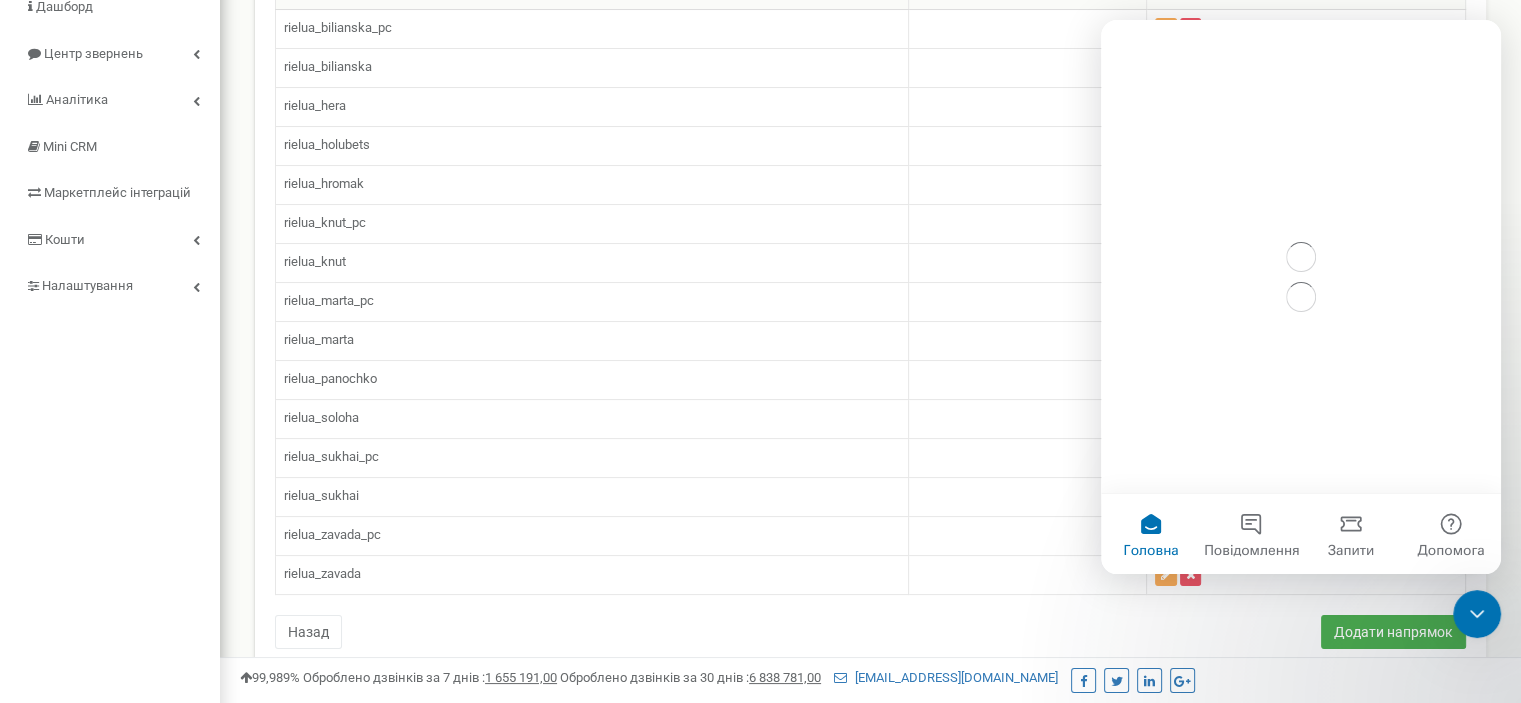 scroll, scrollTop: 0, scrollLeft: 0, axis: both 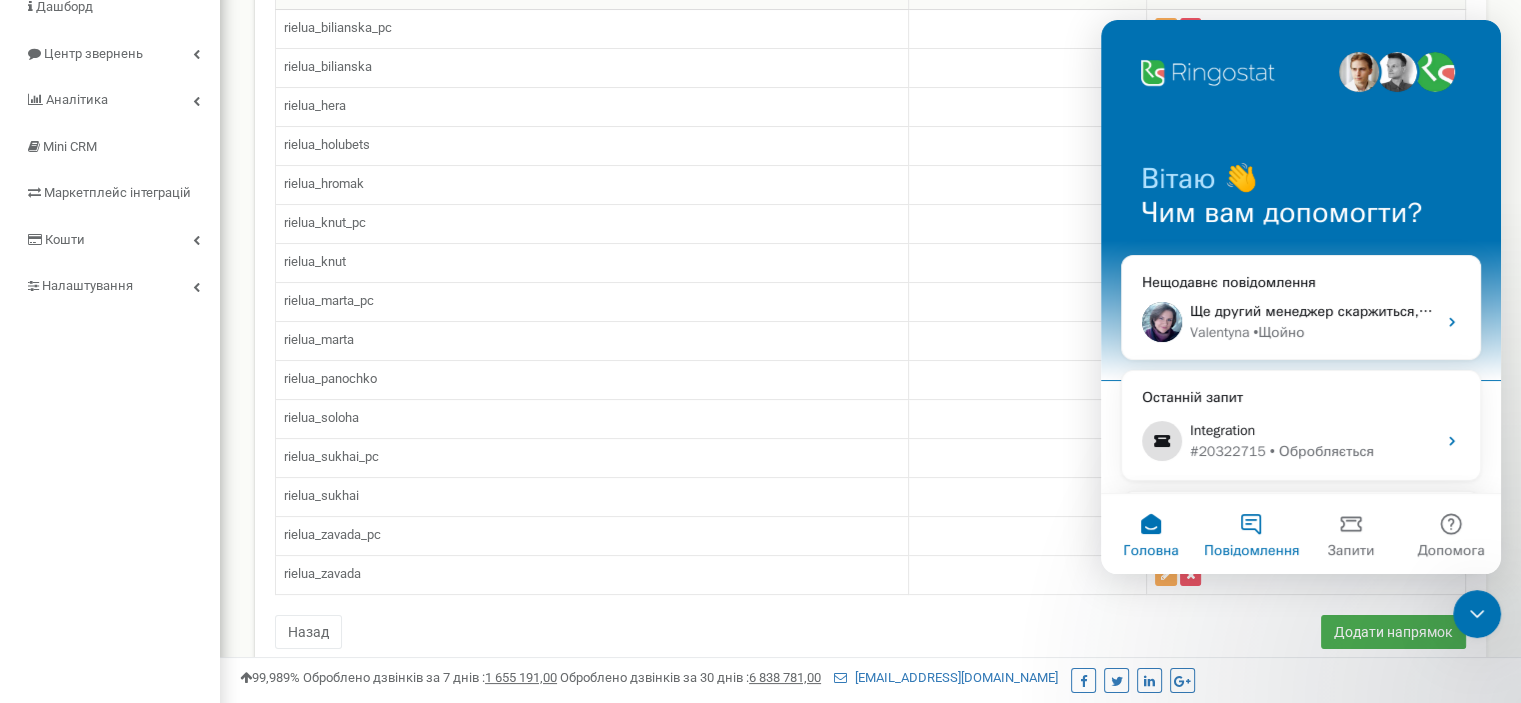 click on "Повідомлення" at bounding box center (1251, 534) 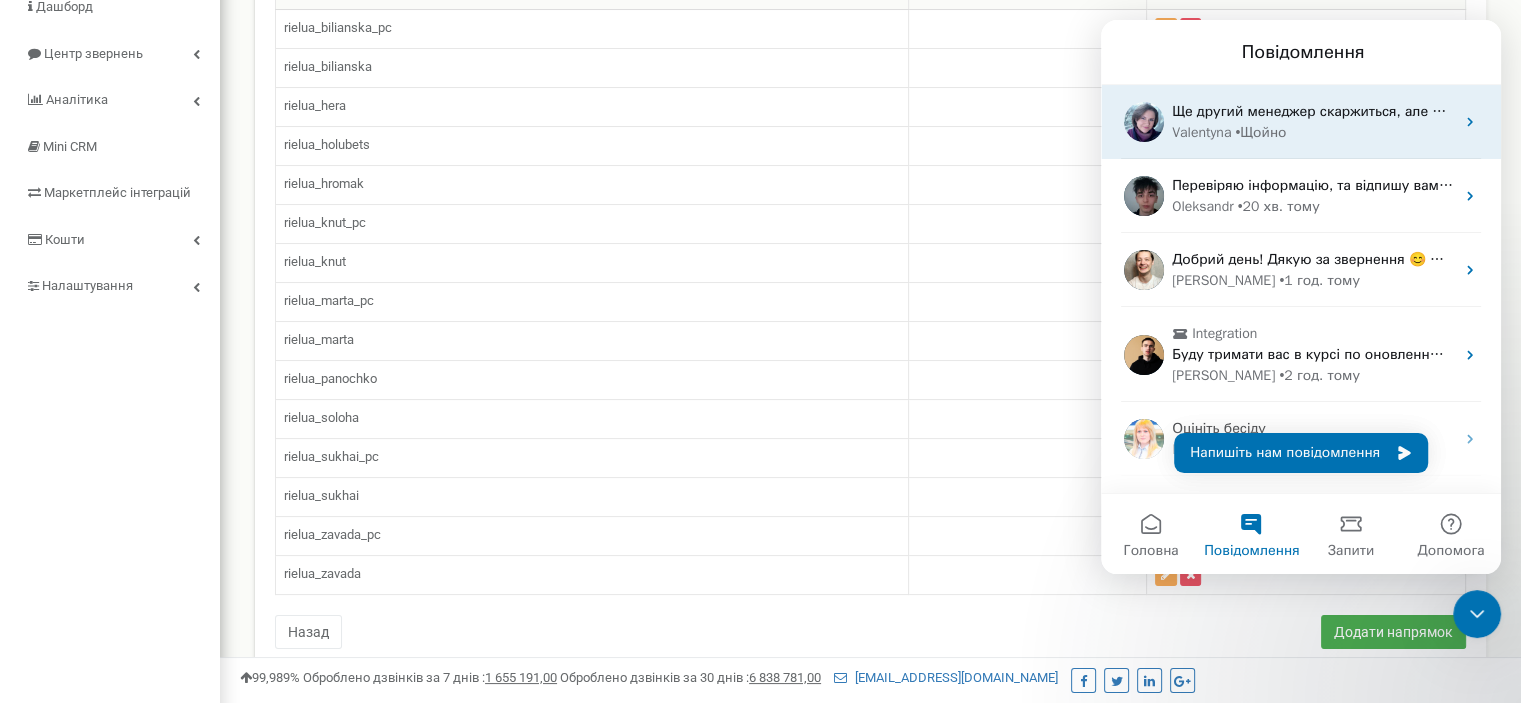 click on "•  Щойно" at bounding box center (1260, 132) 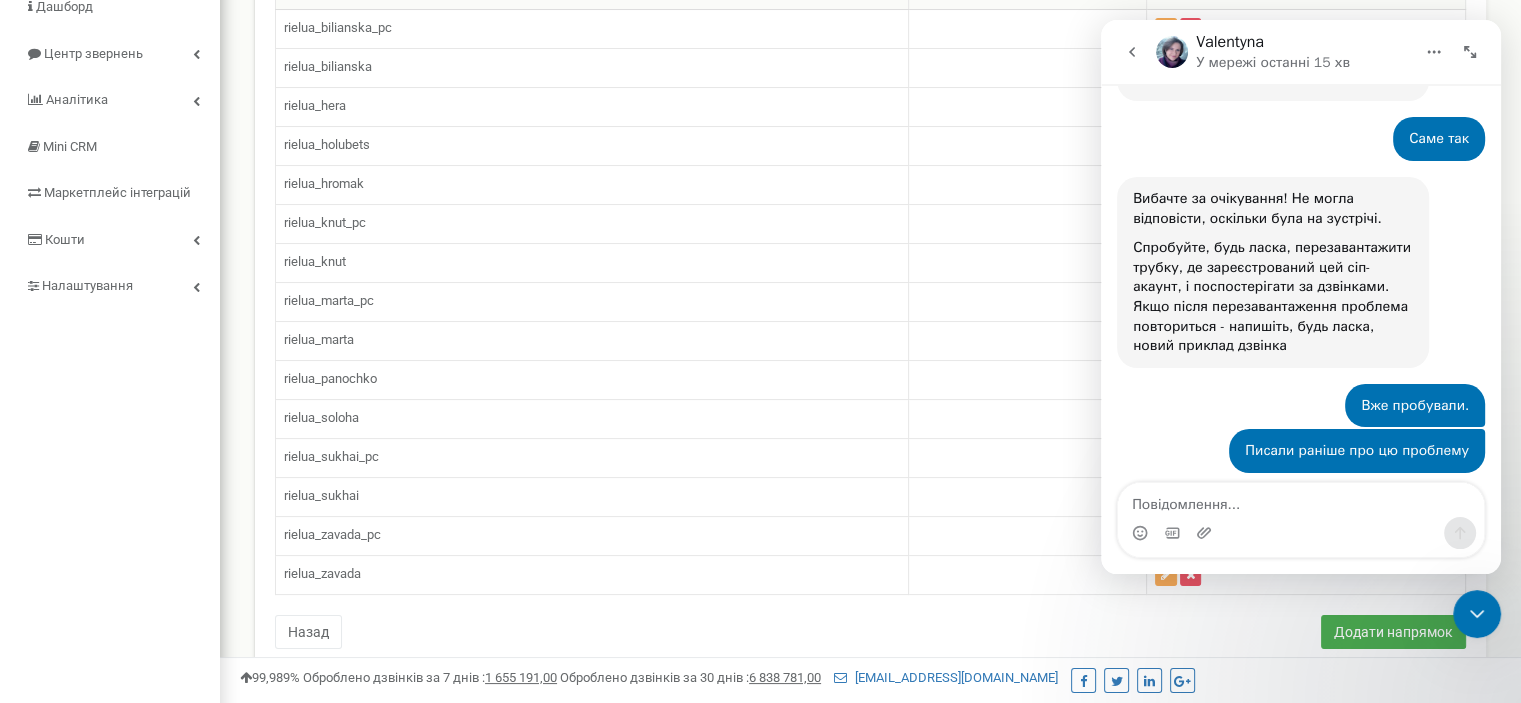 click at bounding box center (1301, 533) 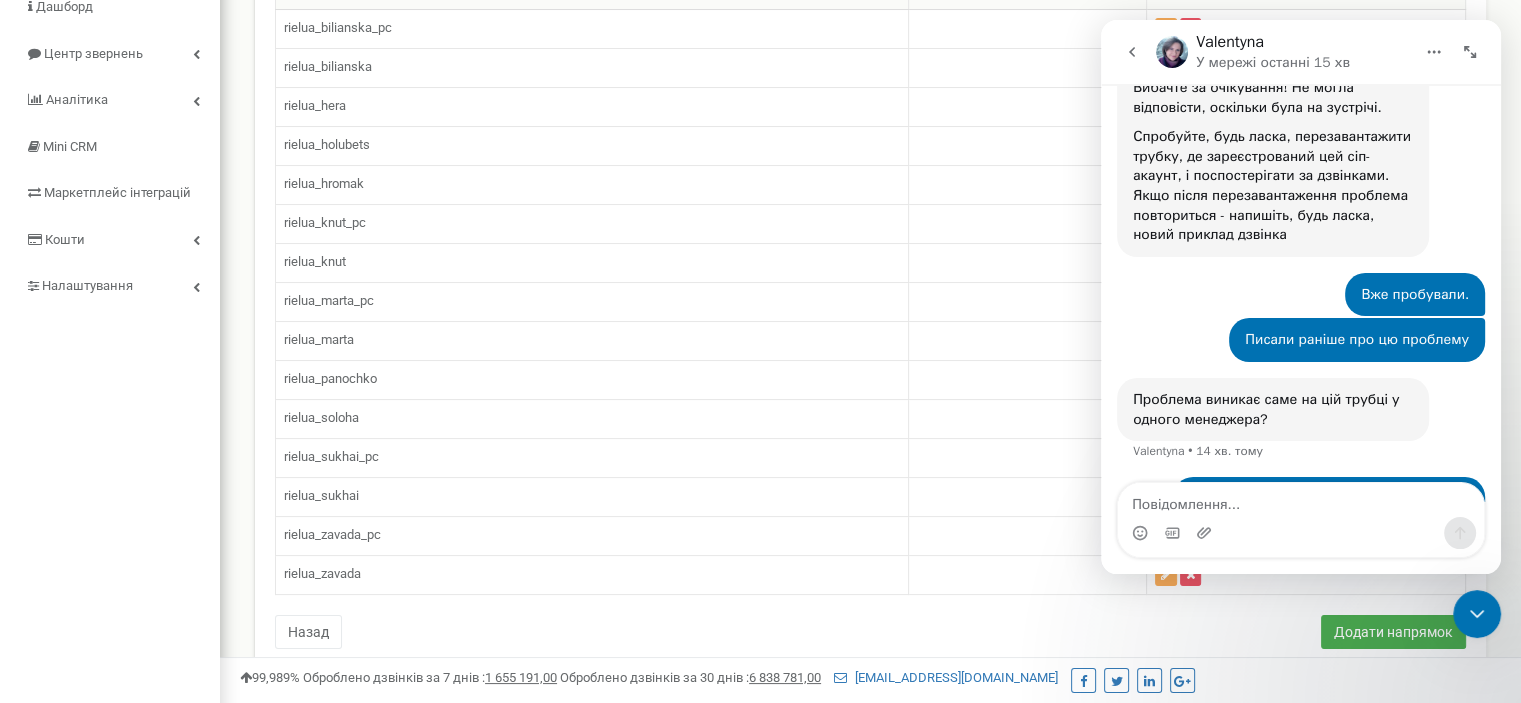 click at bounding box center [1301, 533] 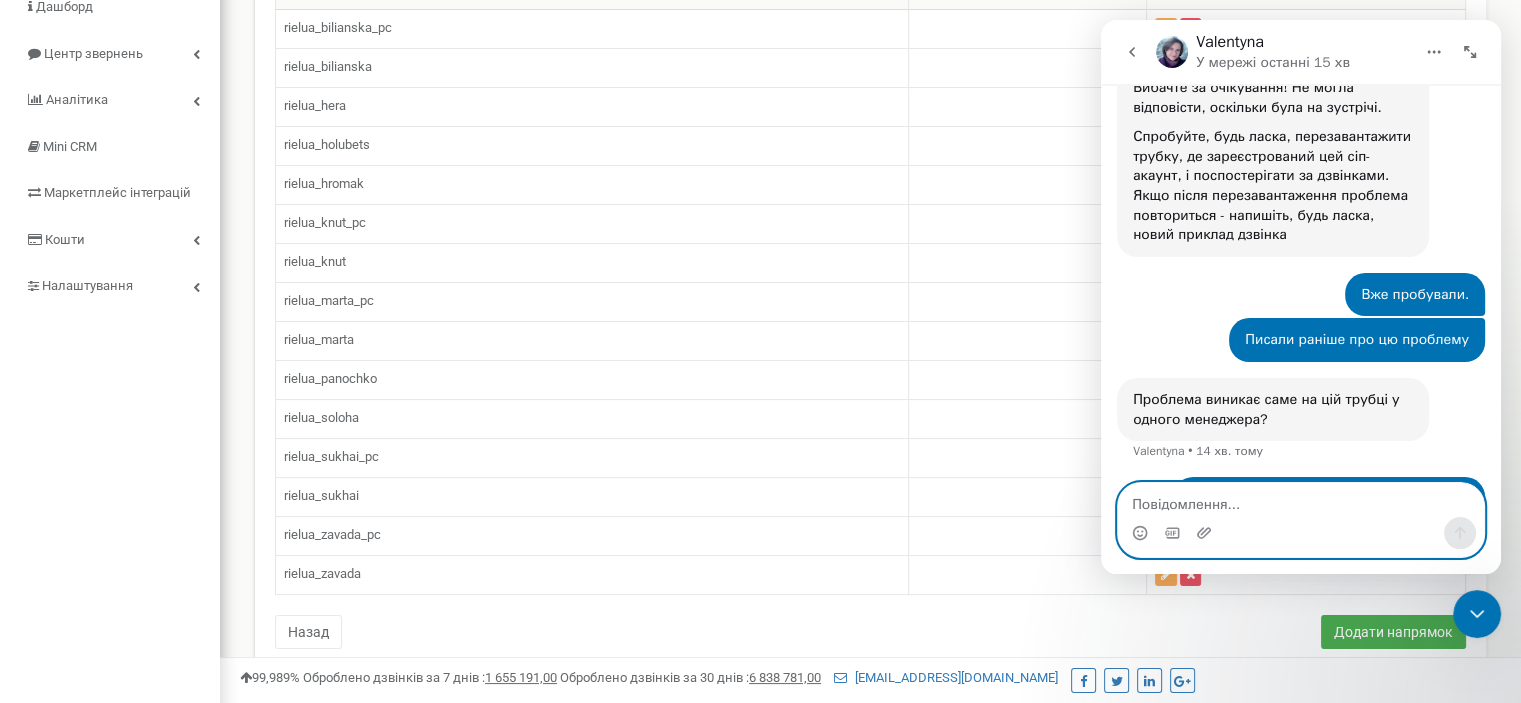 click at bounding box center [1301, 500] 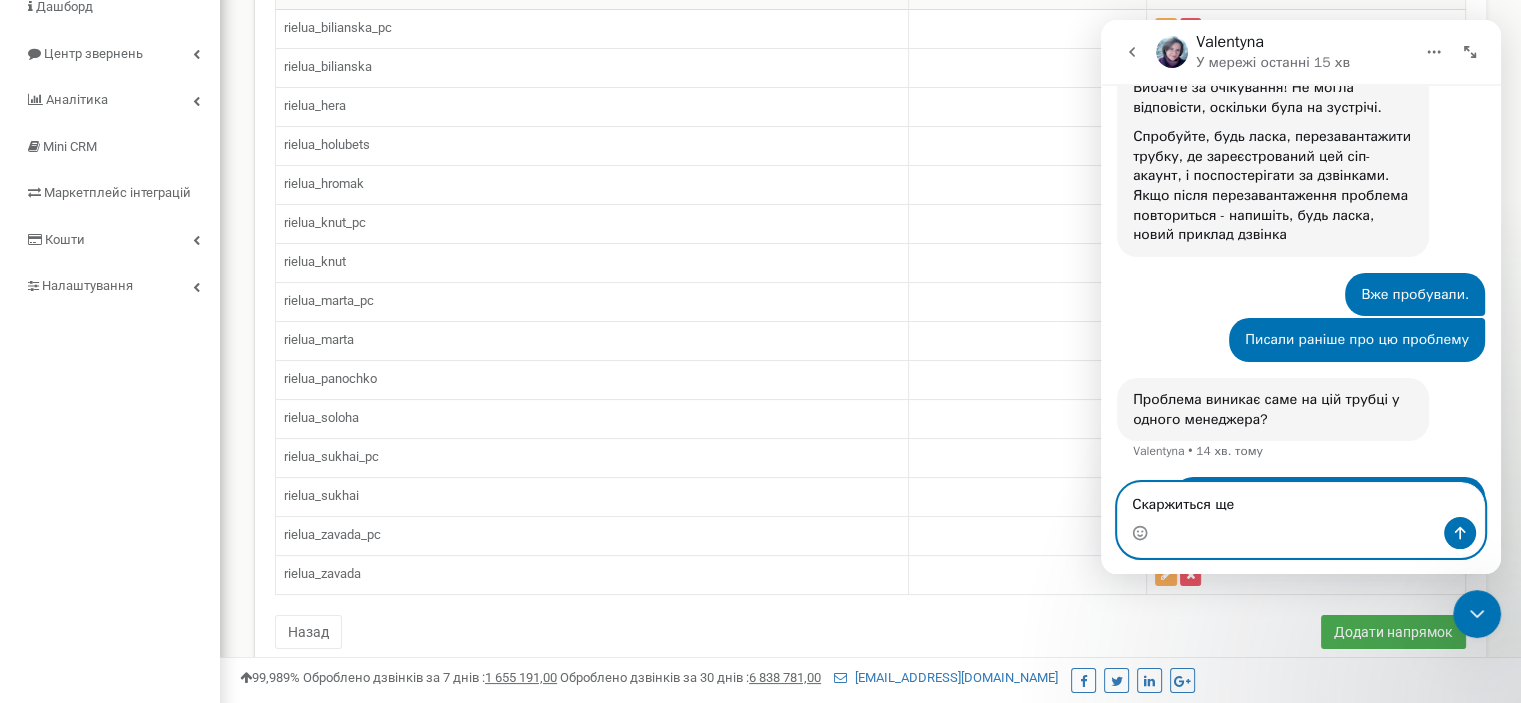 paste on "rielua_marta" 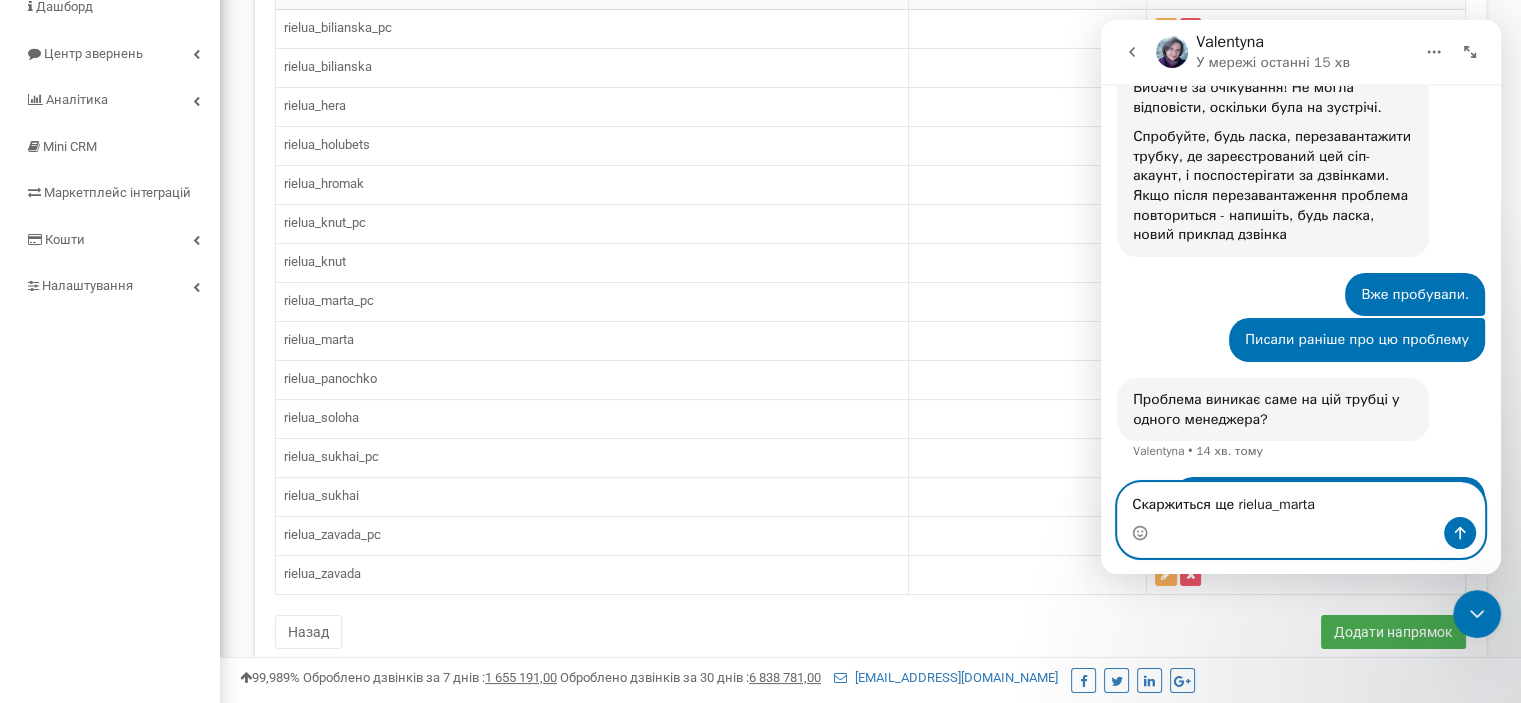 type 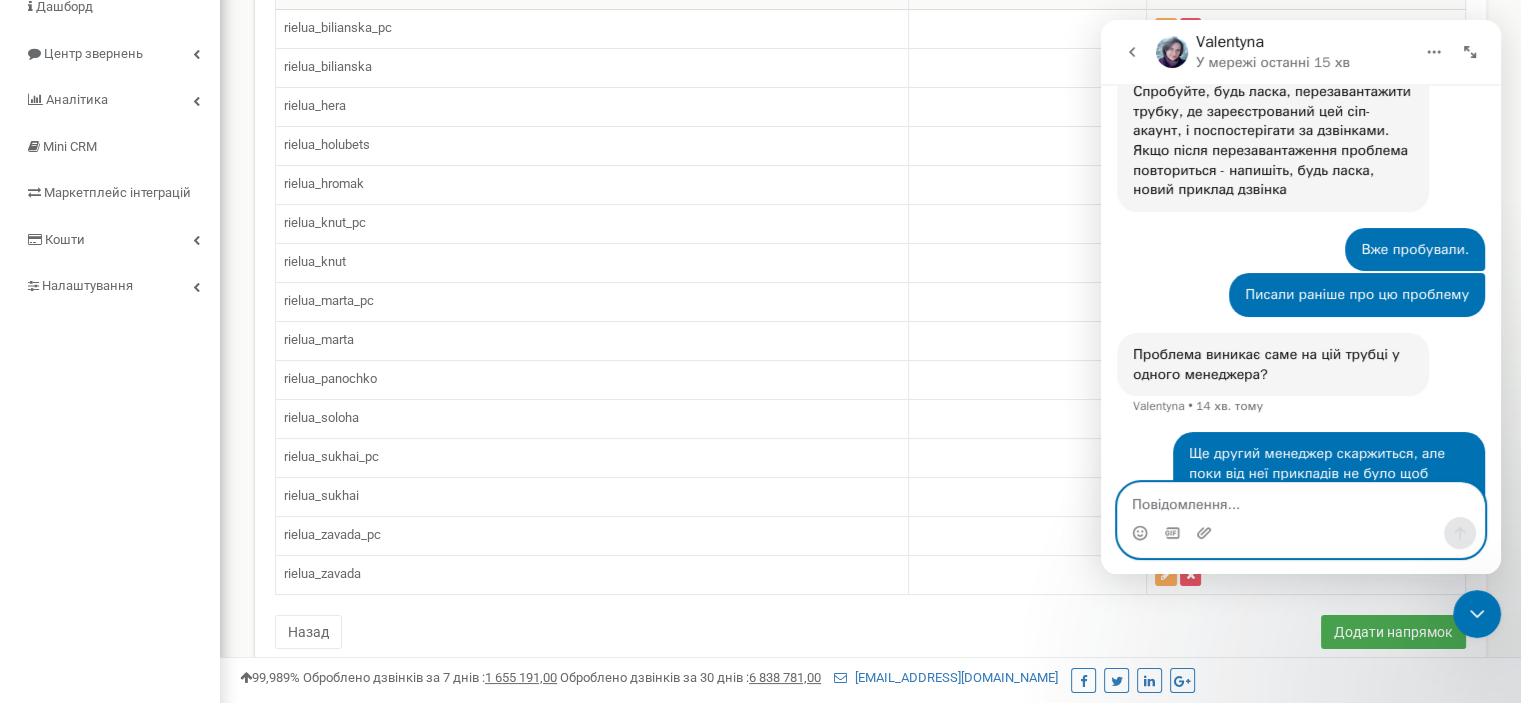 scroll, scrollTop: 1912, scrollLeft: 0, axis: vertical 